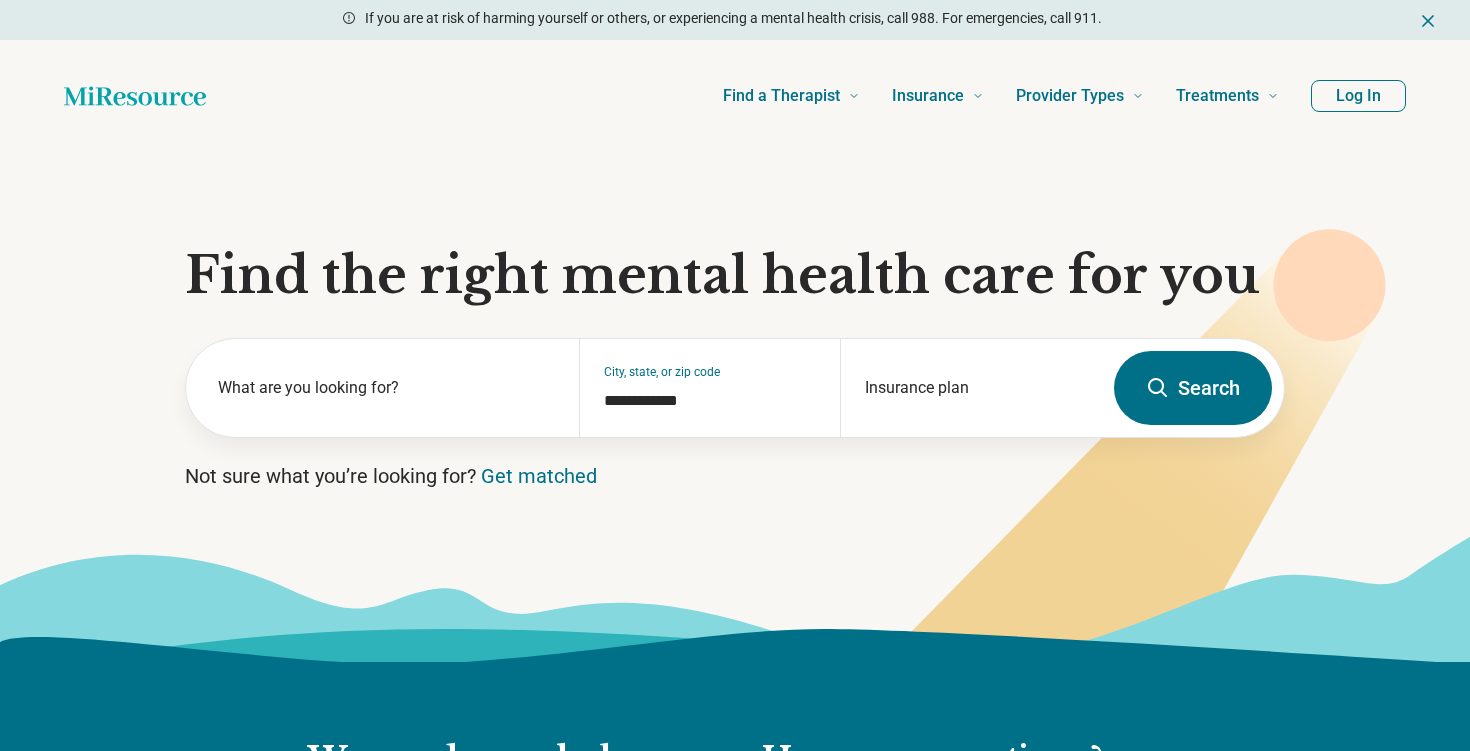 scroll, scrollTop: 0, scrollLeft: 0, axis: both 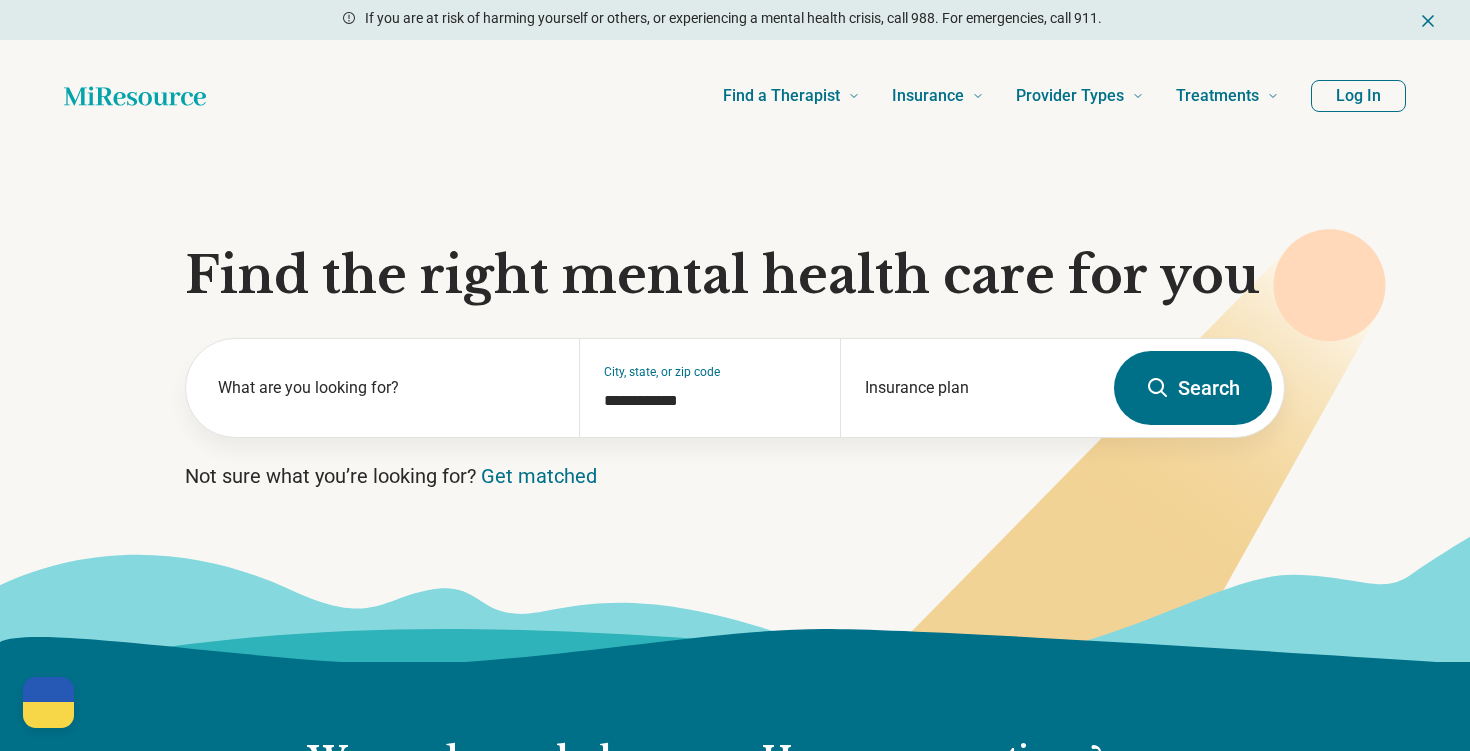 type on "******" 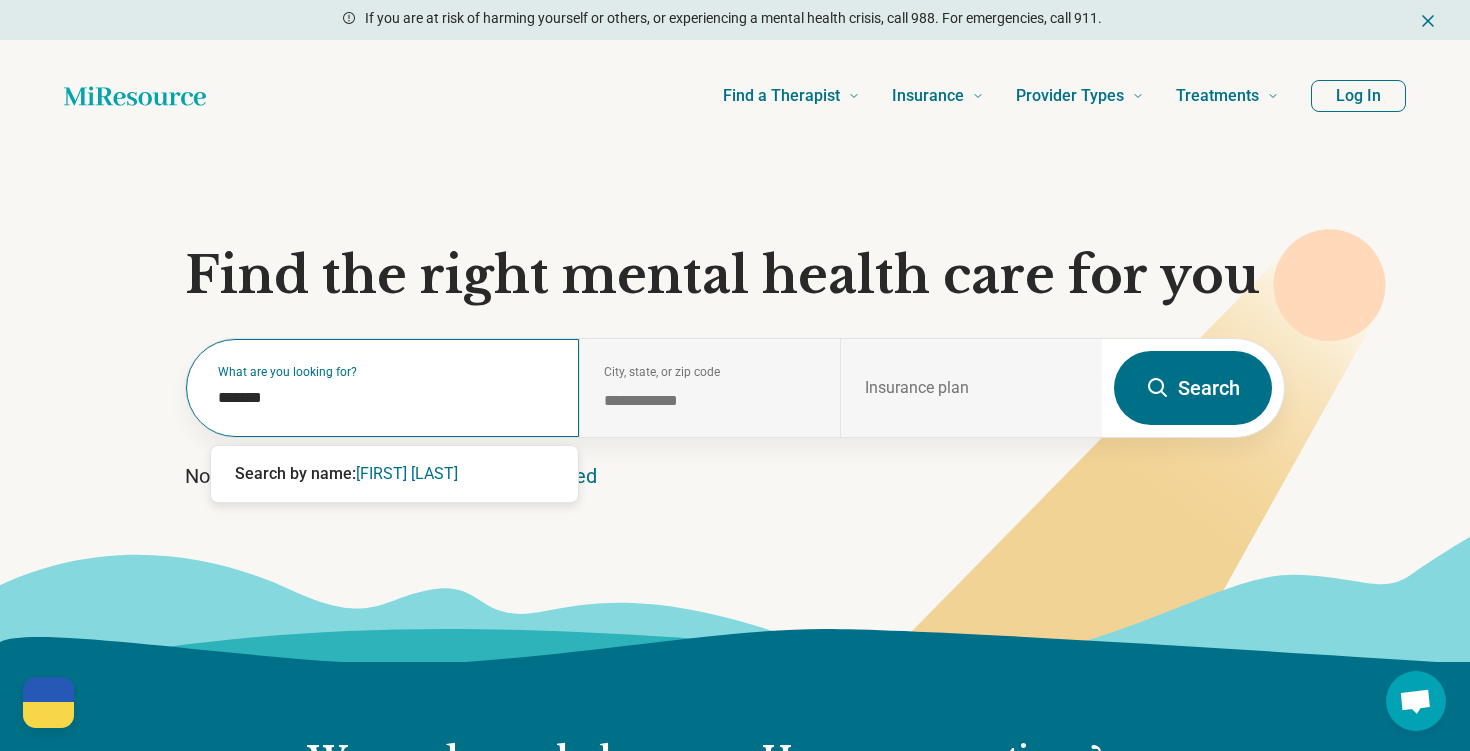 type on "**********" 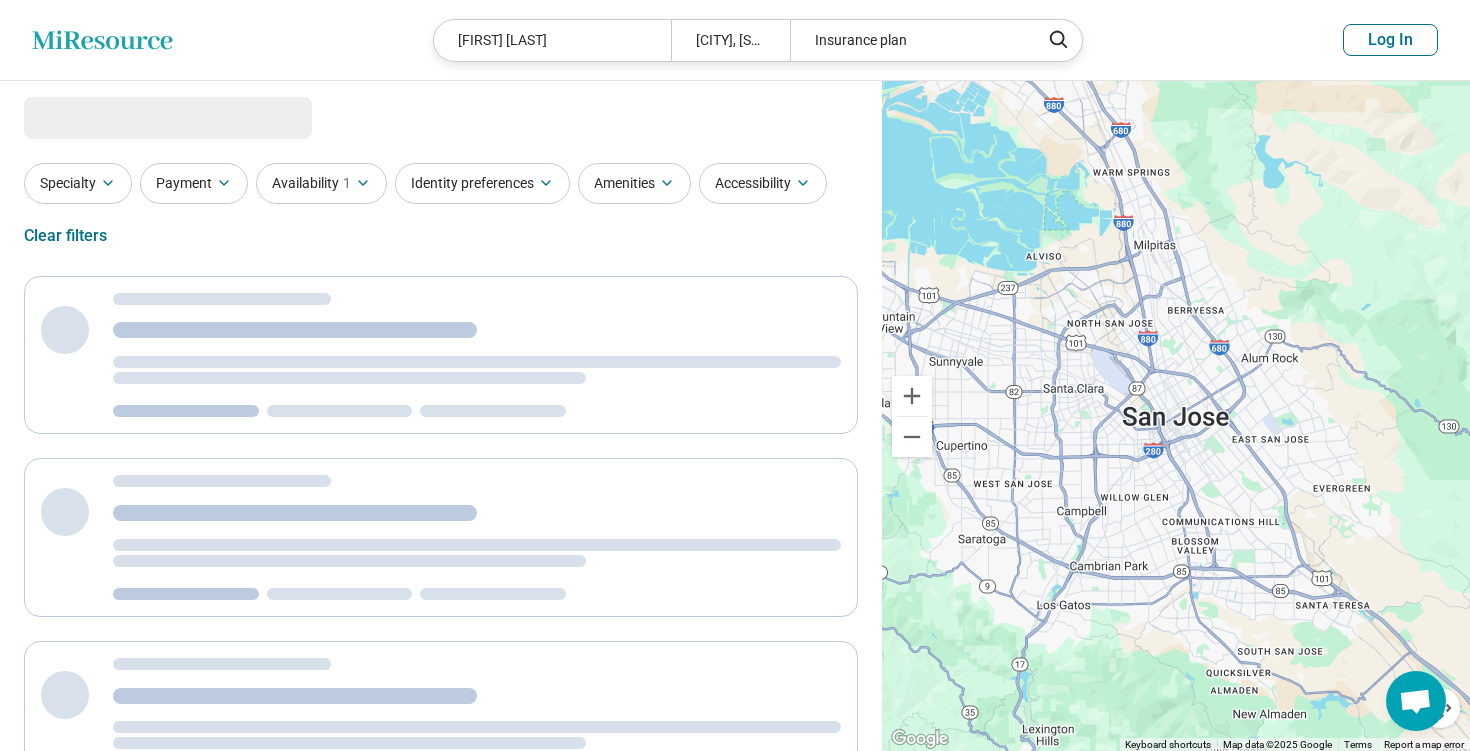 select on "***" 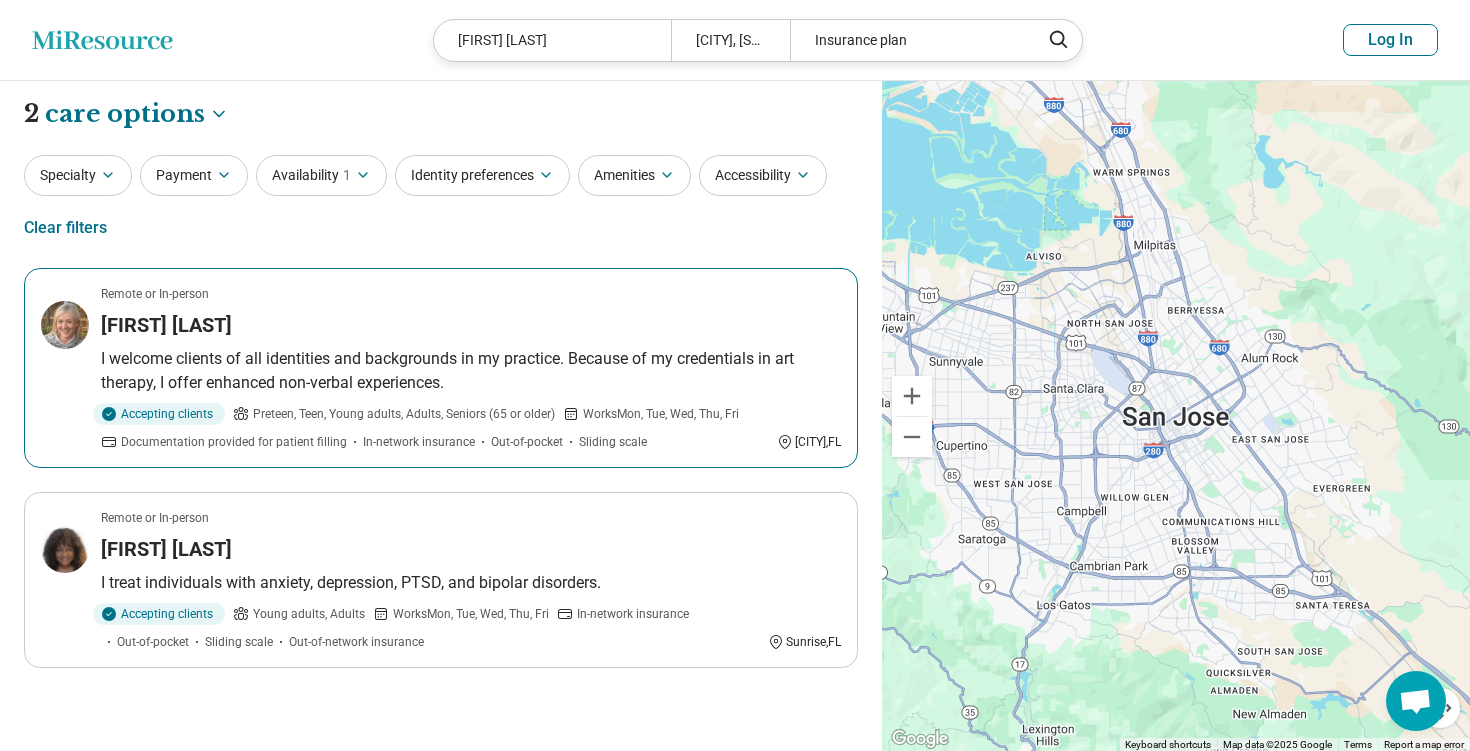 click on "Remote or In-person Billie Bivins I welcome clients of all identities and backgrounds in my practice.  Because of my credentials in art therapy, I offer enhanced non-verbal experiences. Accepting clients Preteen, Teen, Young adults, Adults, Seniors (65 or older) Works  Mon, Tue, Wed, Thu, Fri Documentation provided for patient filling In-network insurance Out-of-pocket Sliding scale Miami ,  FL" at bounding box center [441, 368] 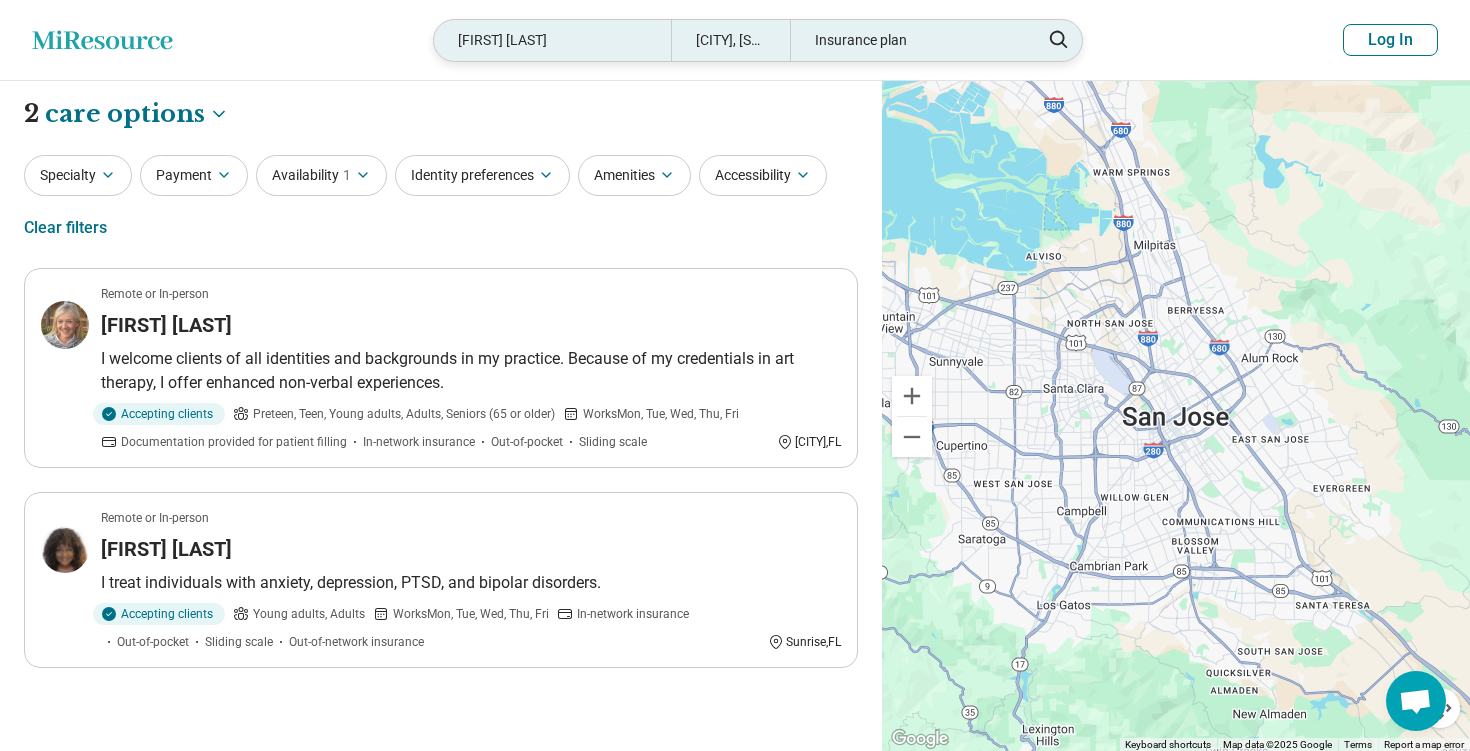 click on "Billie Bivins" at bounding box center [552, 40] 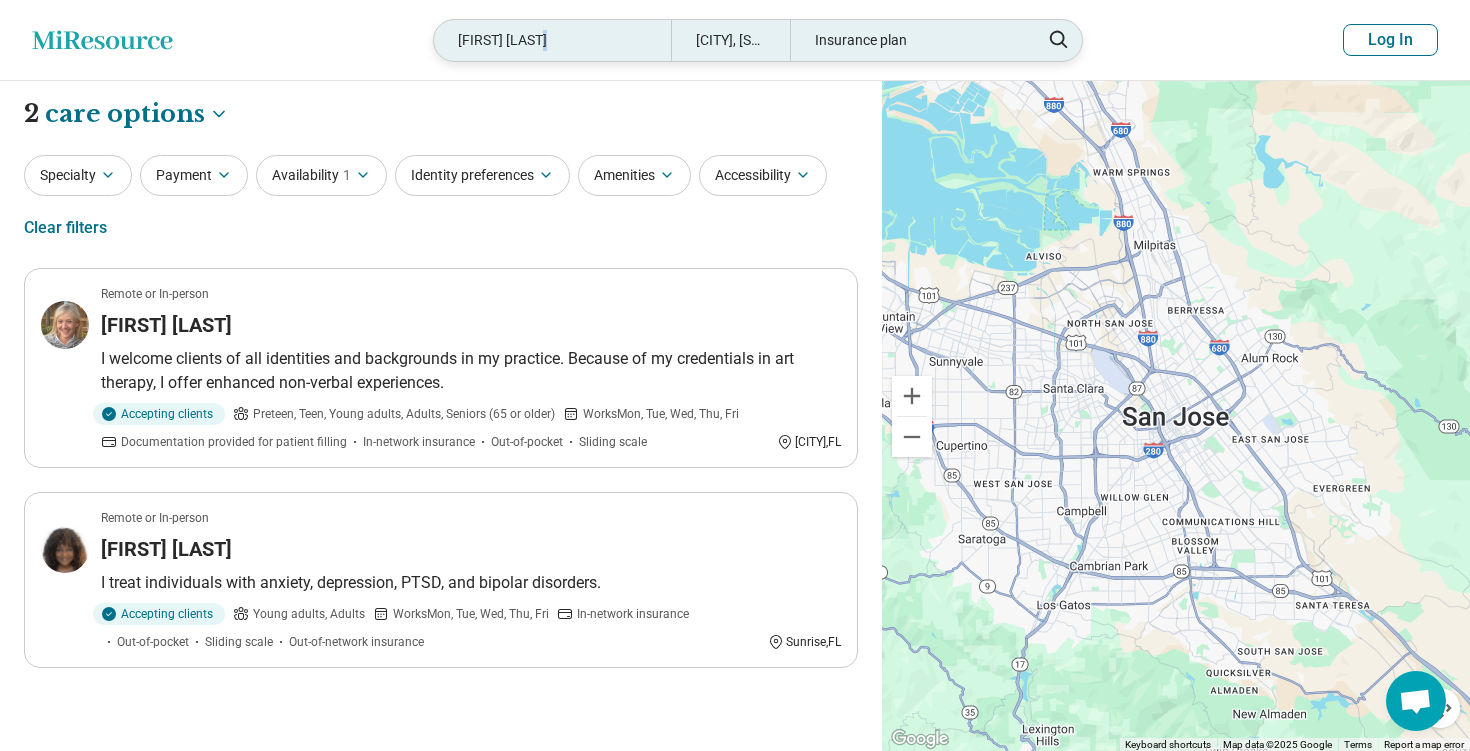 click on "Miresource logo Billie Bivins San Jose, CA Insurance plan Log In" at bounding box center [735, 40] 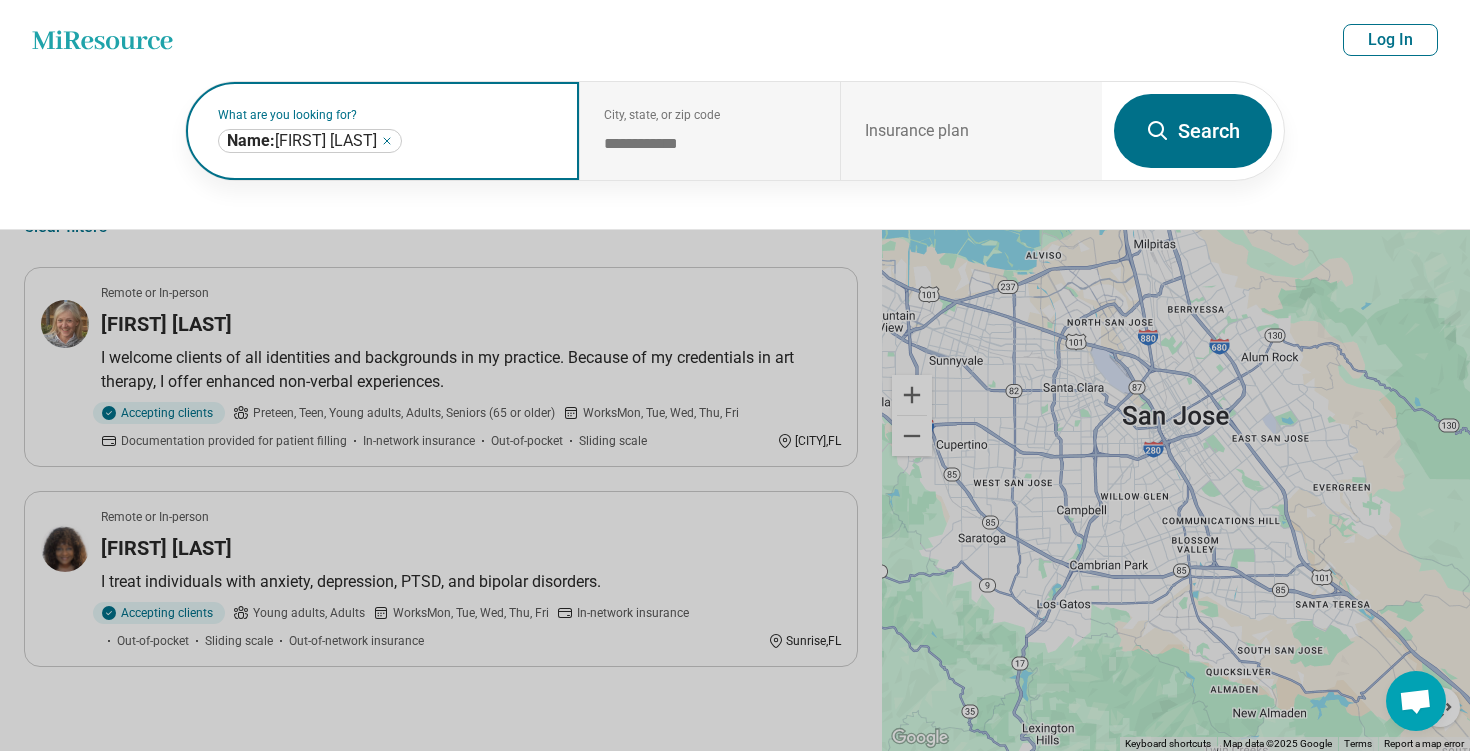 click on "**********" at bounding box center (310, 141) 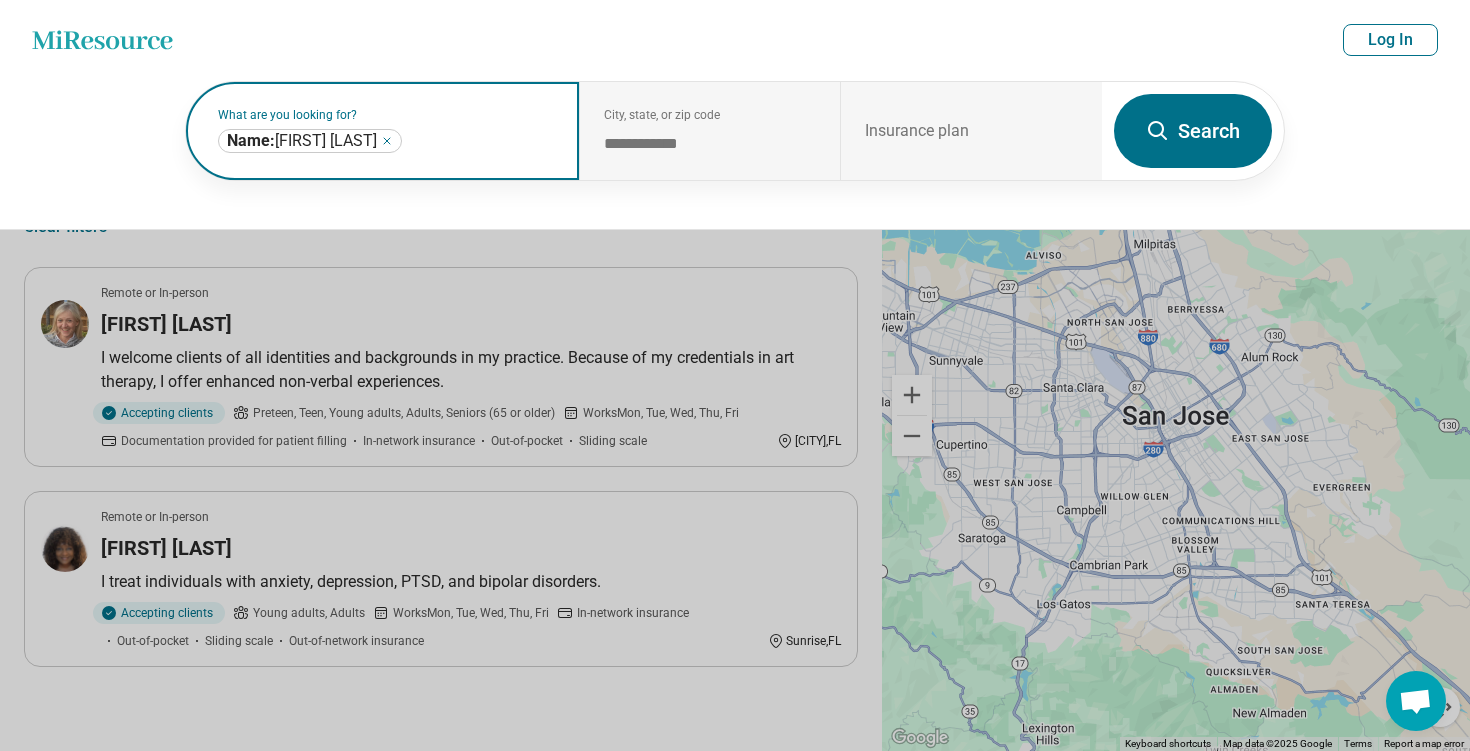 click 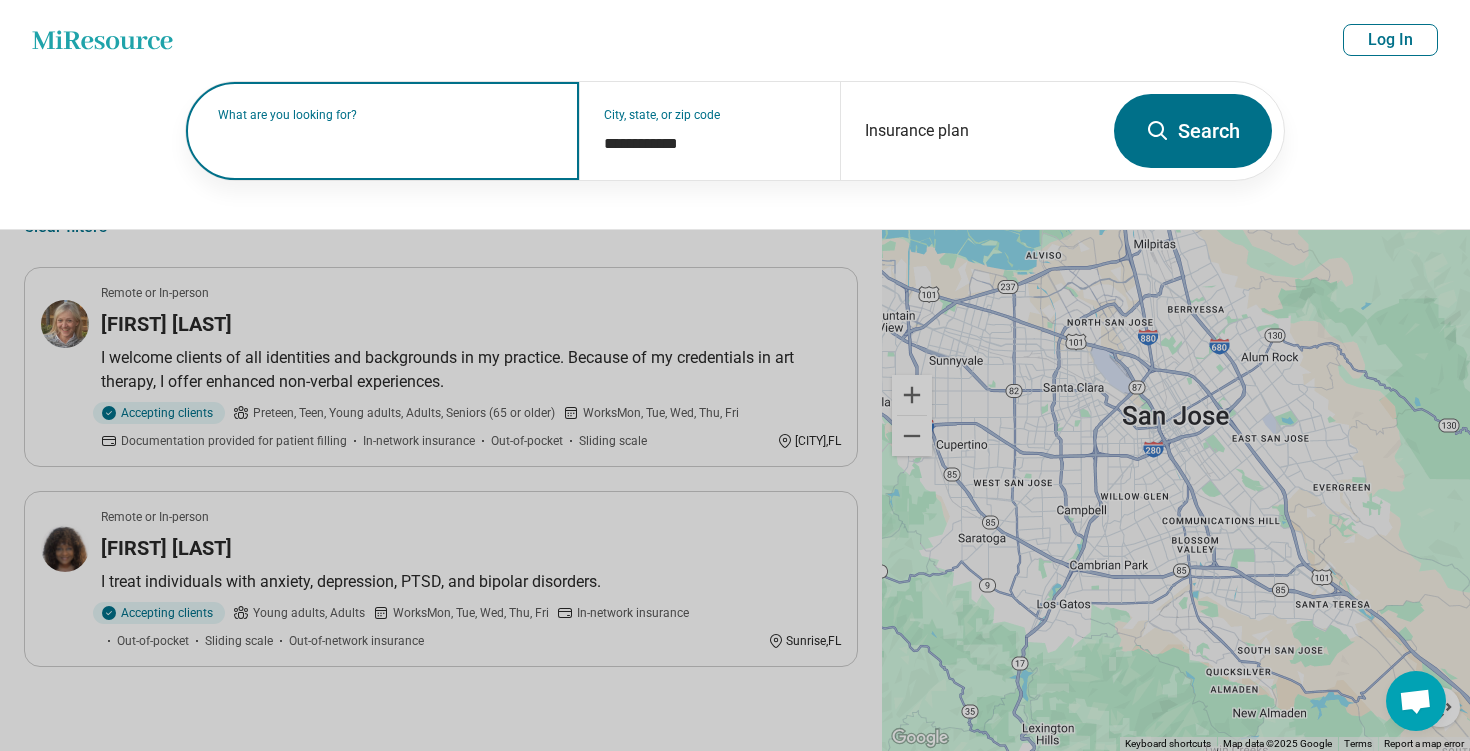 click on "What are you looking for?" at bounding box center (386, 115) 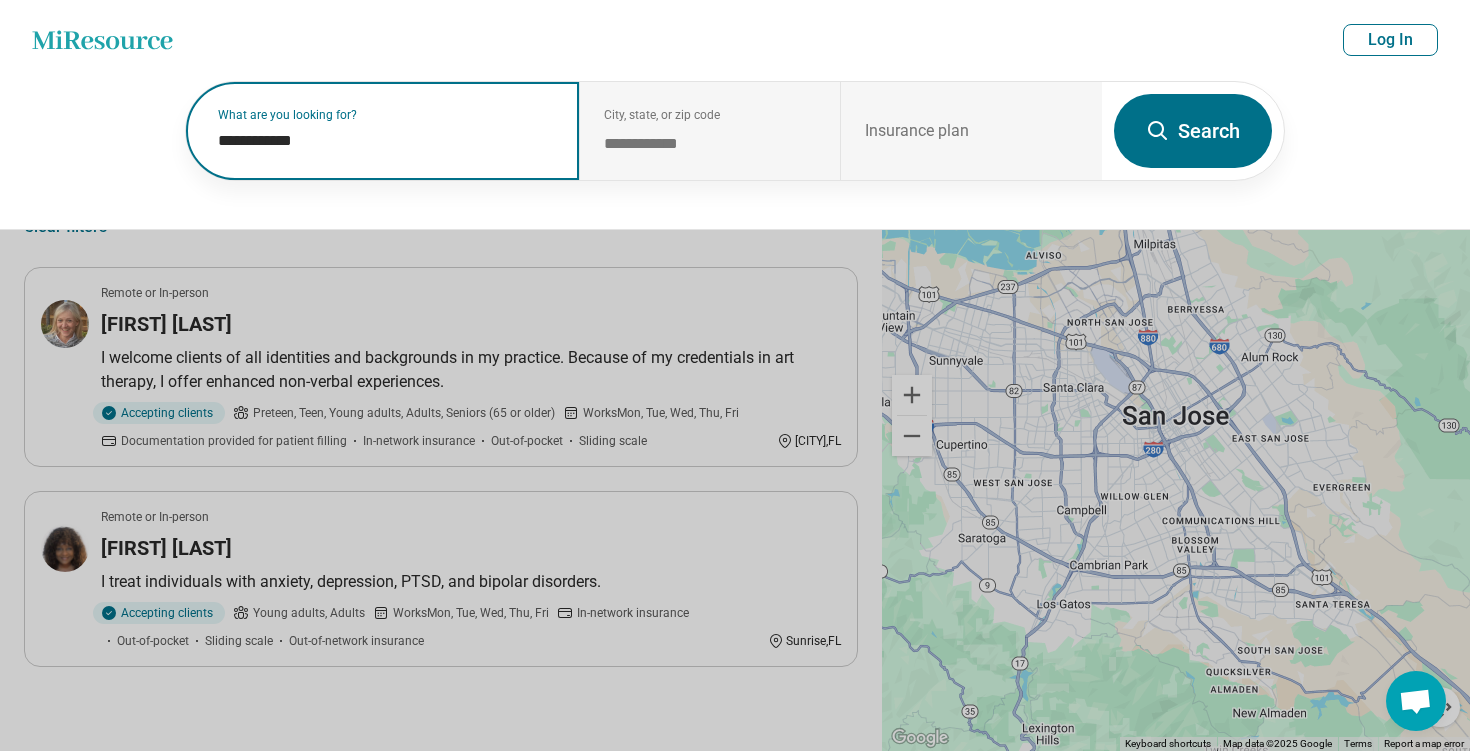 click on "**********" at bounding box center (386, 141) 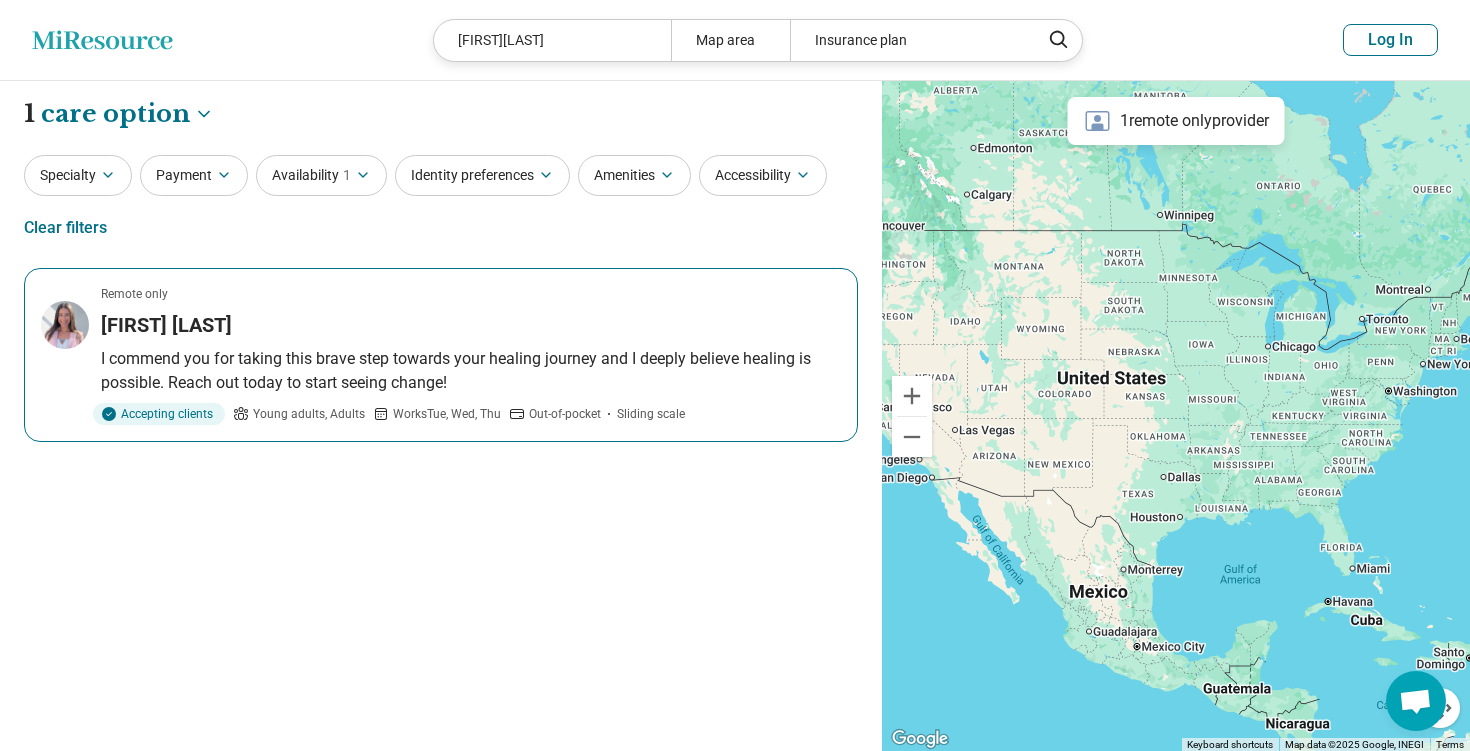 click on "Remote only Ashley Gersh I commend you for taking this brave step towards your healing journey and I deeply believe healing is possible. Reach out today to start seeing change! Accepting clients Young adults, Adults Works  Tue, Wed, Thu Out-of-pocket Sliding scale" at bounding box center [441, 355] 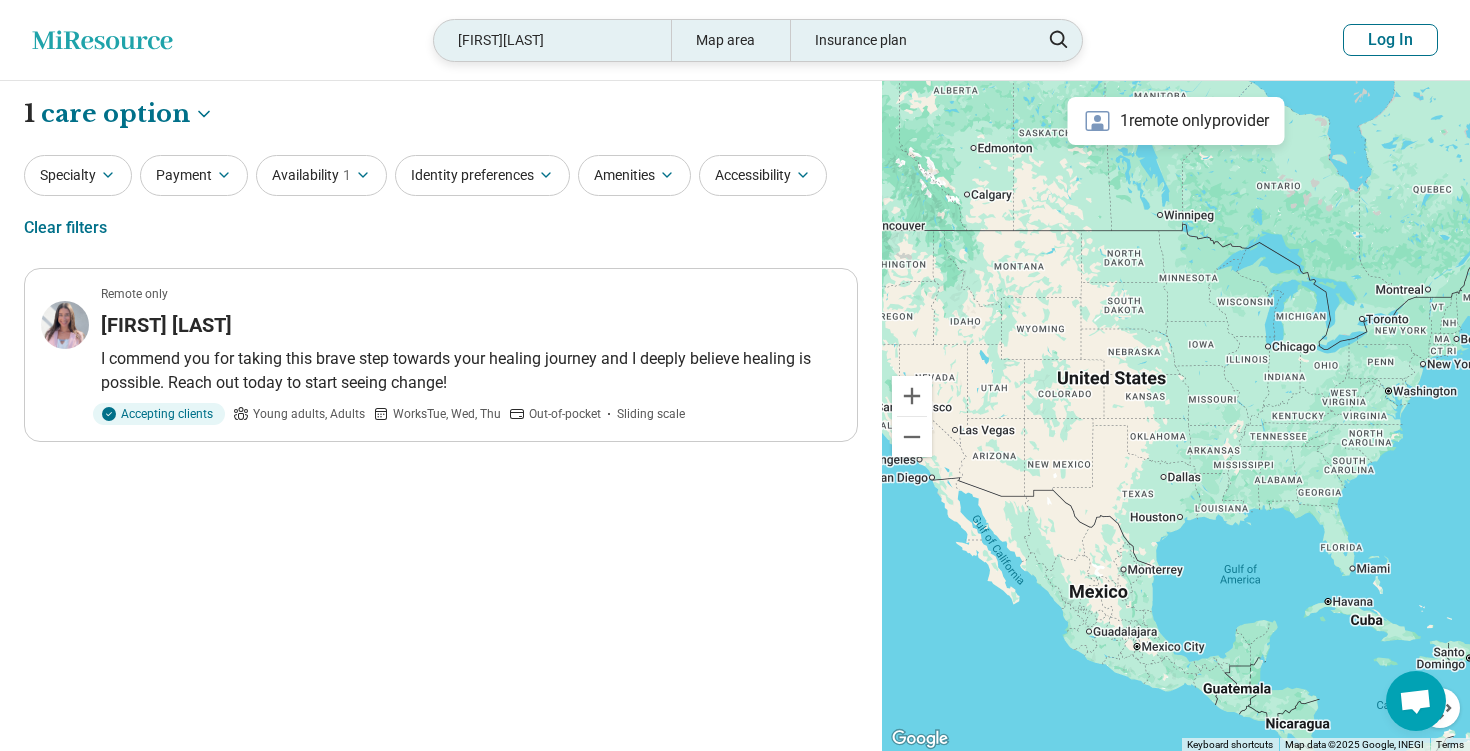 click on "AshleyGersh" at bounding box center [552, 40] 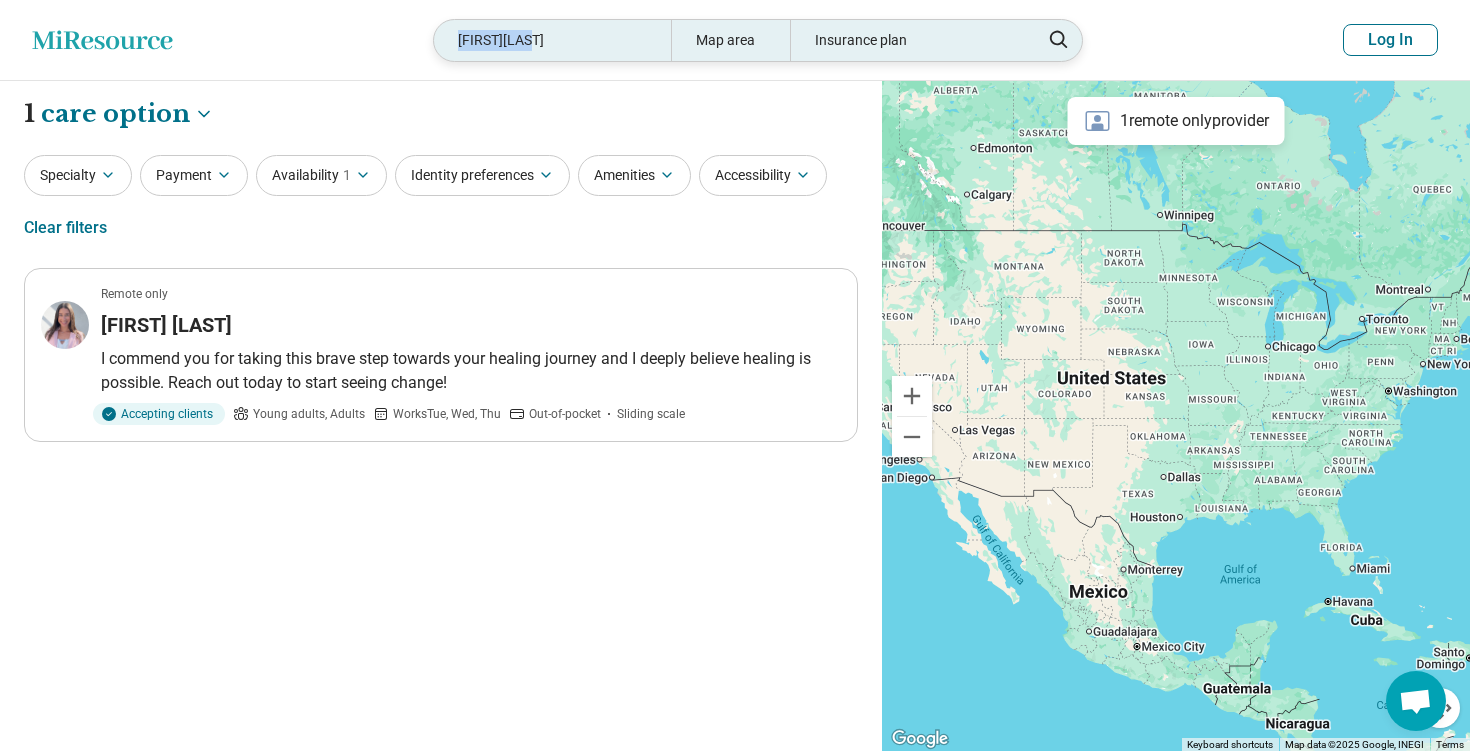 click on "Miresource logo AshleyGersh Map area Insurance plan Log In" at bounding box center [735, 40] 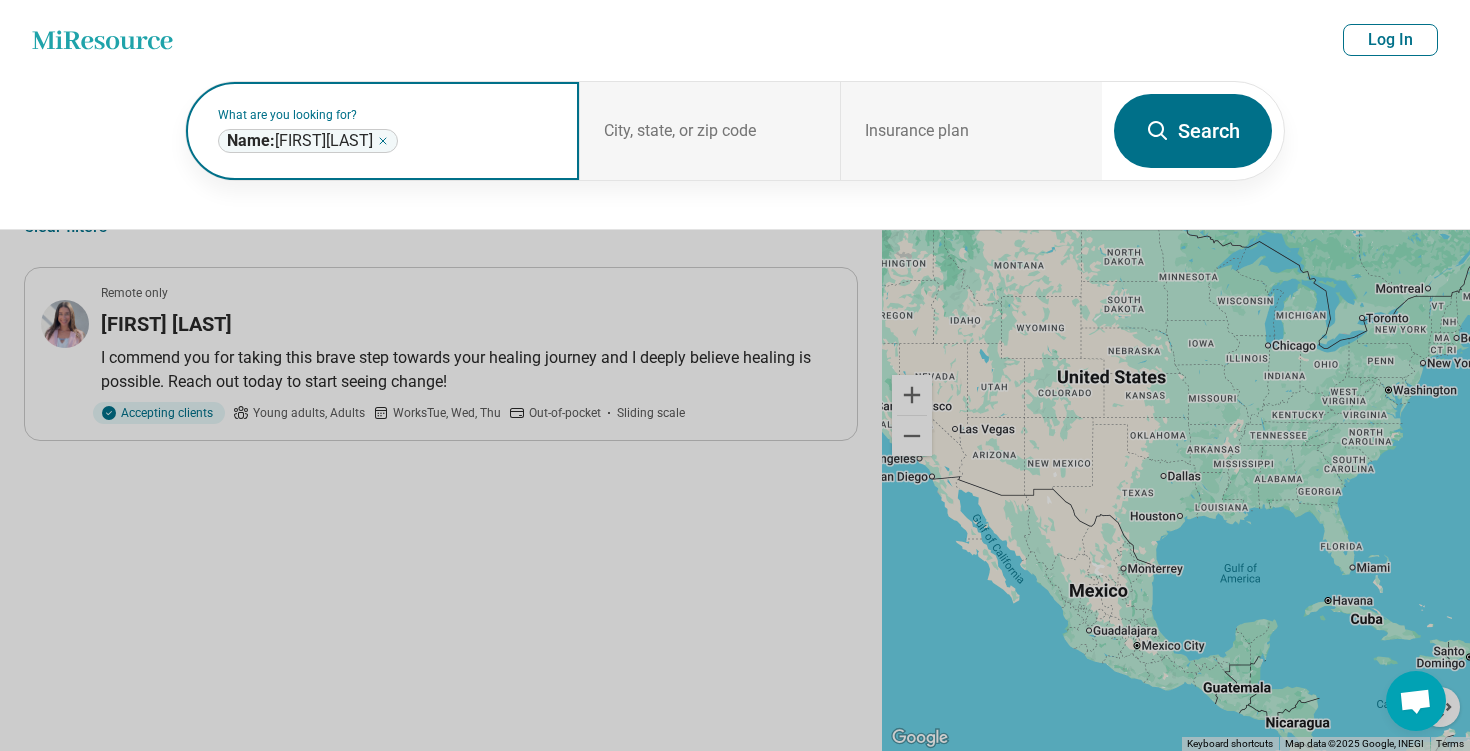 click 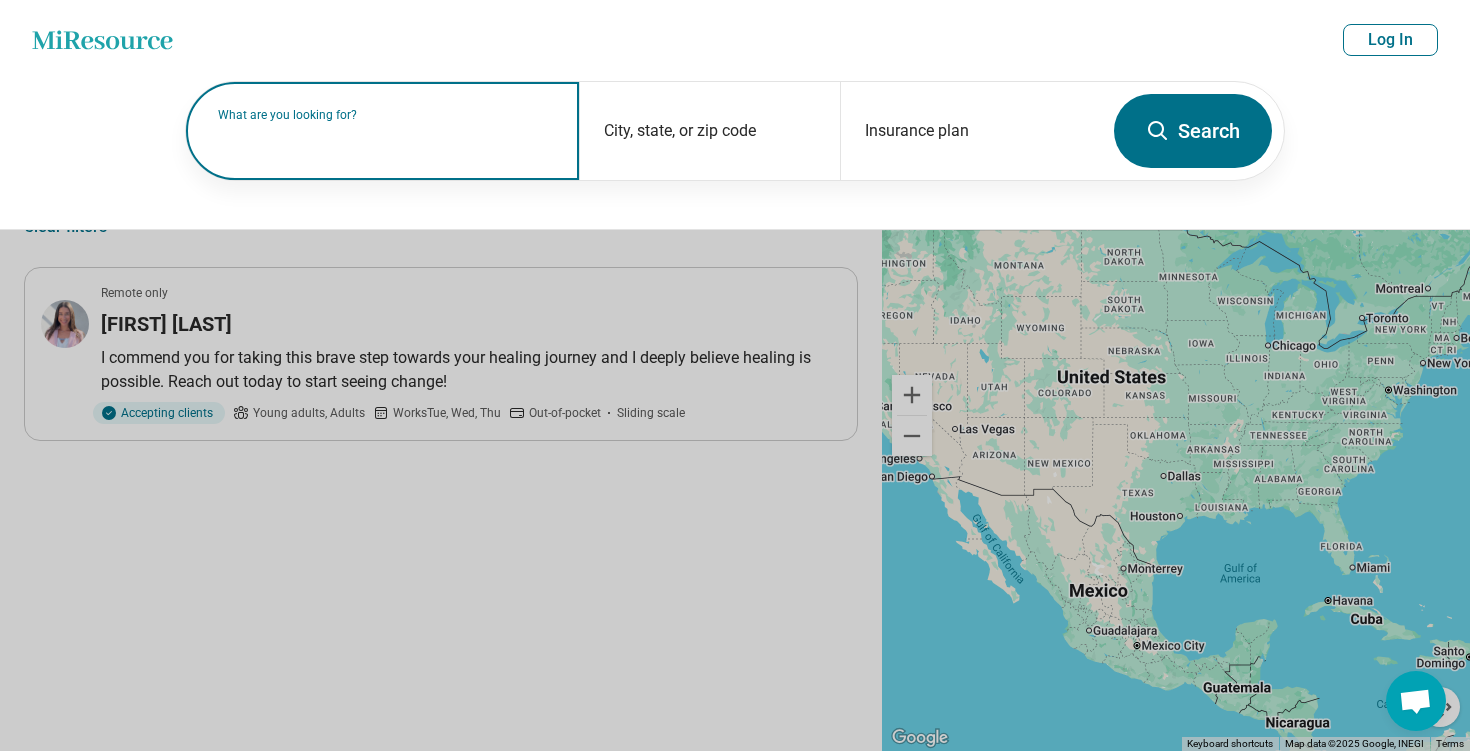 click on "What are you looking for?" at bounding box center [386, 115] 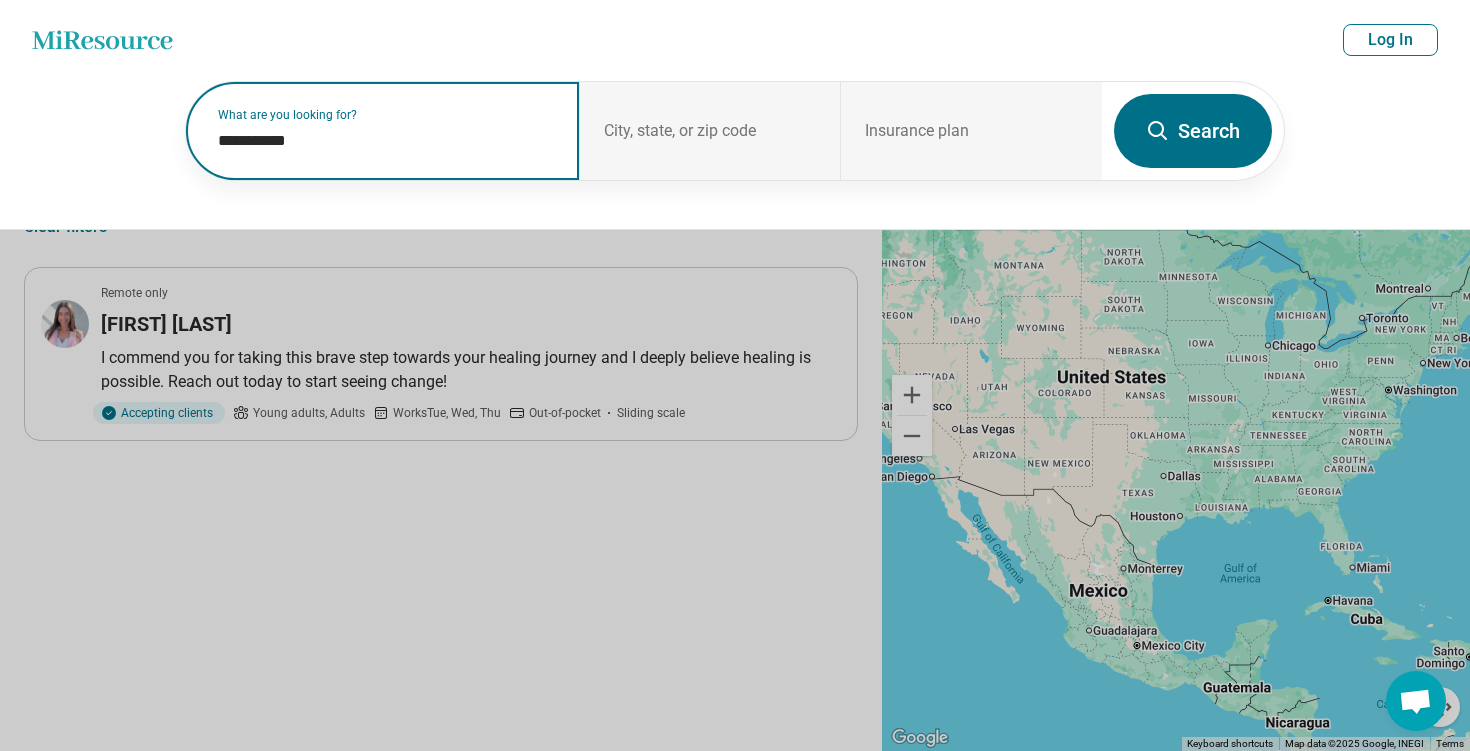 click on "**********" at bounding box center [386, 141] 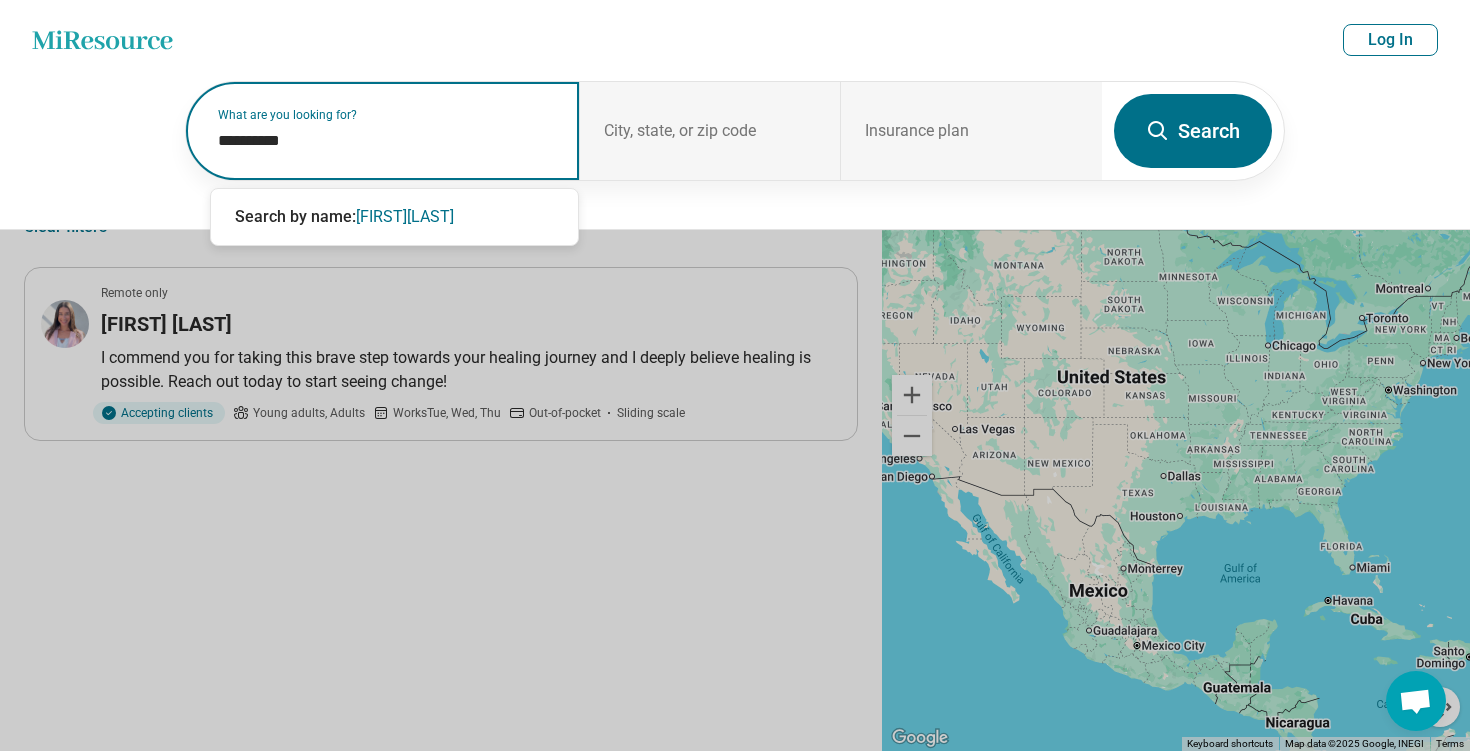type on "**********" 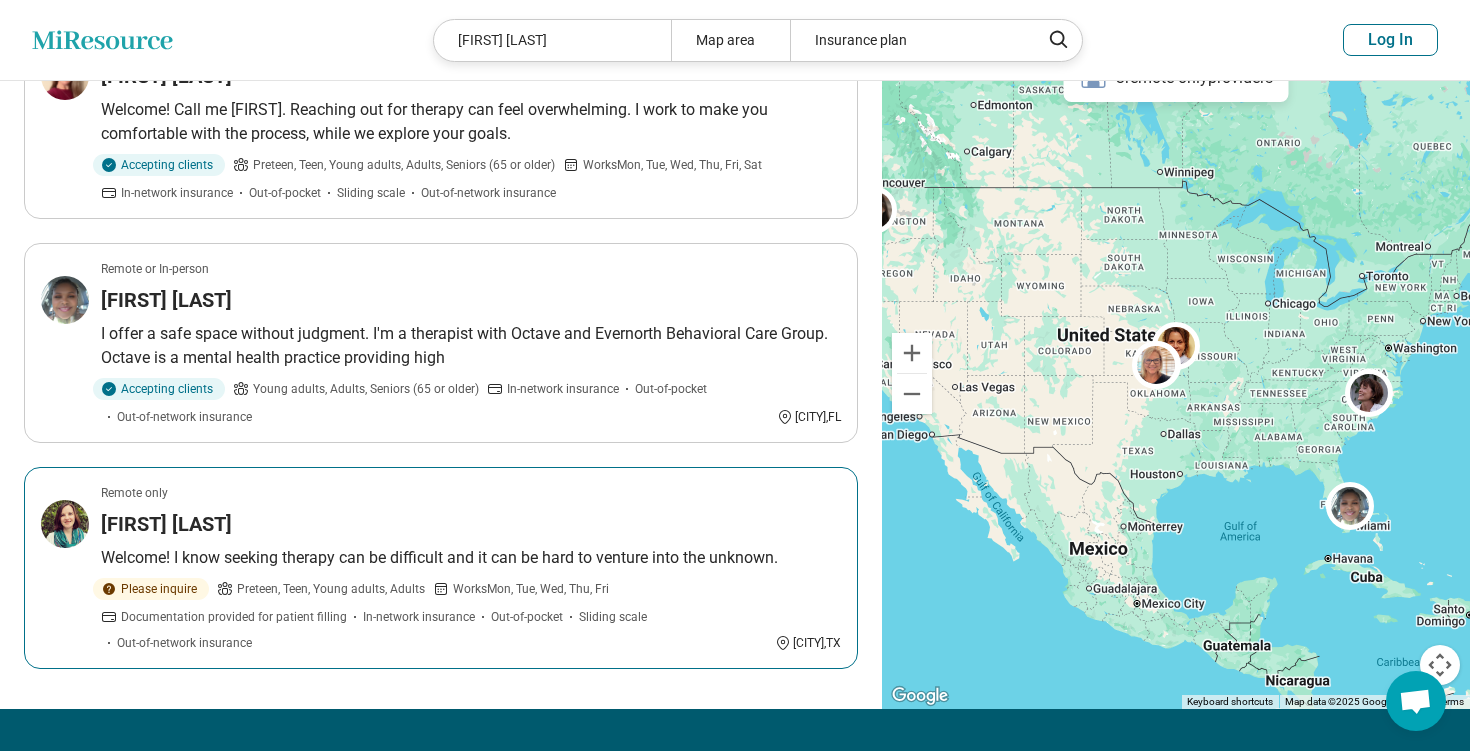 scroll, scrollTop: 1476, scrollLeft: 0, axis: vertical 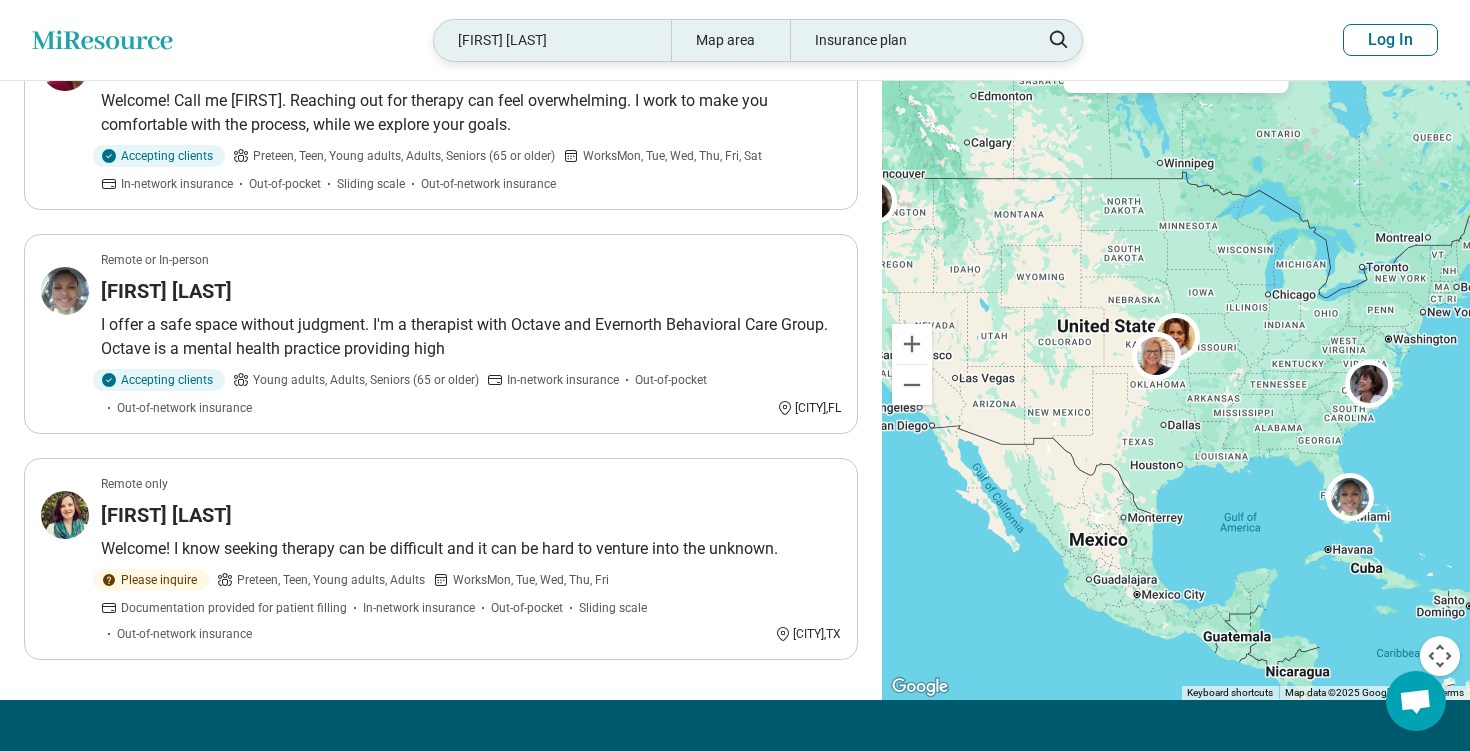 click on "Connie King" at bounding box center [552, 40] 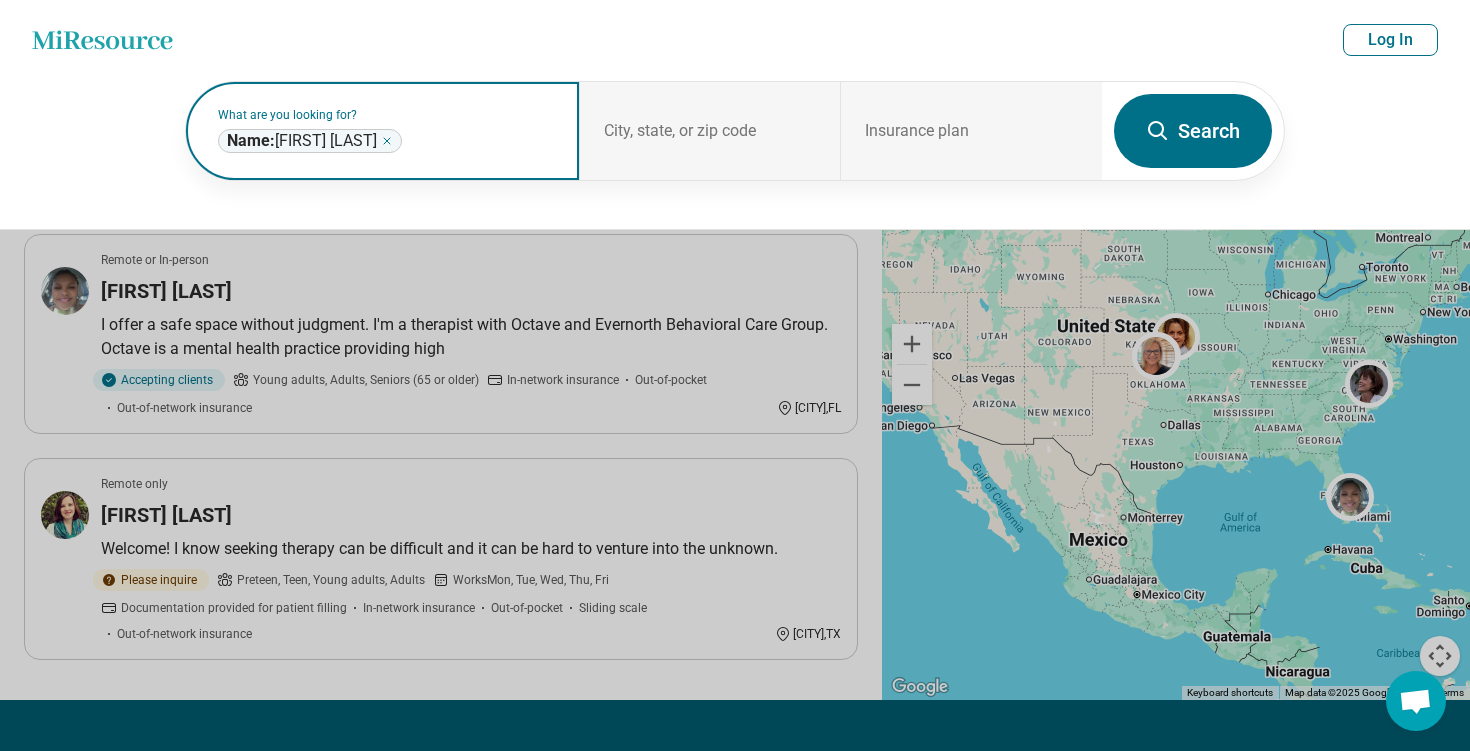 click 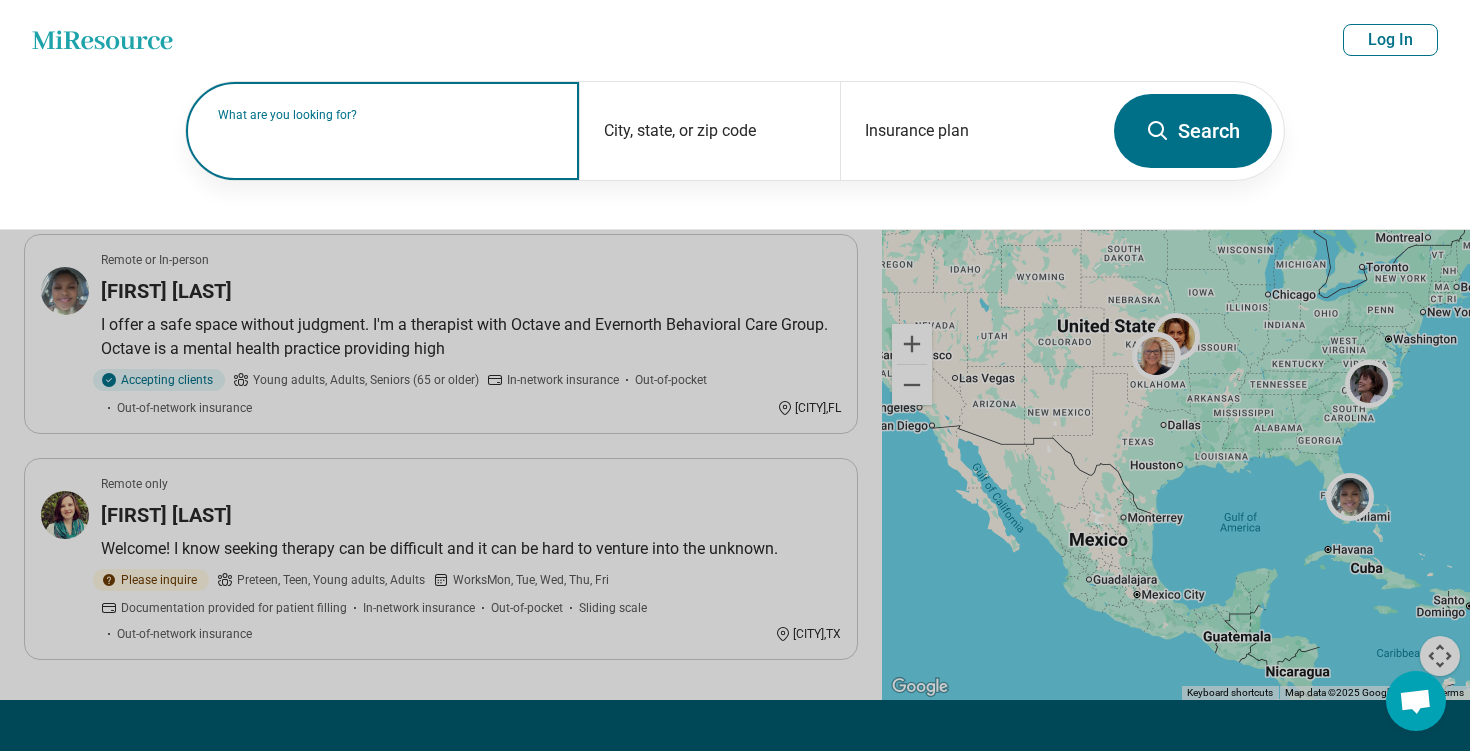 click on "What are you looking for?" at bounding box center (386, 115) 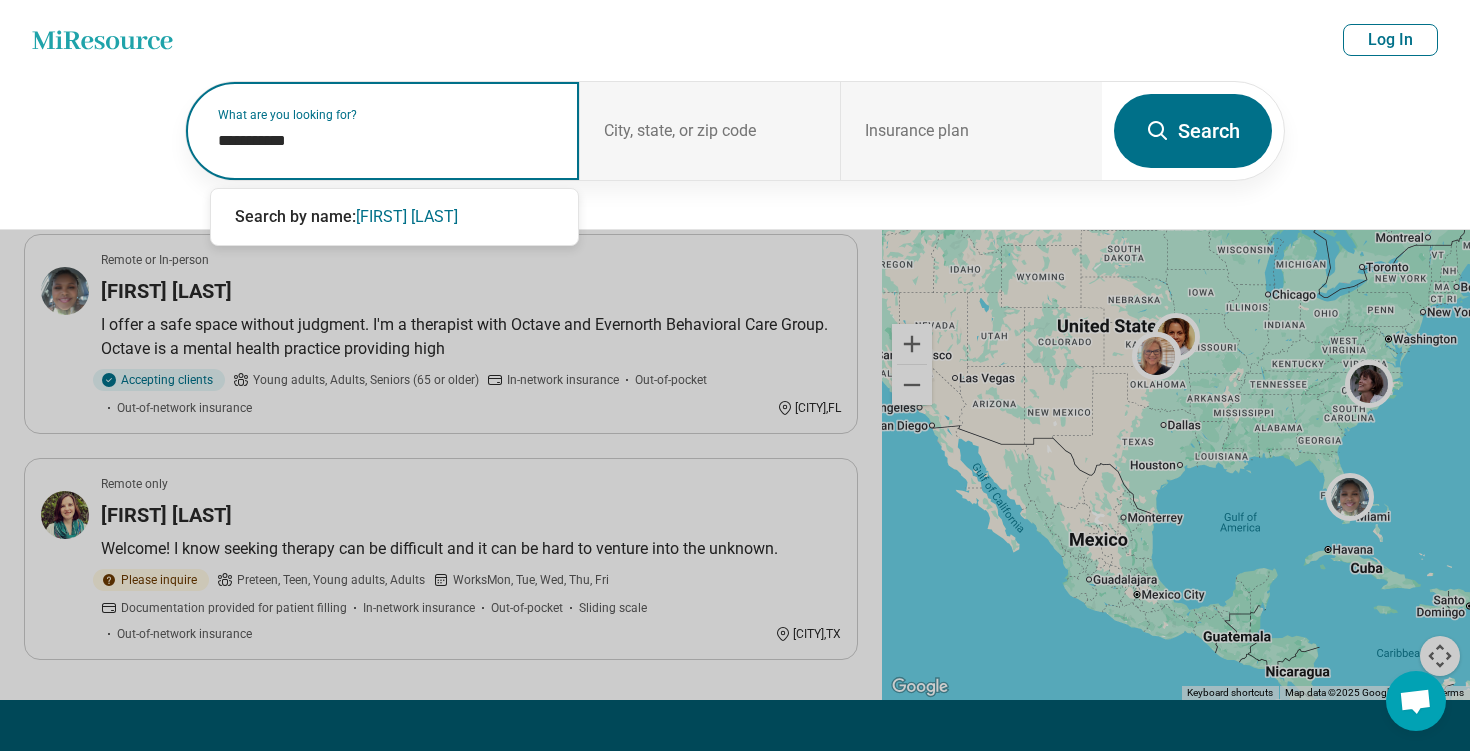 type on "**********" 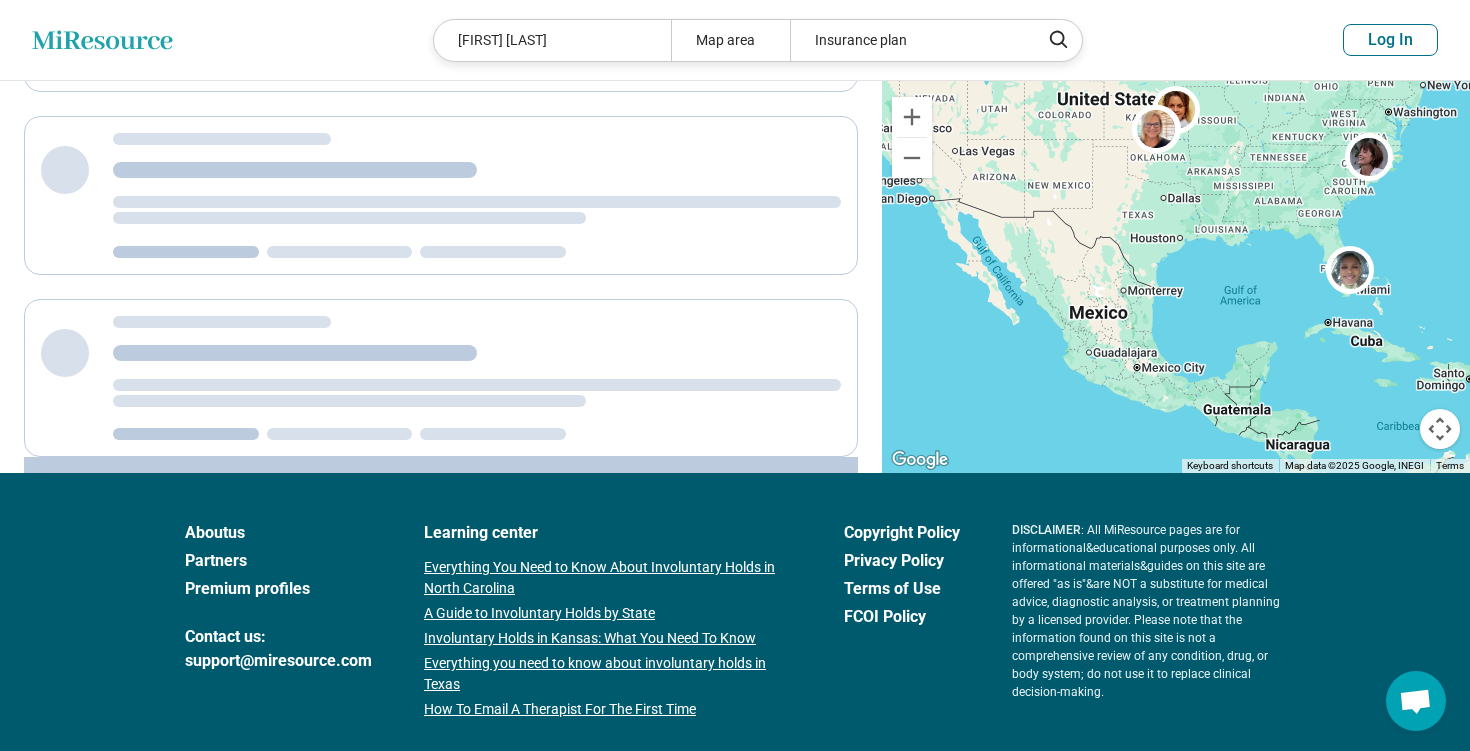 scroll, scrollTop: 666, scrollLeft: 0, axis: vertical 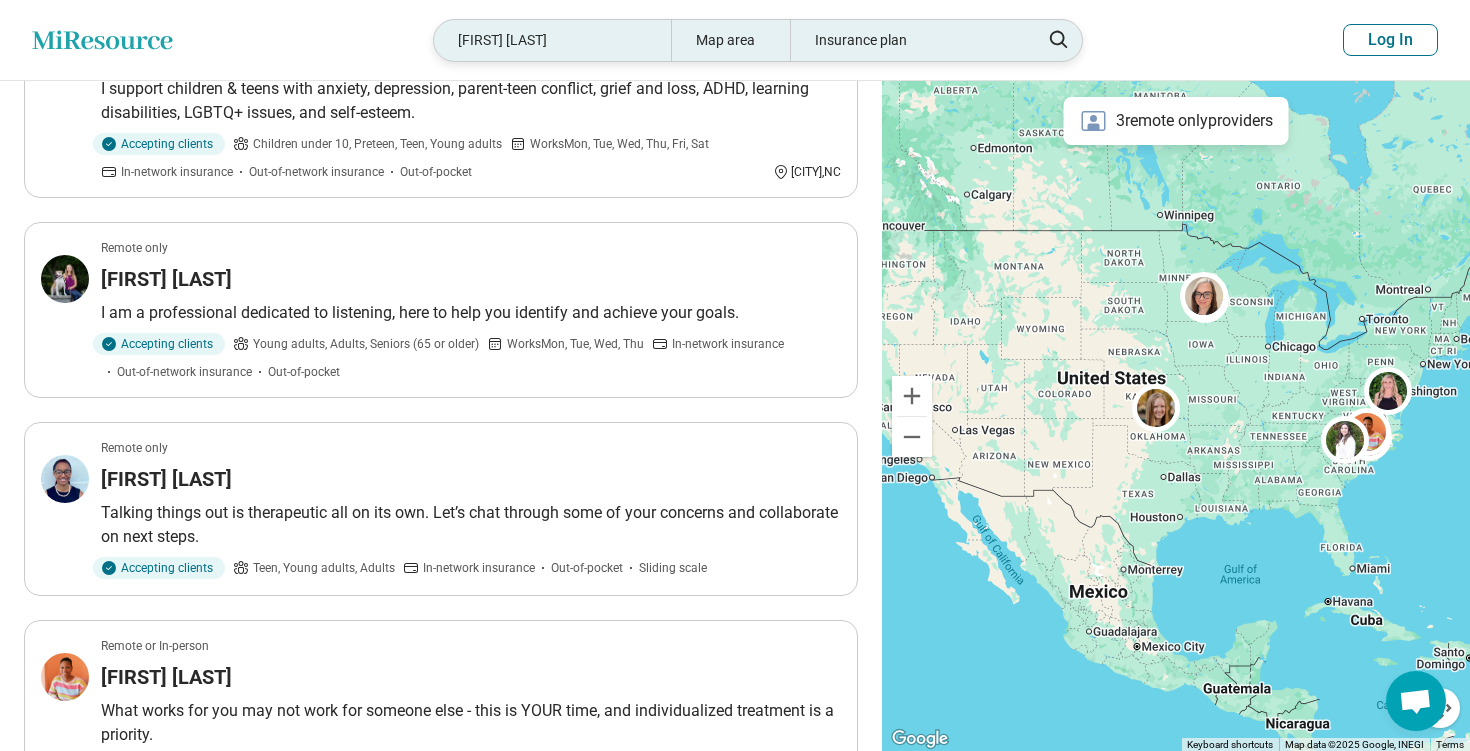 click on "Ashley Gersh" at bounding box center (552, 40) 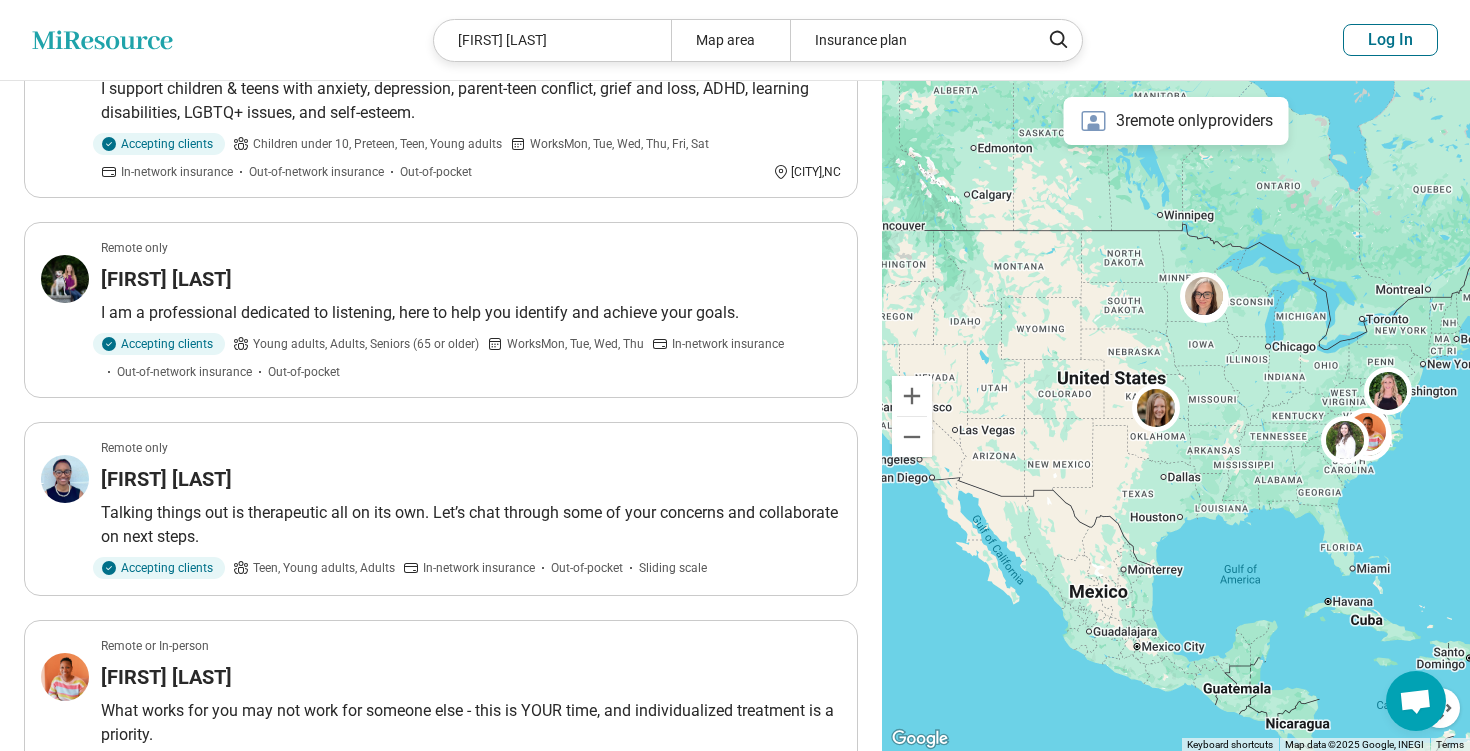 scroll, scrollTop: 643, scrollLeft: 0, axis: vertical 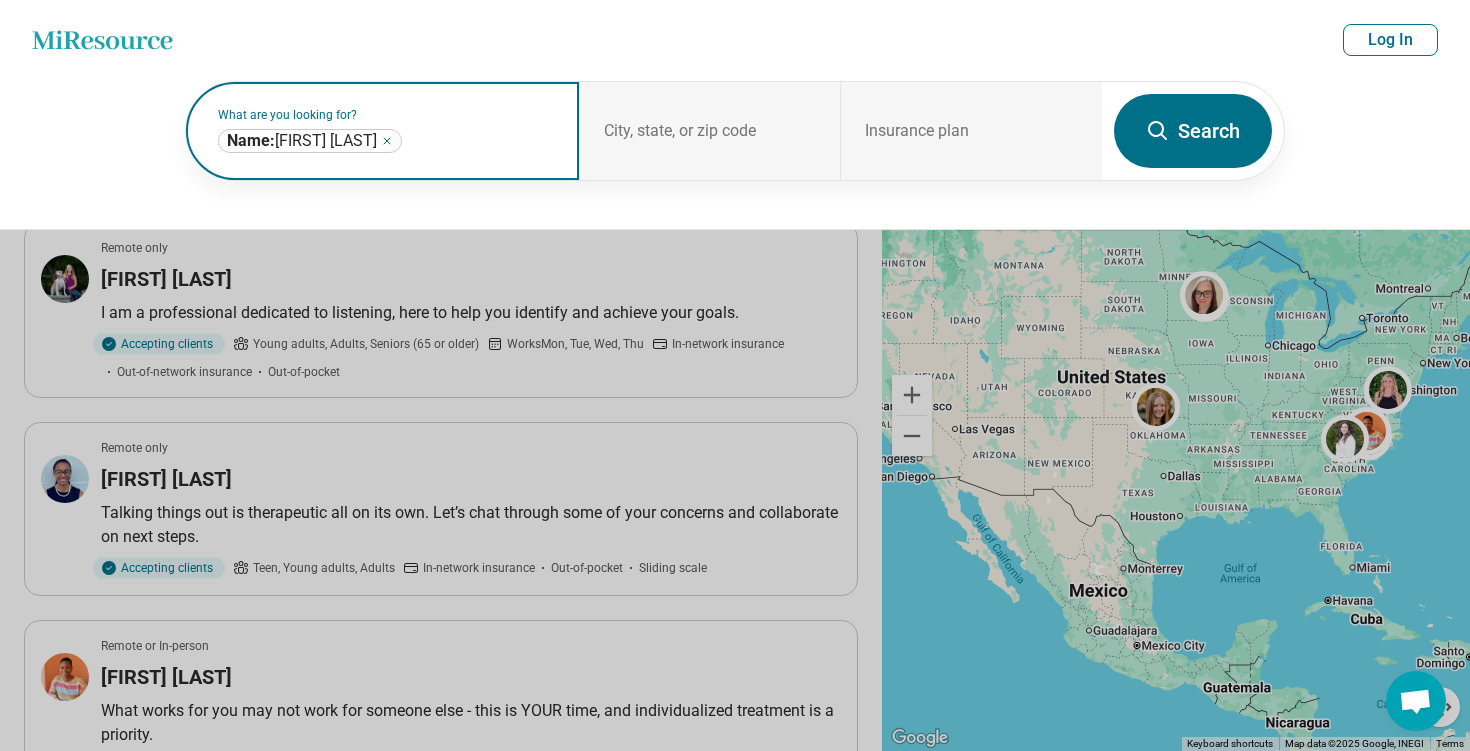 click on "**********" at bounding box center (310, 141) 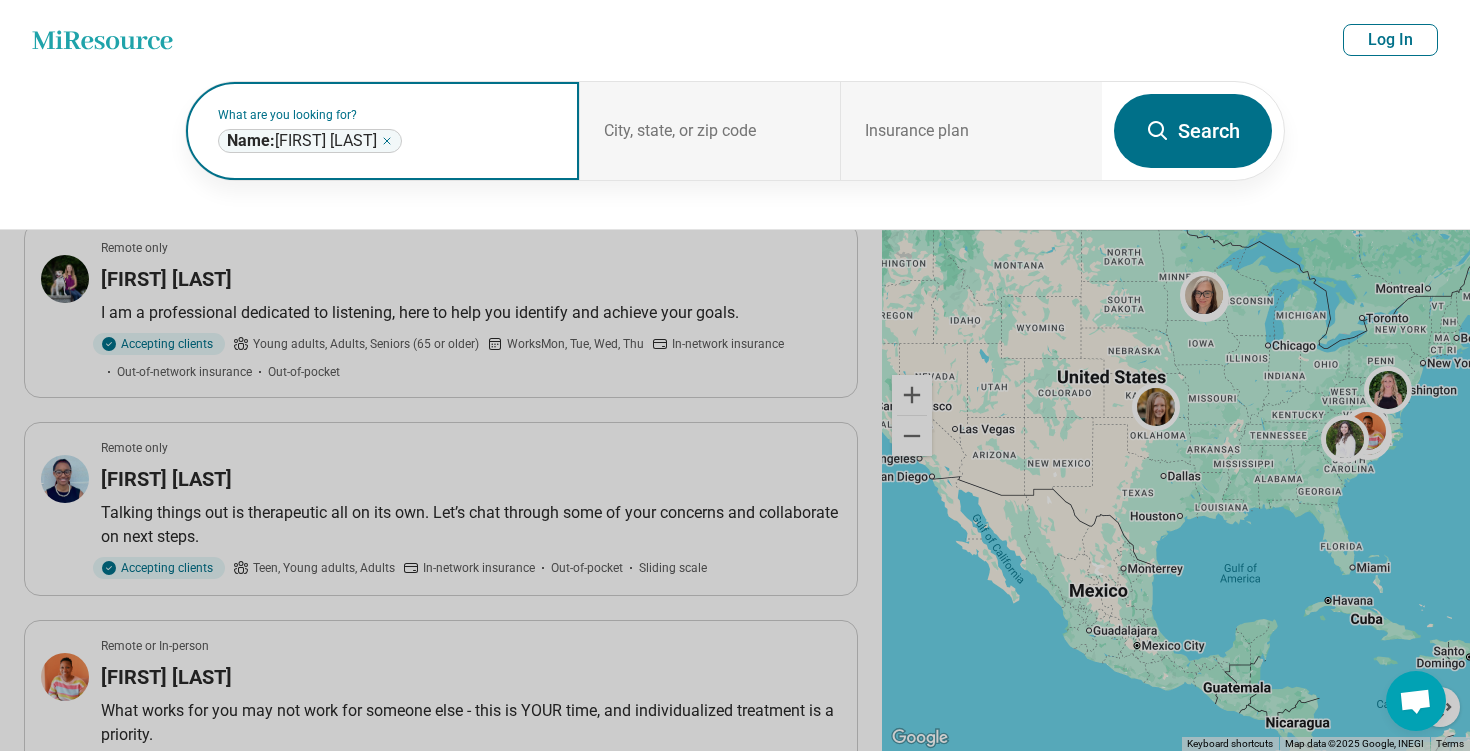 click on "**********" at bounding box center (310, 141) 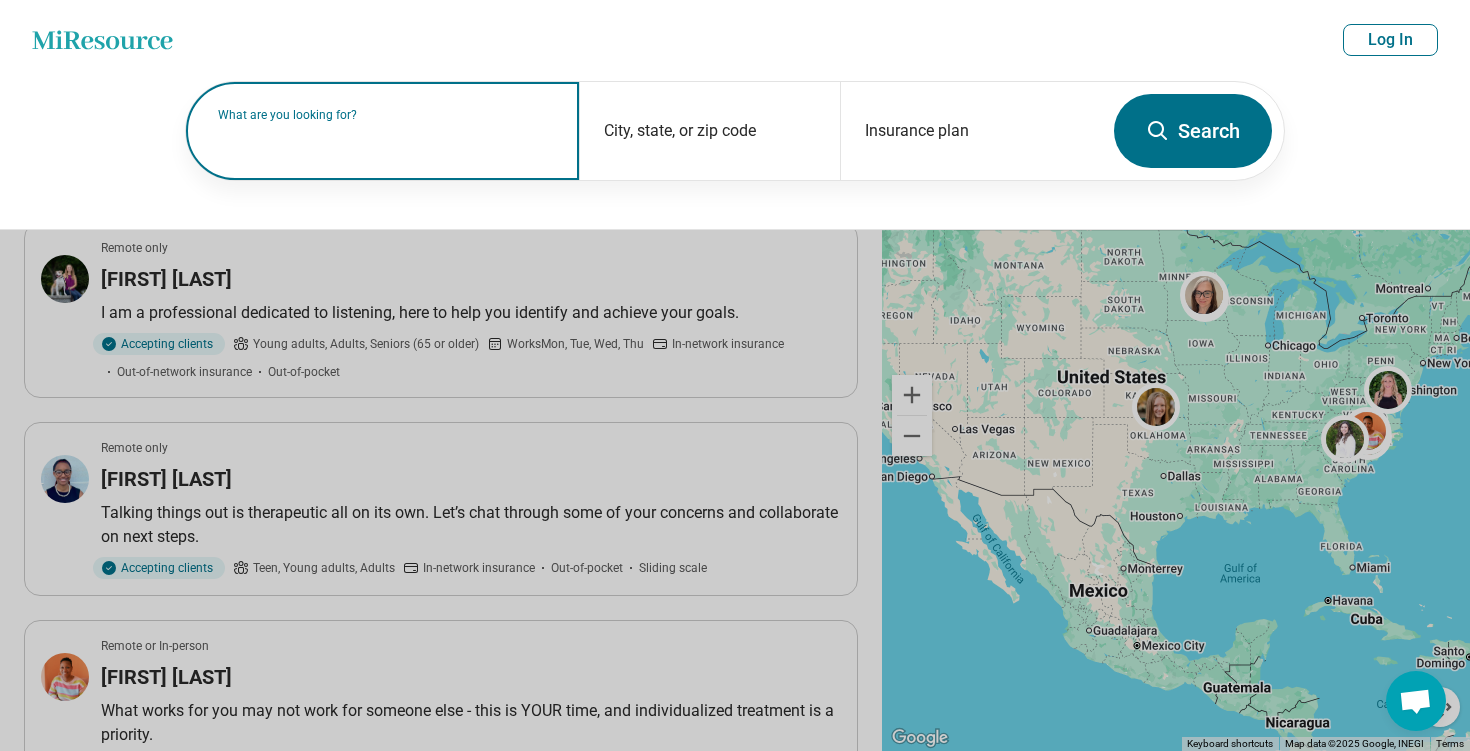 click on "What are you looking for?" at bounding box center (386, 115) 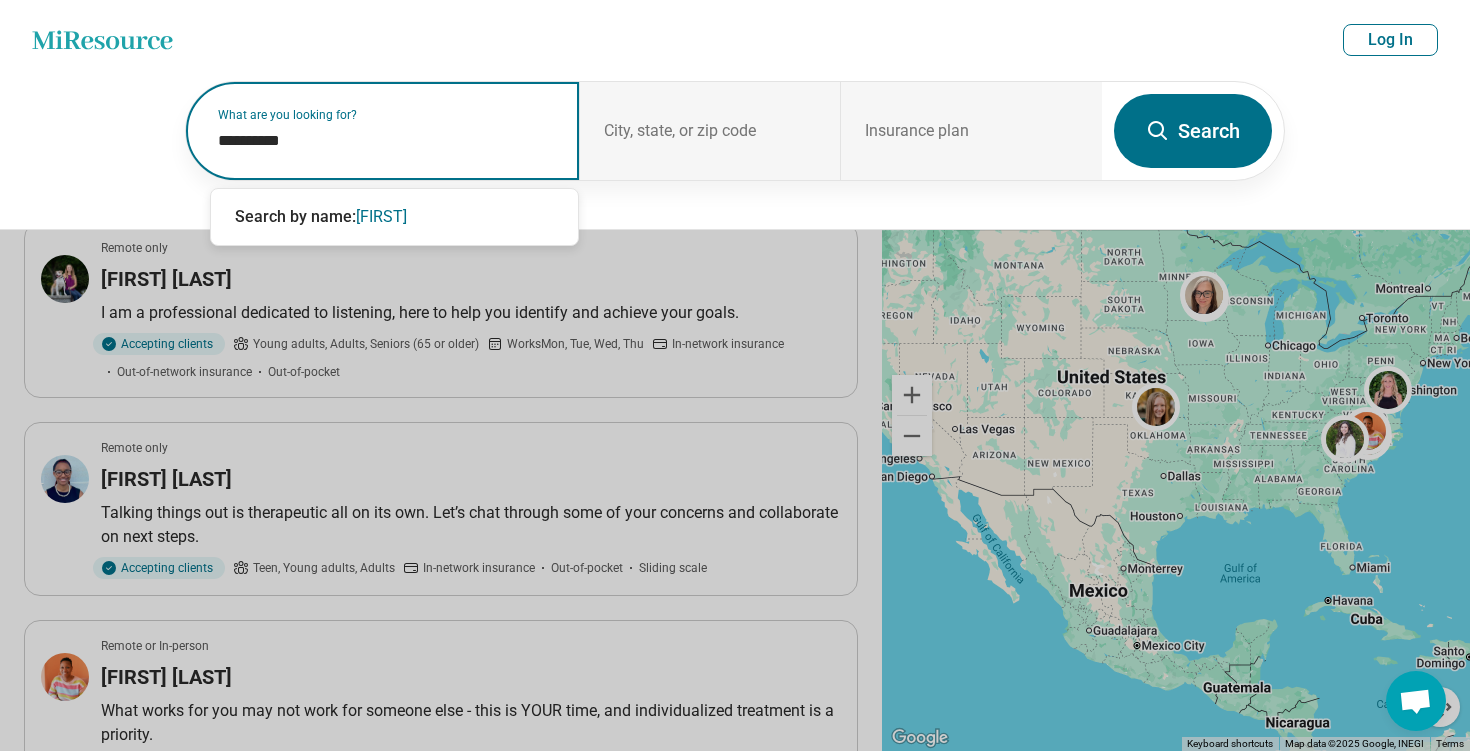 type on "**********" 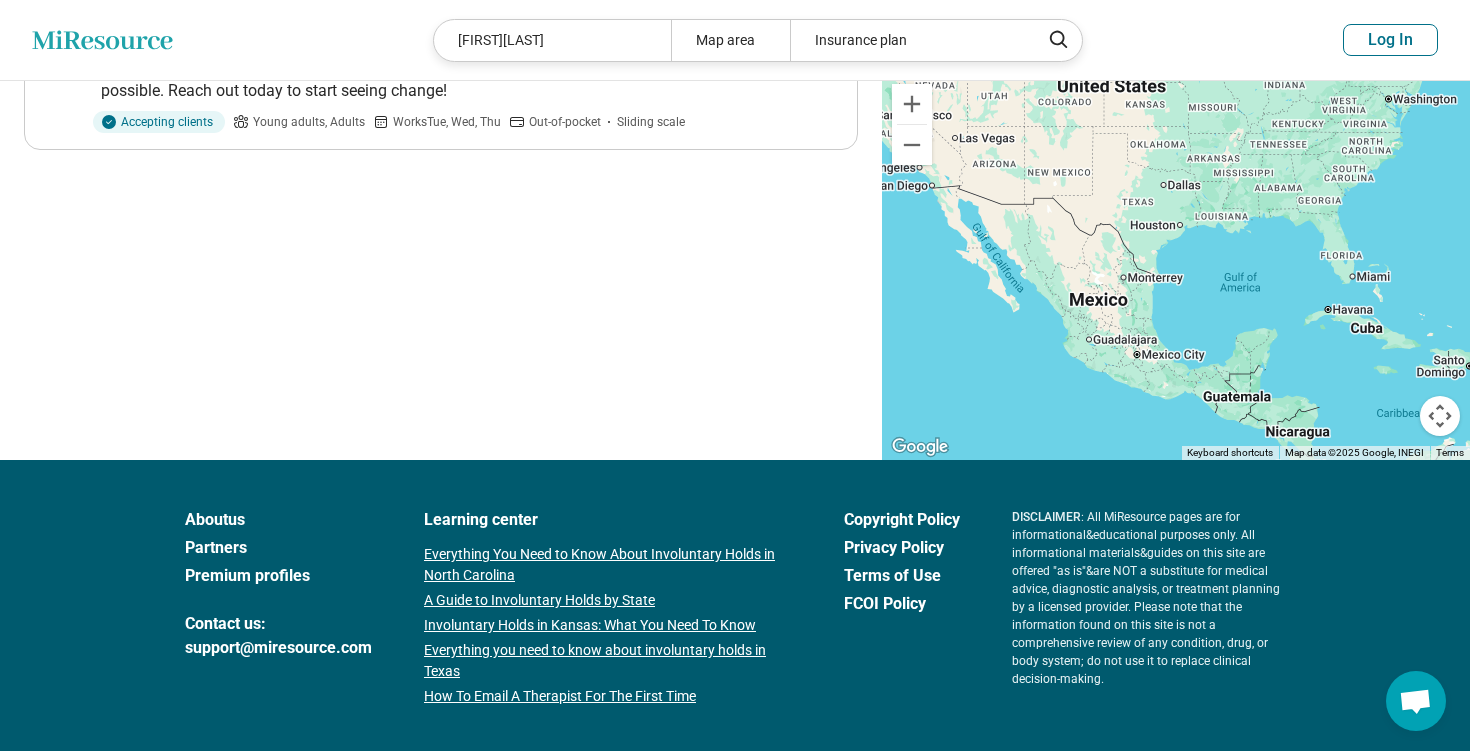 scroll, scrollTop: 129, scrollLeft: 0, axis: vertical 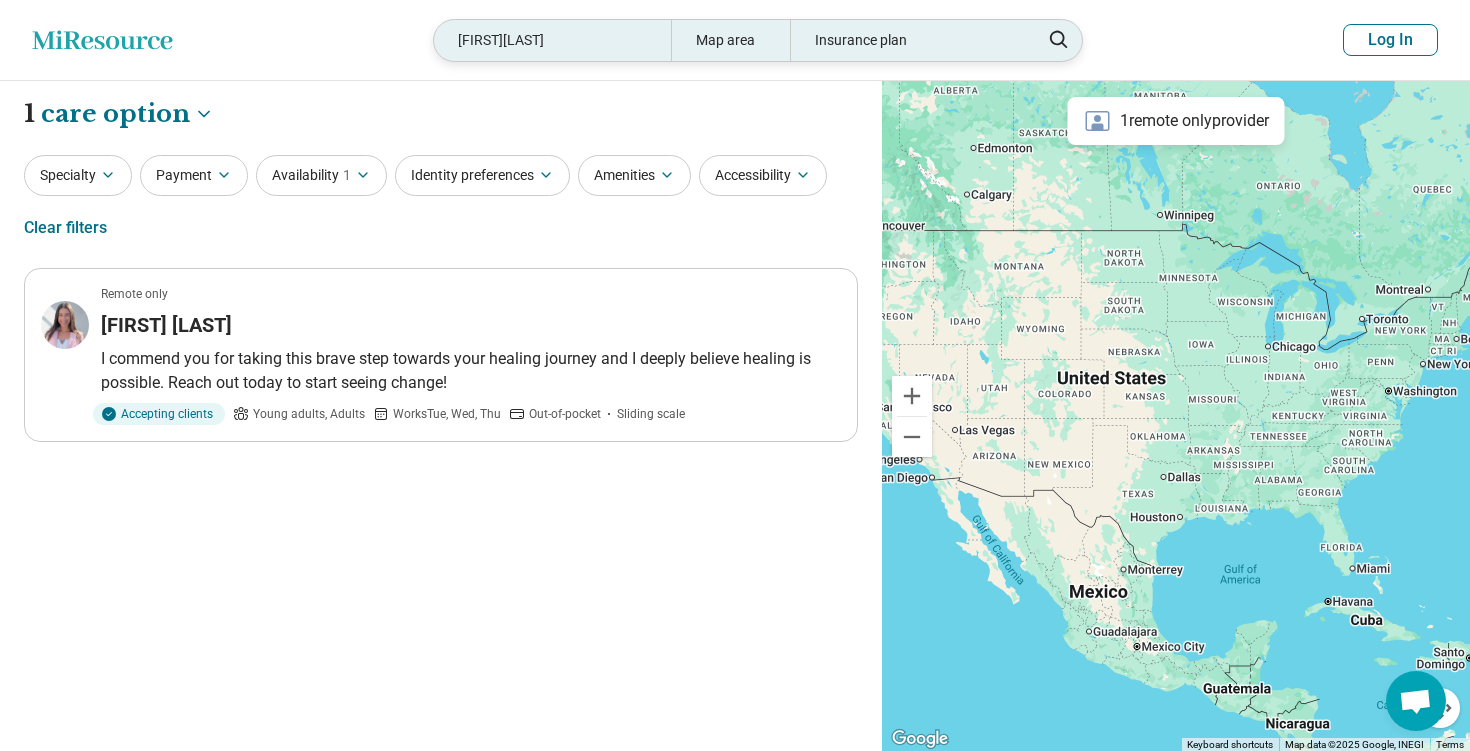 click on "AshleyGersh" at bounding box center (552, 40) 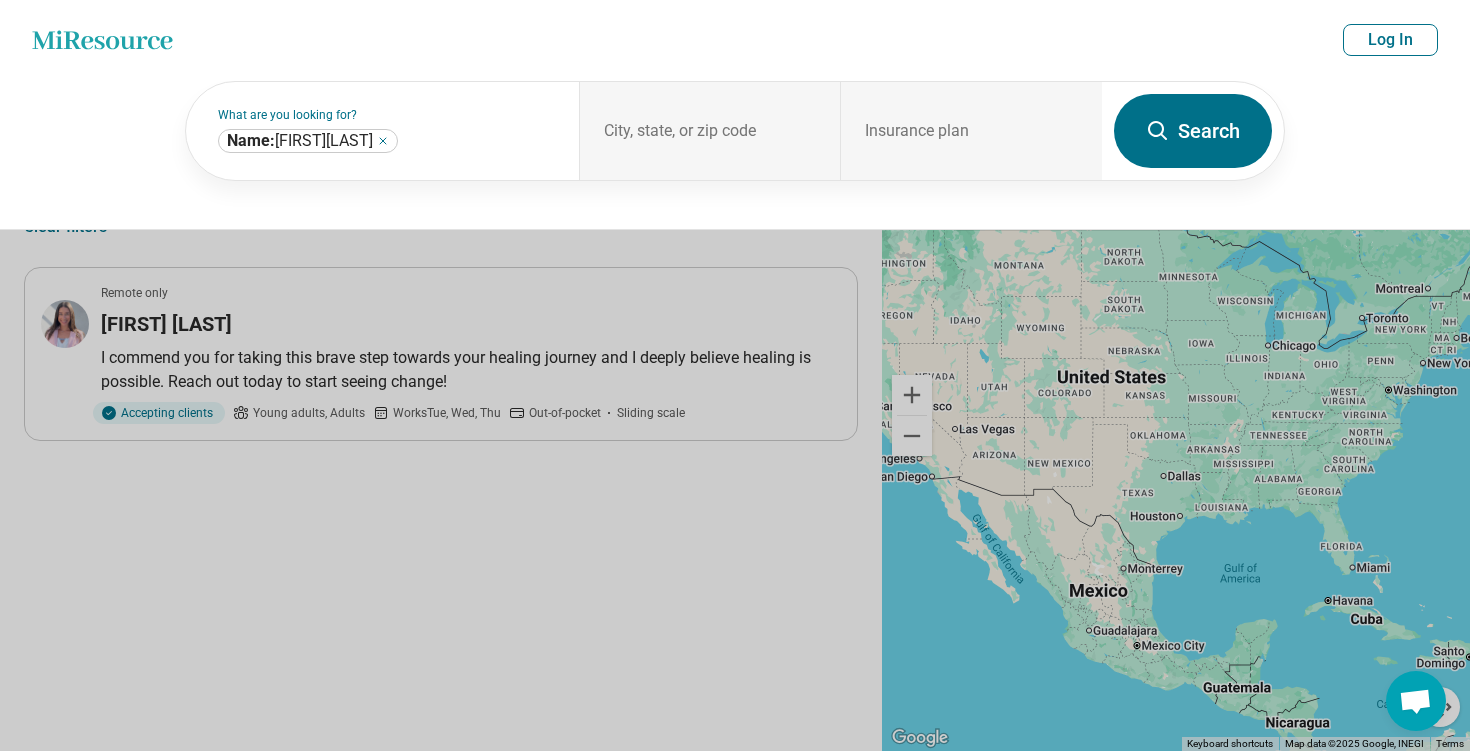 click on "Miresource logo AshleyGersh Map area Insurance plan Log In" at bounding box center (735, 40) 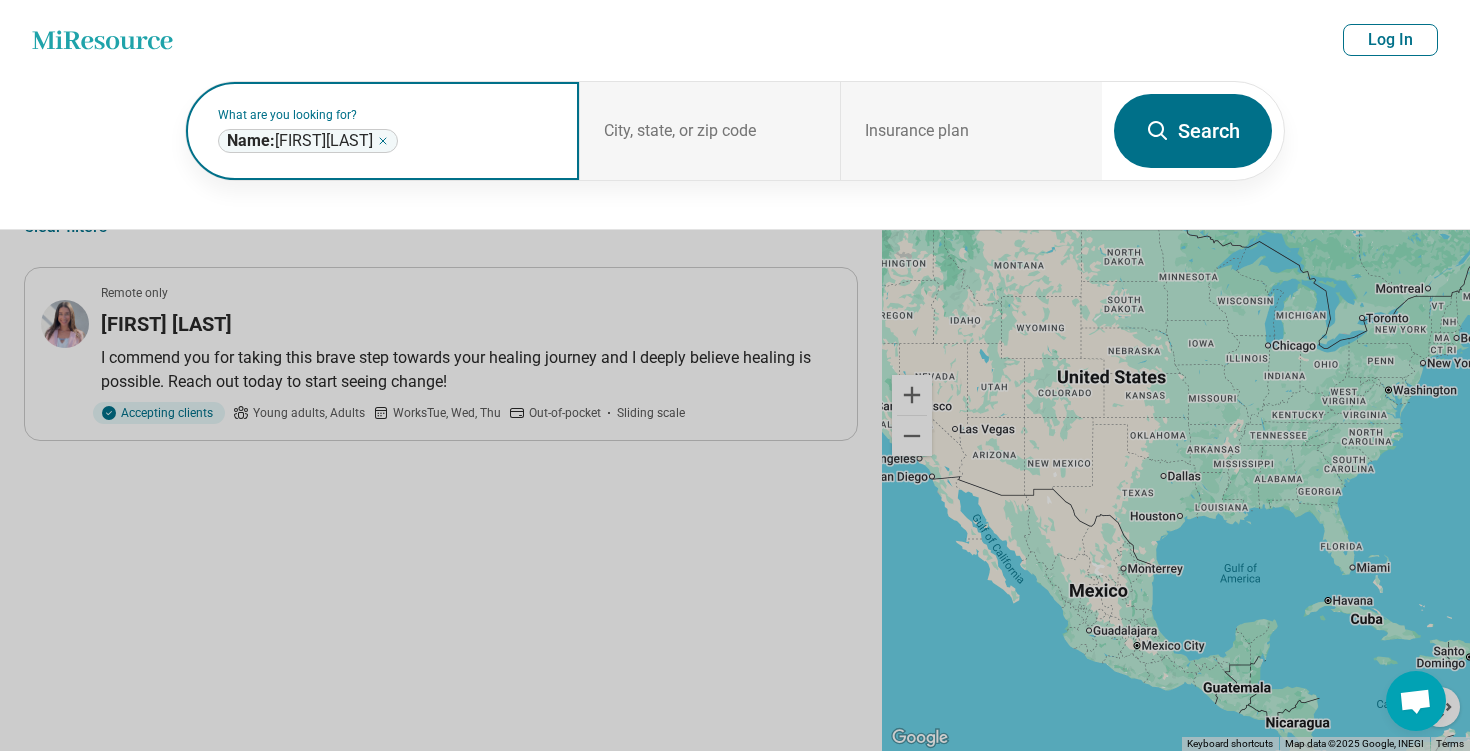 click 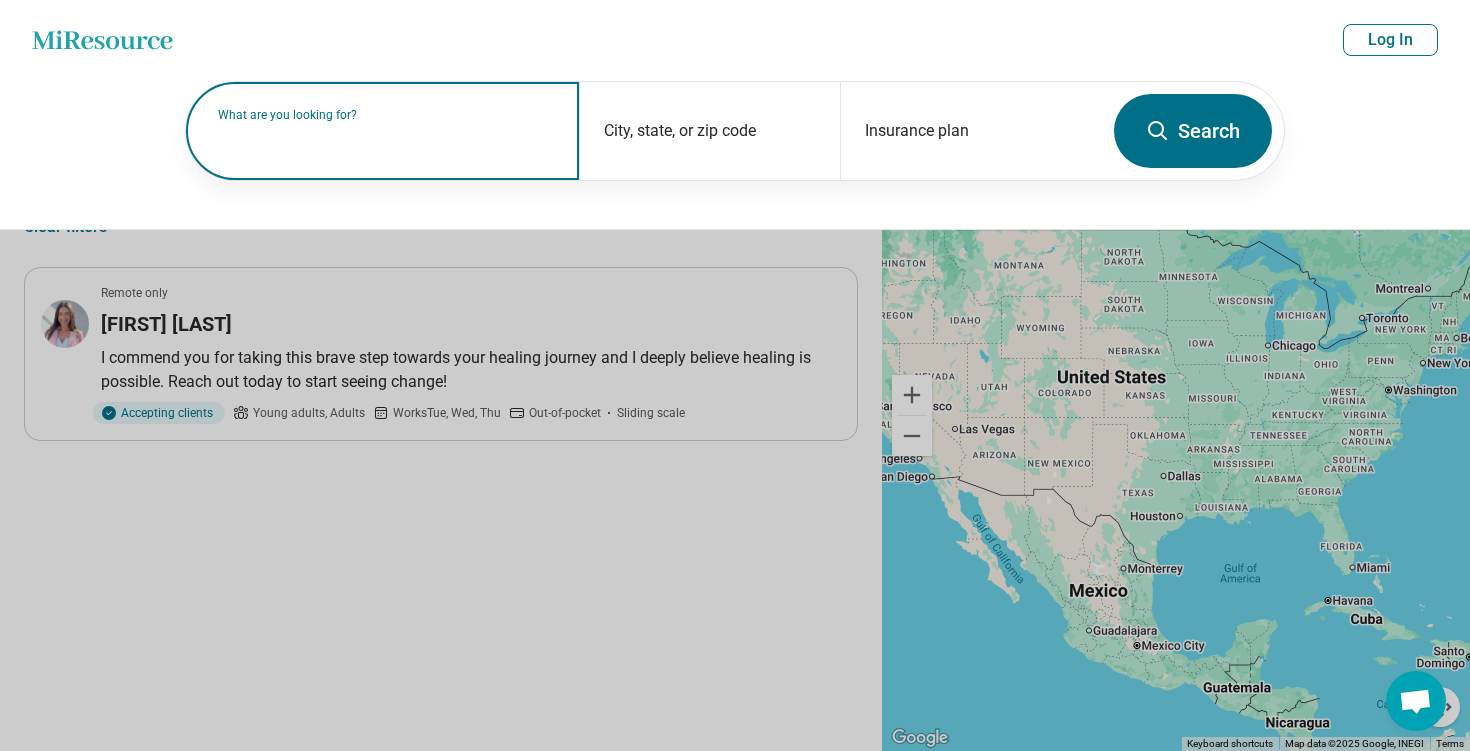 click on "What are you looking for?" at bounding box center [382, 131] 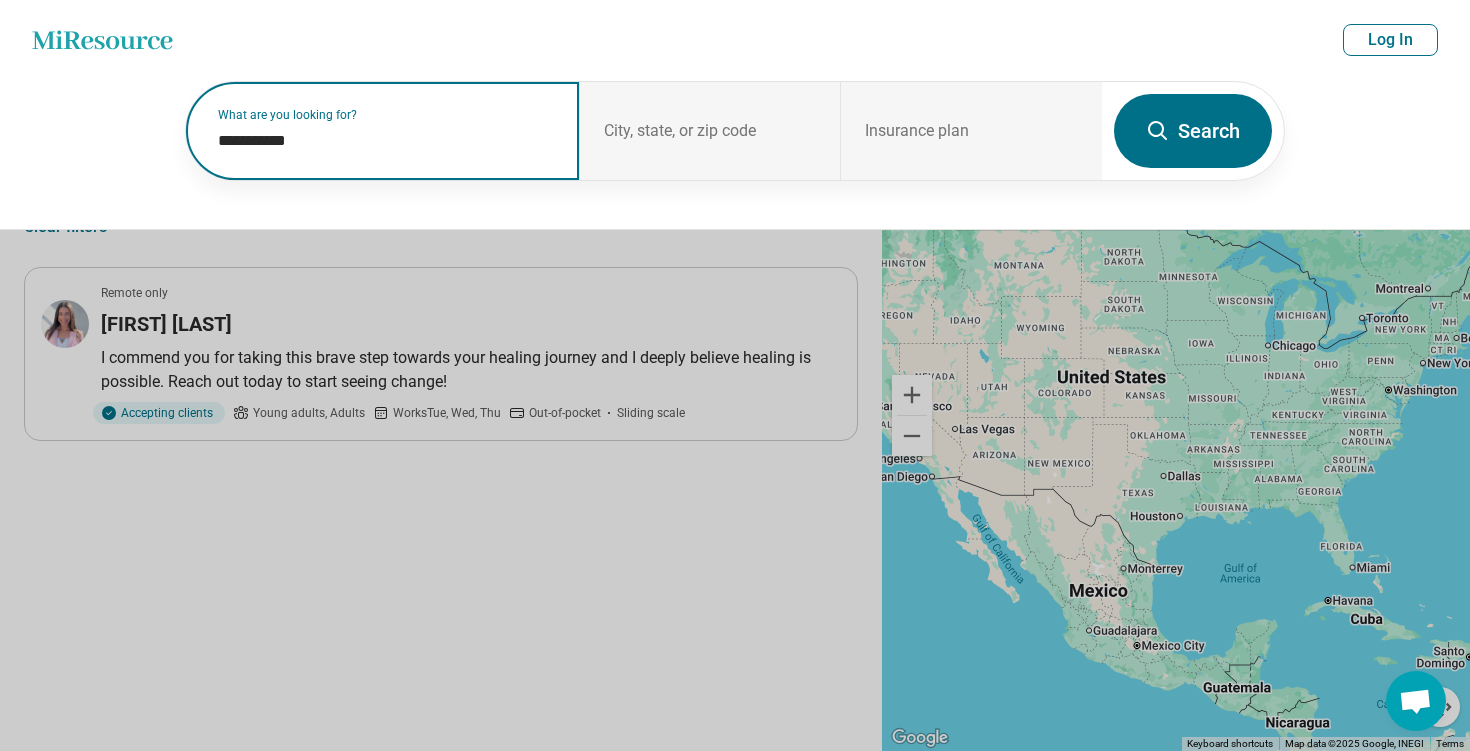 click on "**********" at bounding box center (386, 141) 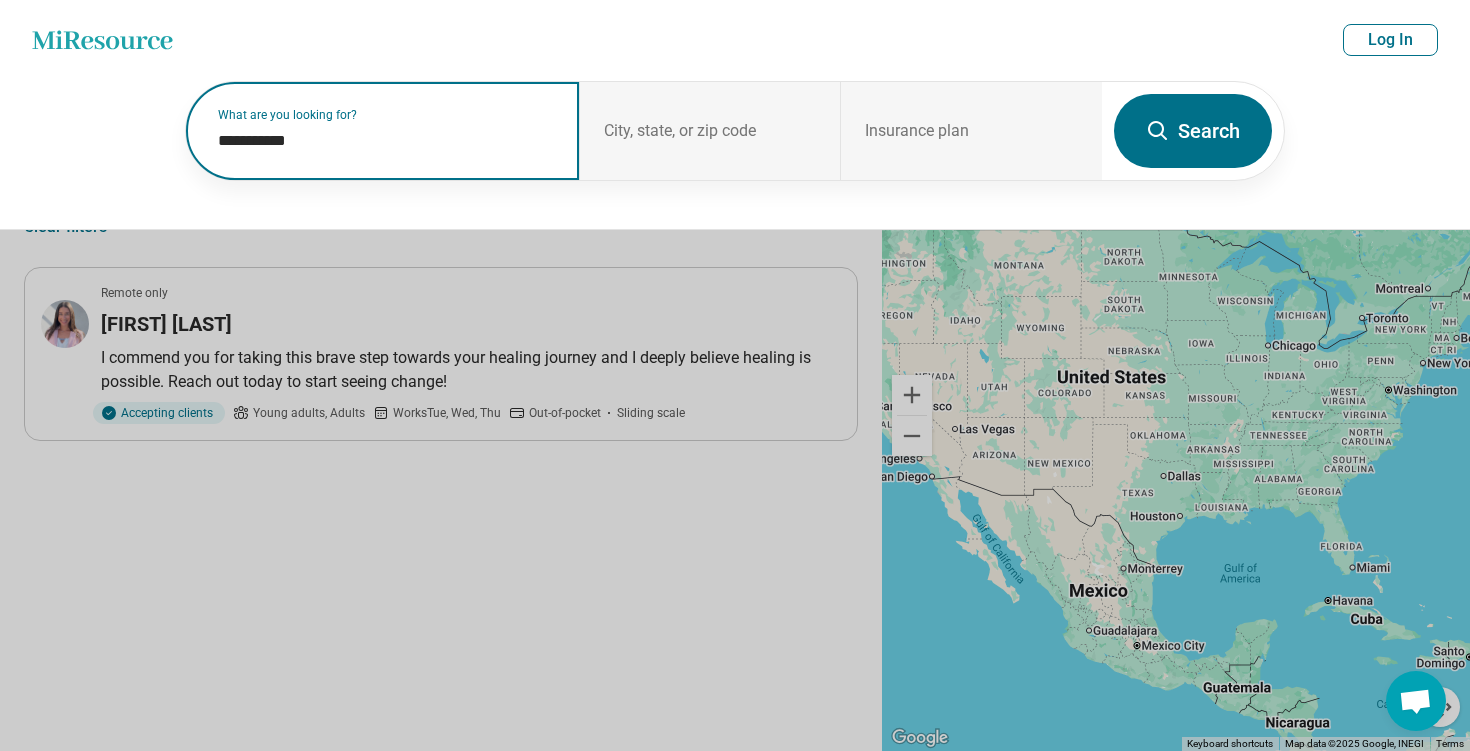 type on "**********" 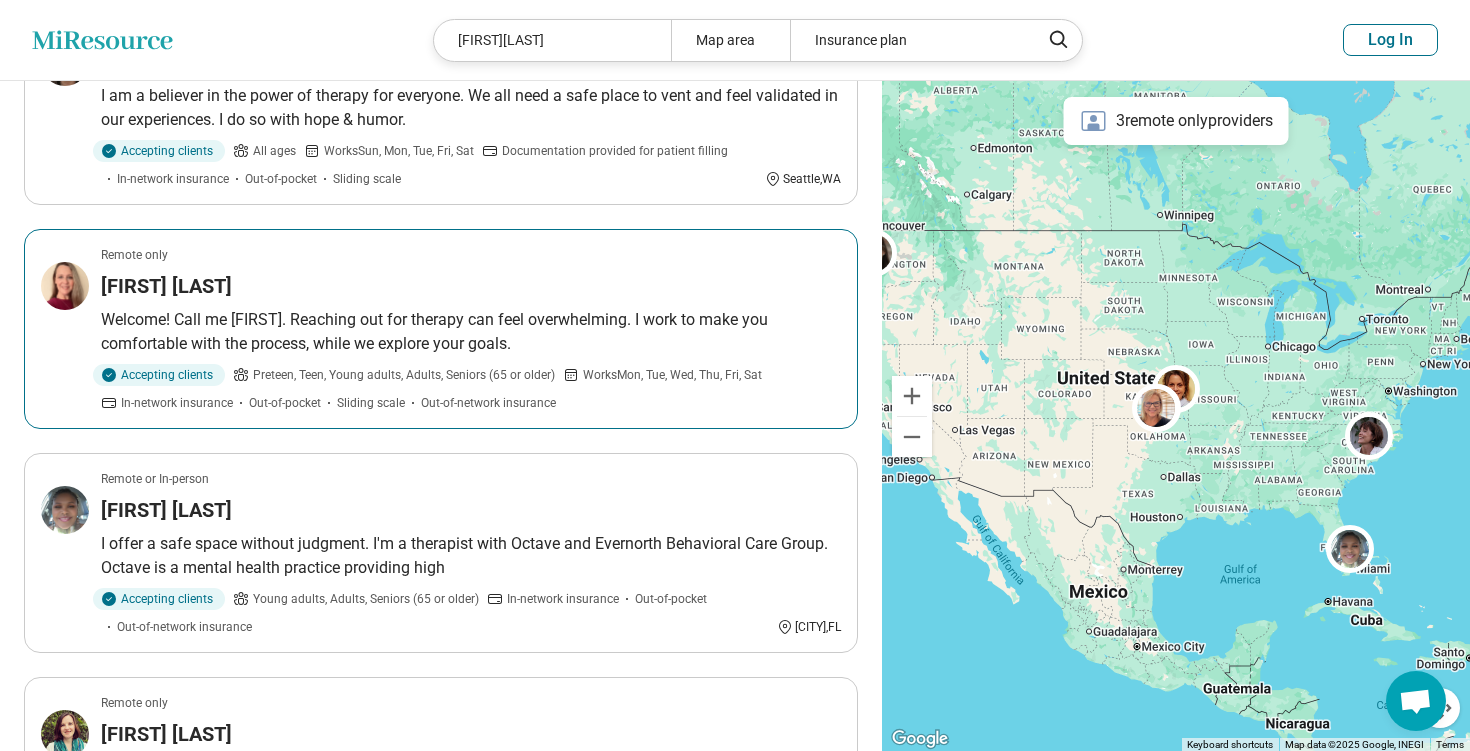 scroll, scrollTop: 1262, scrollLeft: 0, axis: vertical 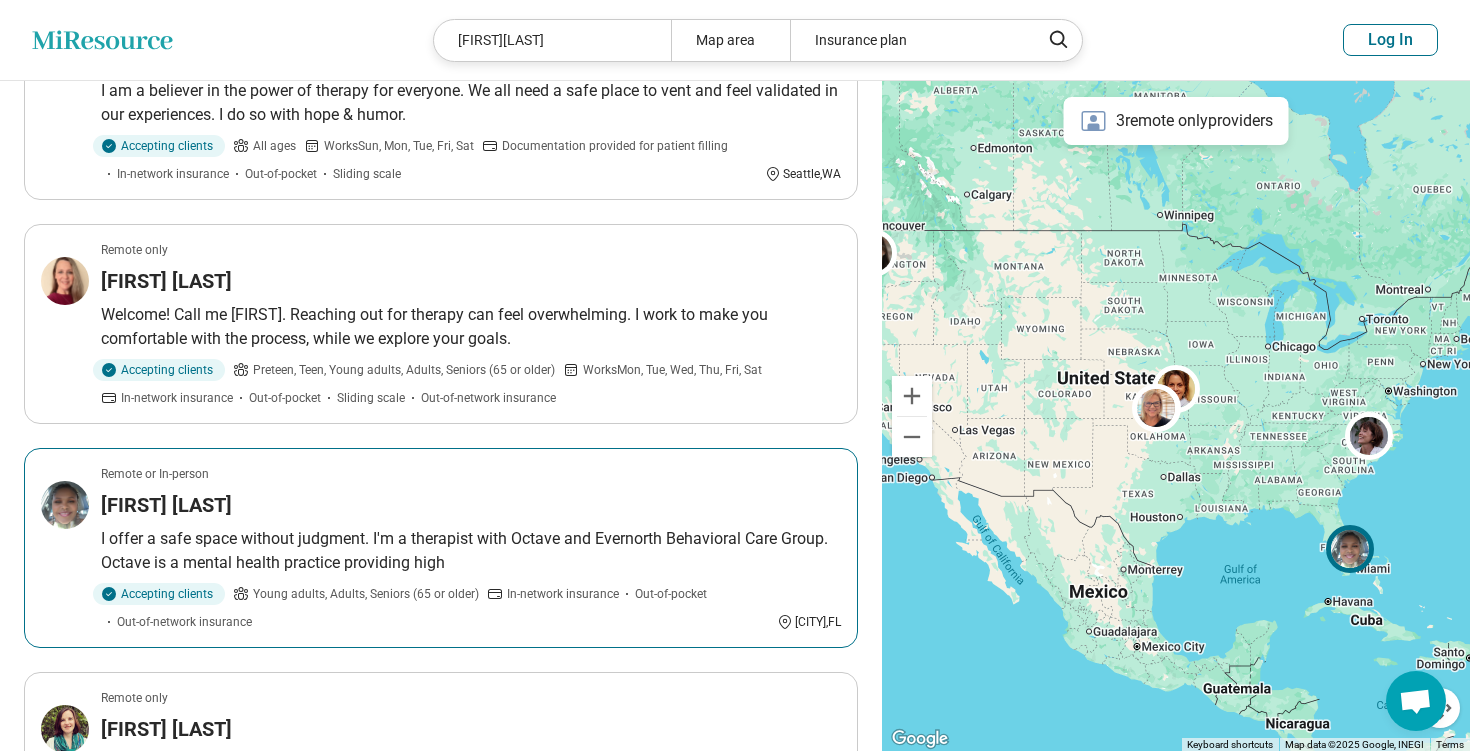 click on "Connie King" at bounding box center [166, 505] 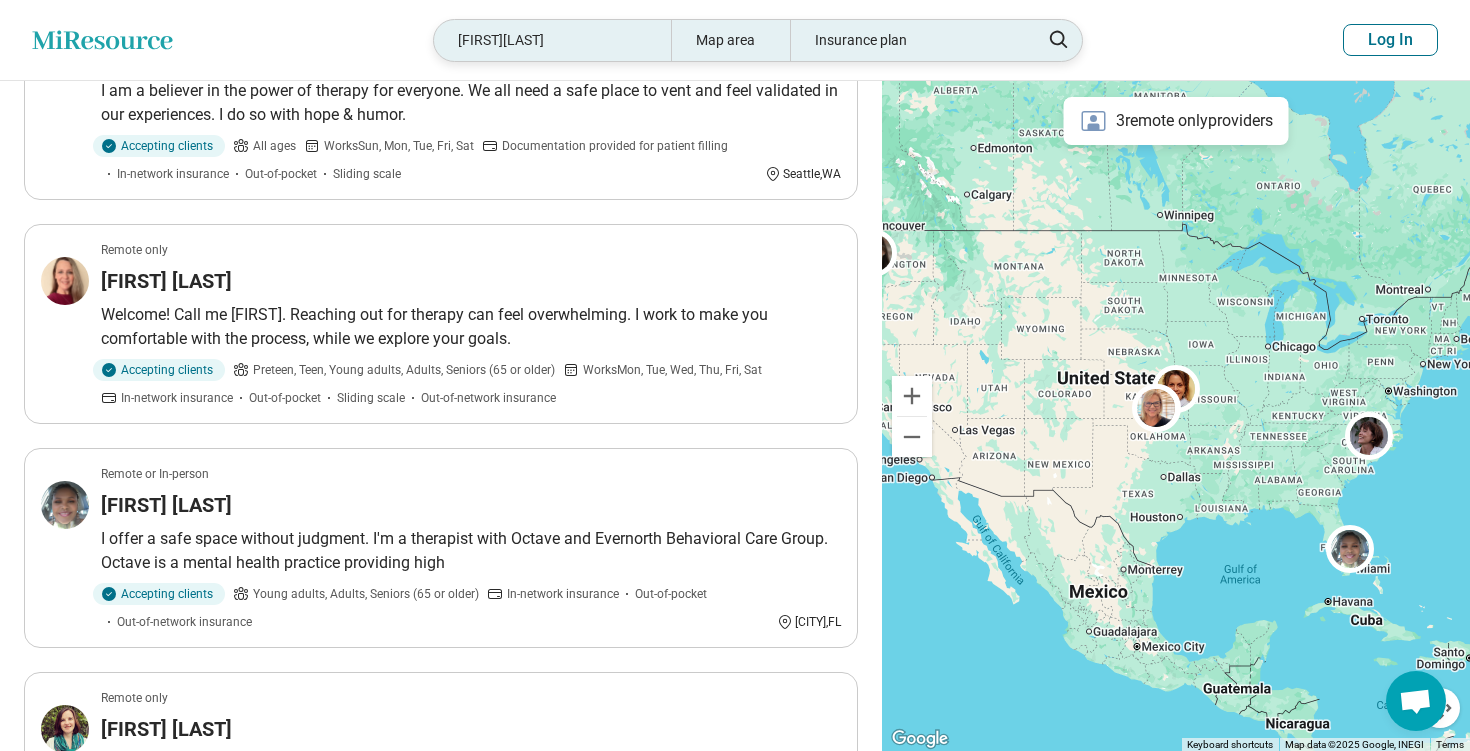 click on "ConnieKing" at bounding box center (552, 40) 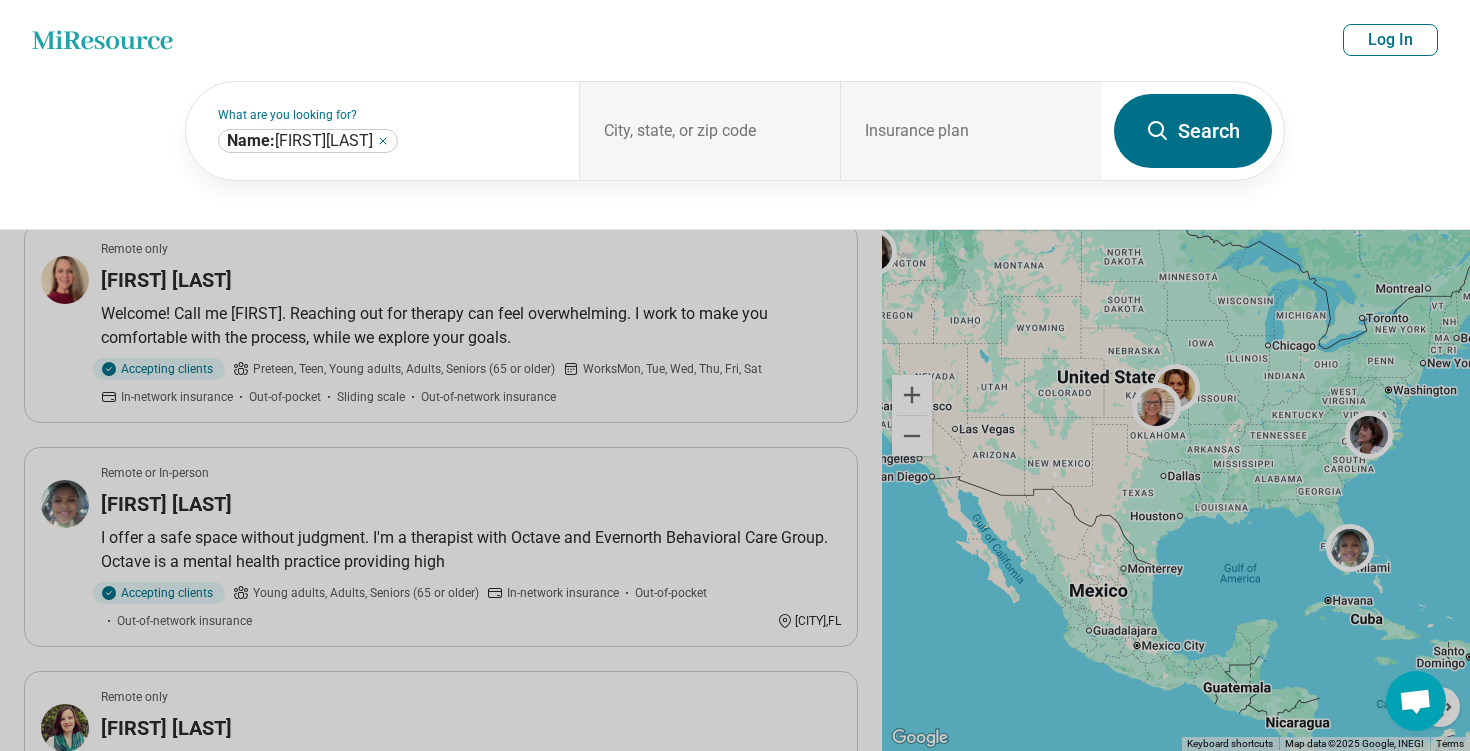 scroll, scrollTop: 1261, scrollLeft: 0, axis: vertical 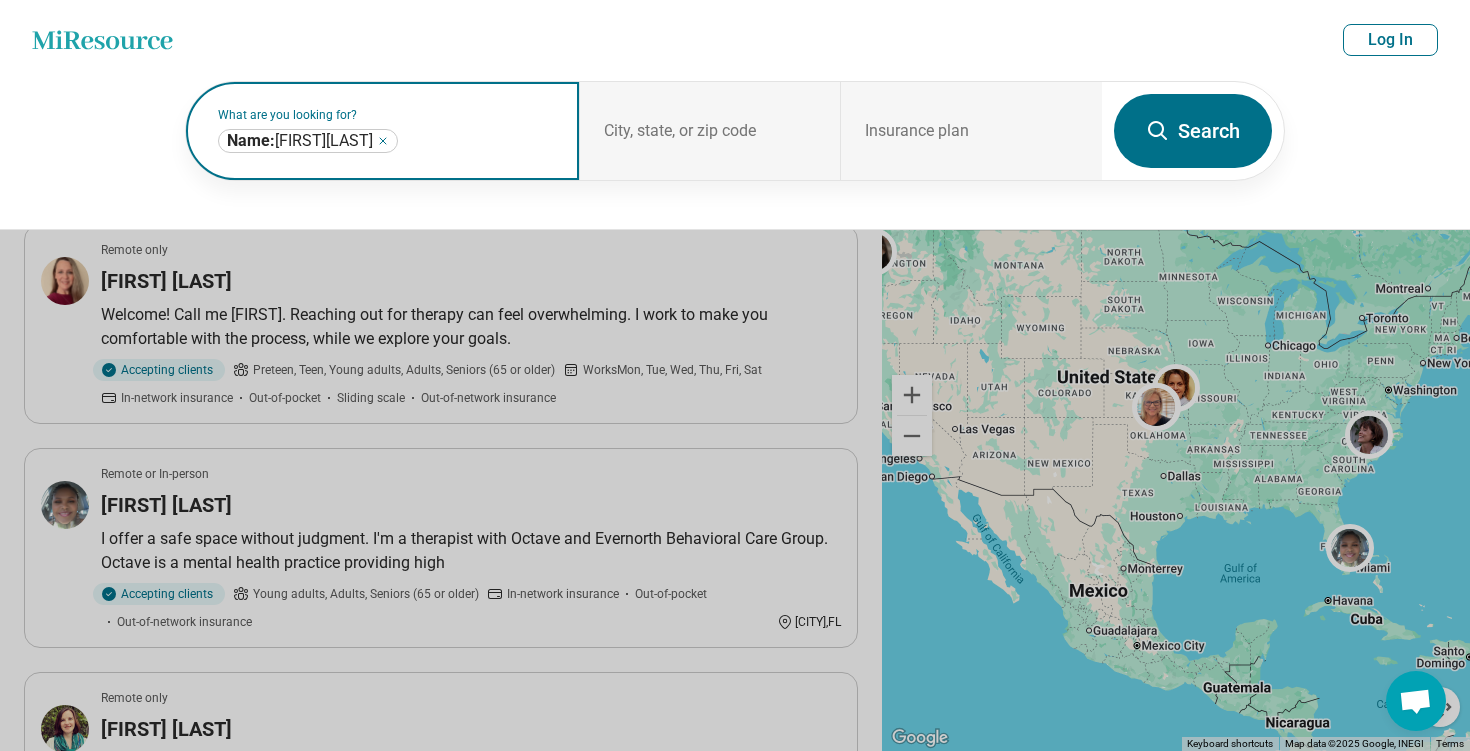 click 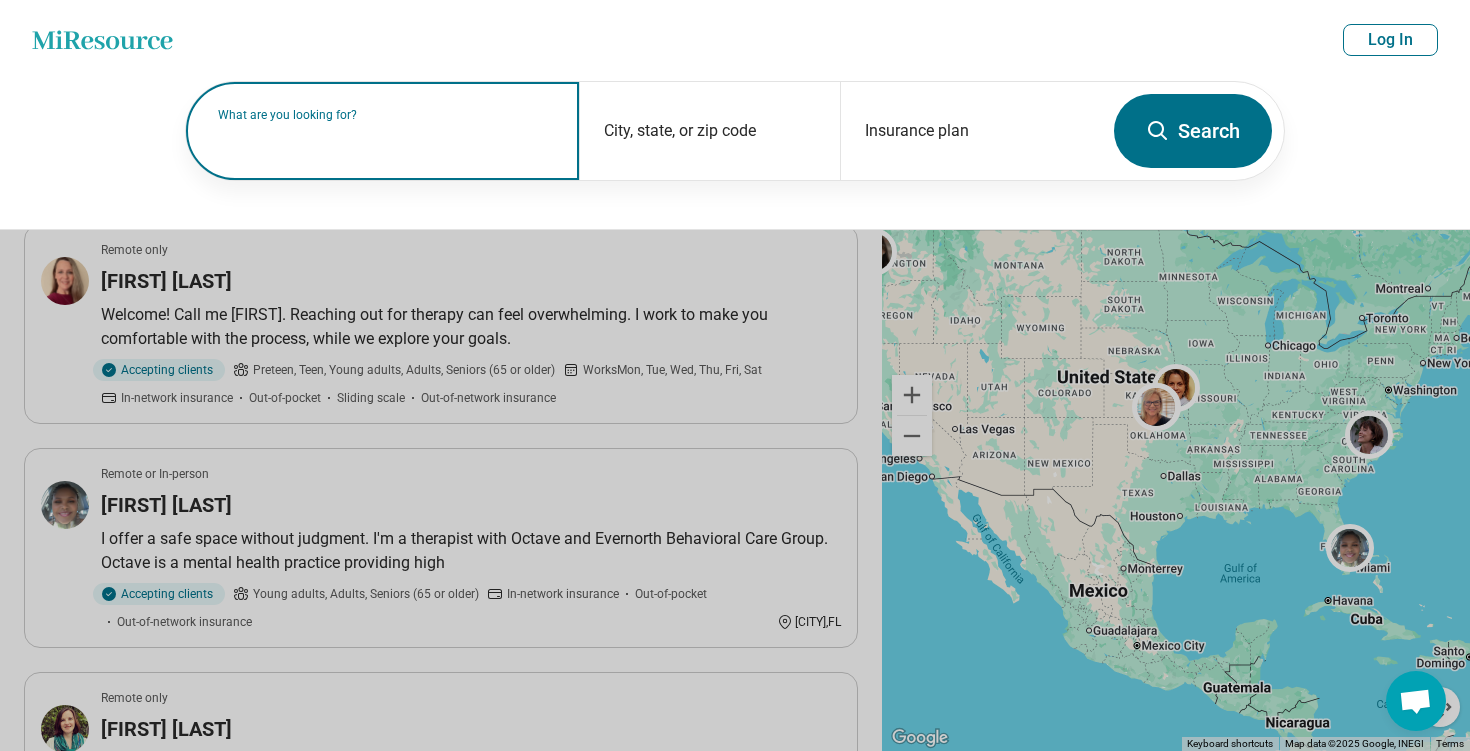 click on "What are you looking for?" at bounding box center [386, 115] 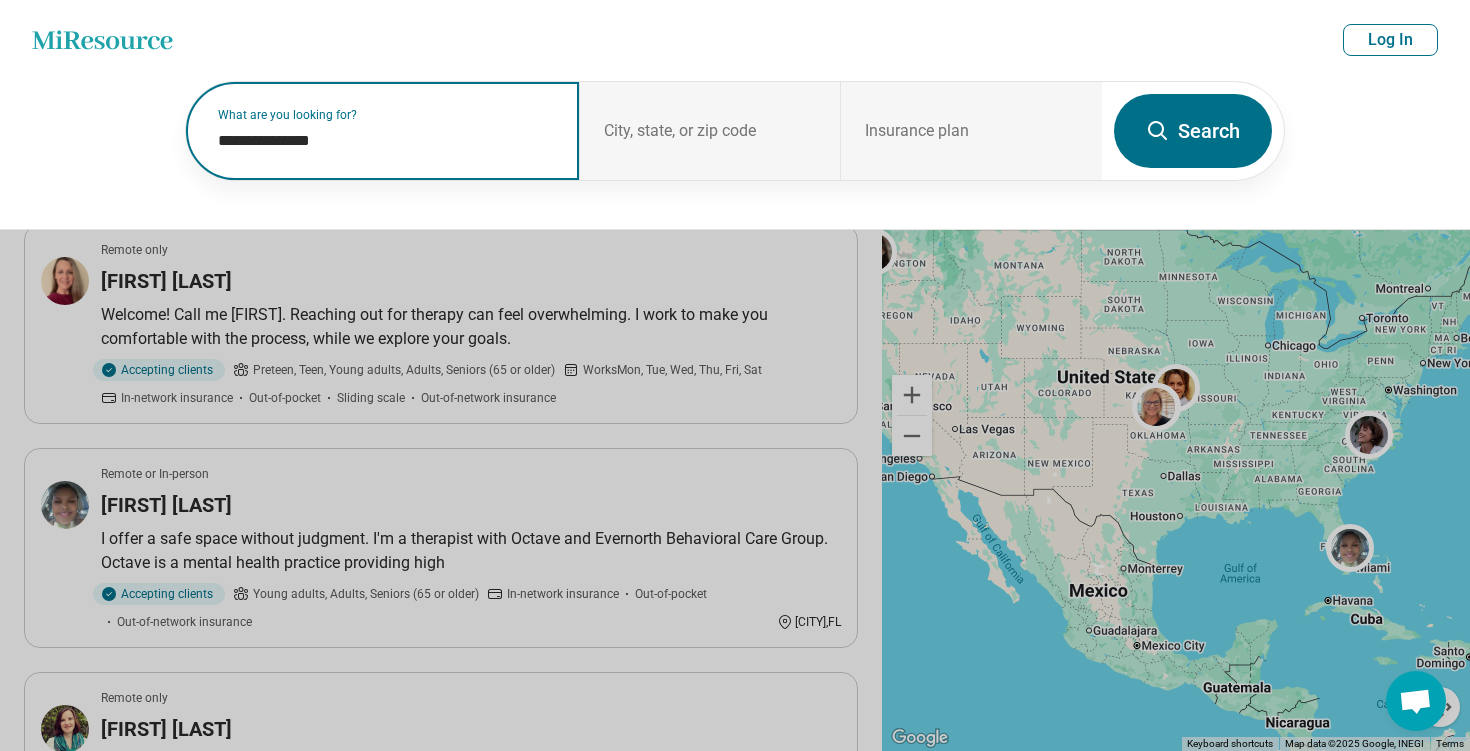 click on "**********" at bounding box center [386, 141] 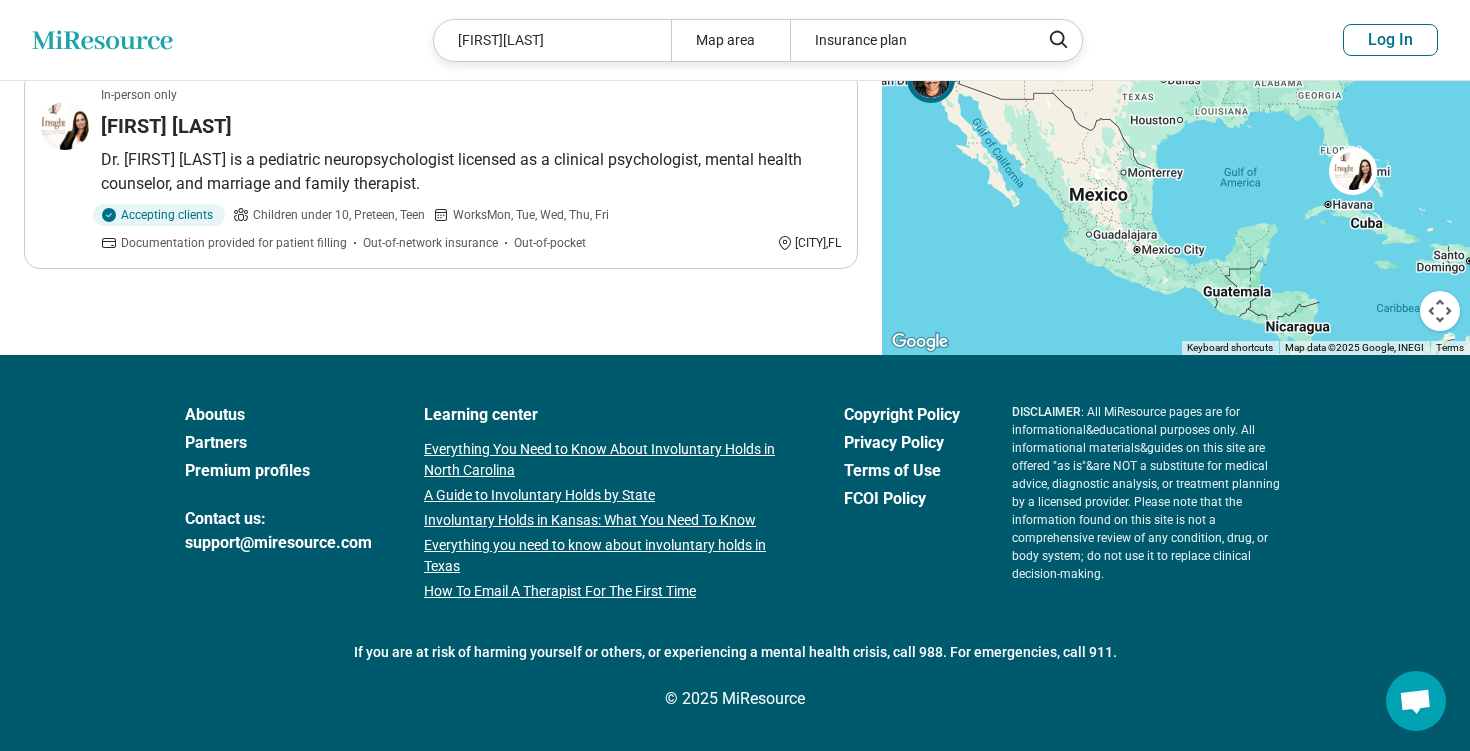 scroll, scrollTop: 0, scrollLeft: 0, axis: both 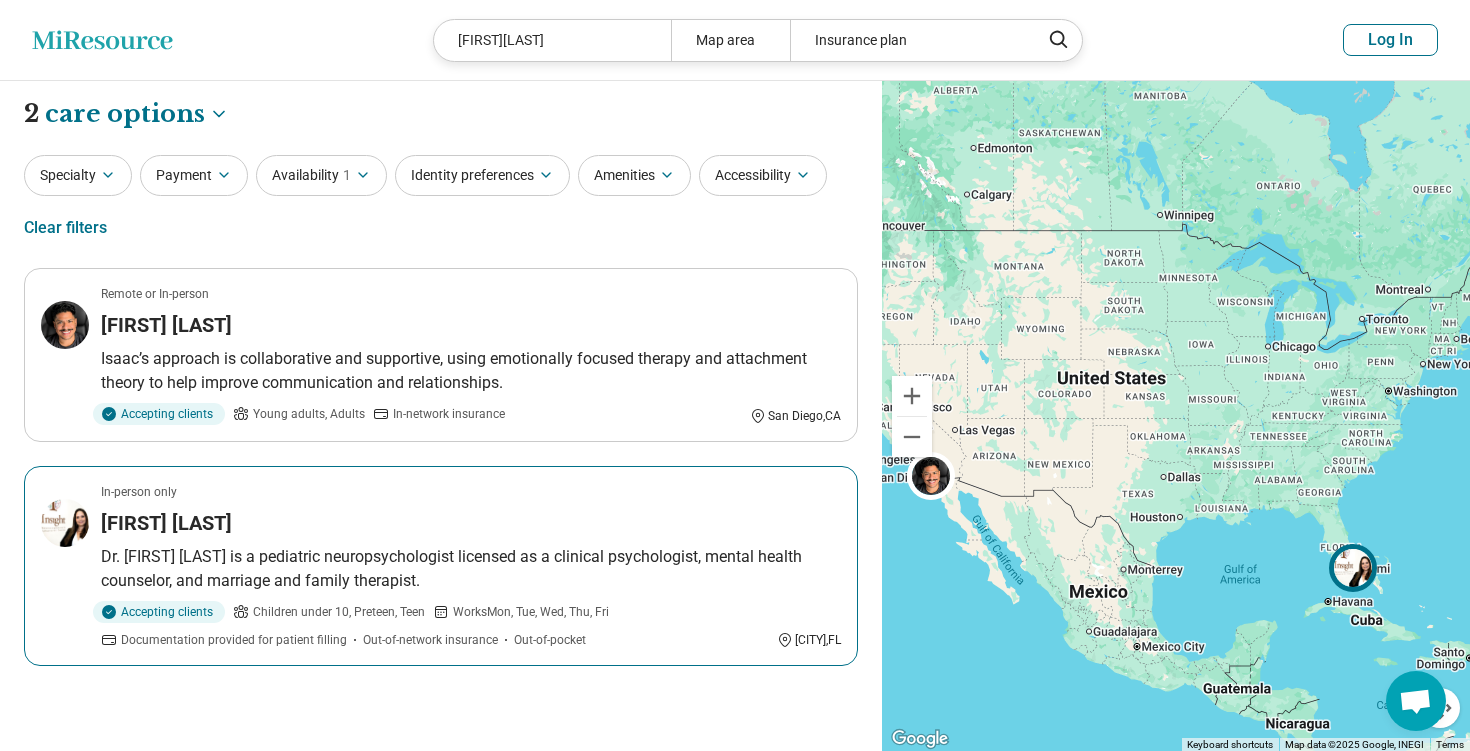 click on "Isabel Gonzalez" at bounding box center [166, 523] 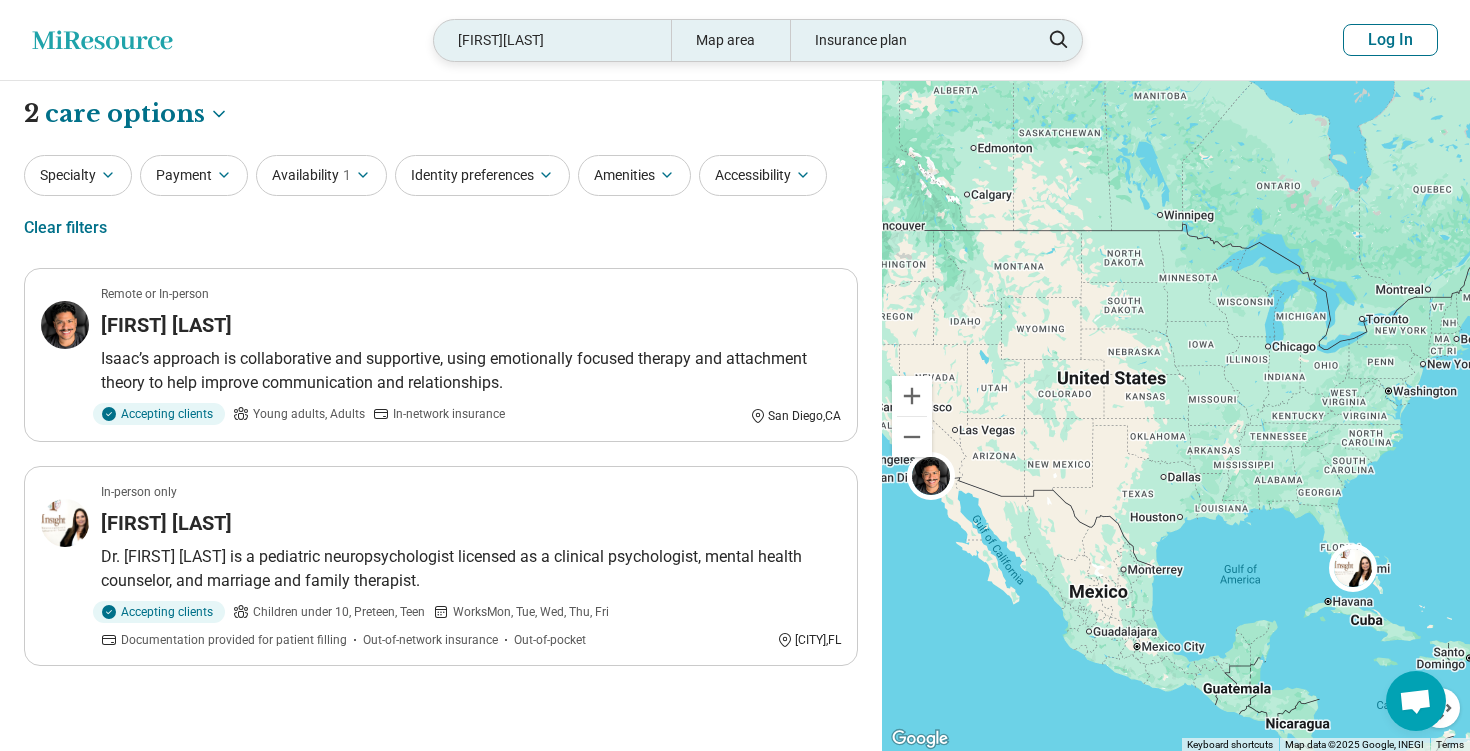 click on "IsabelGonzalez" at bounding box center [552, 40] 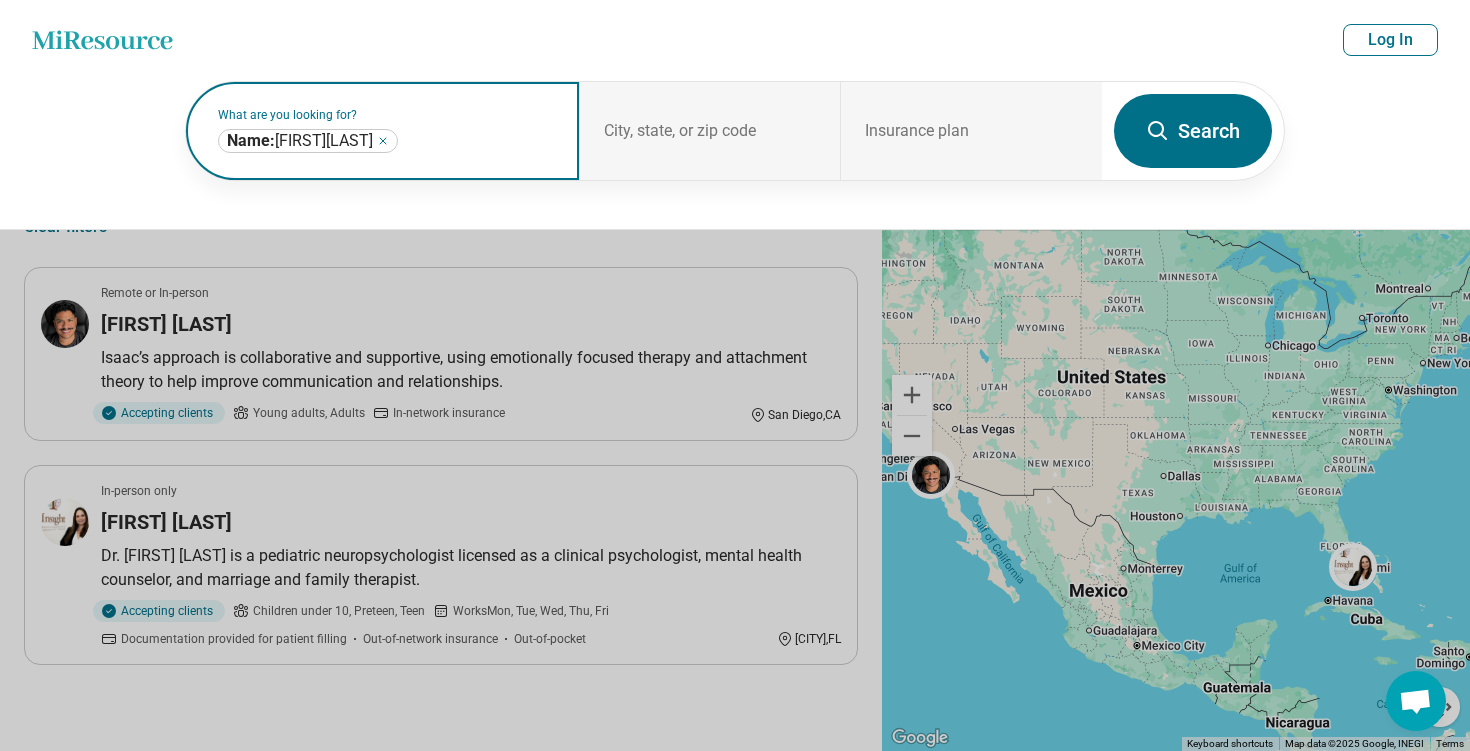 click 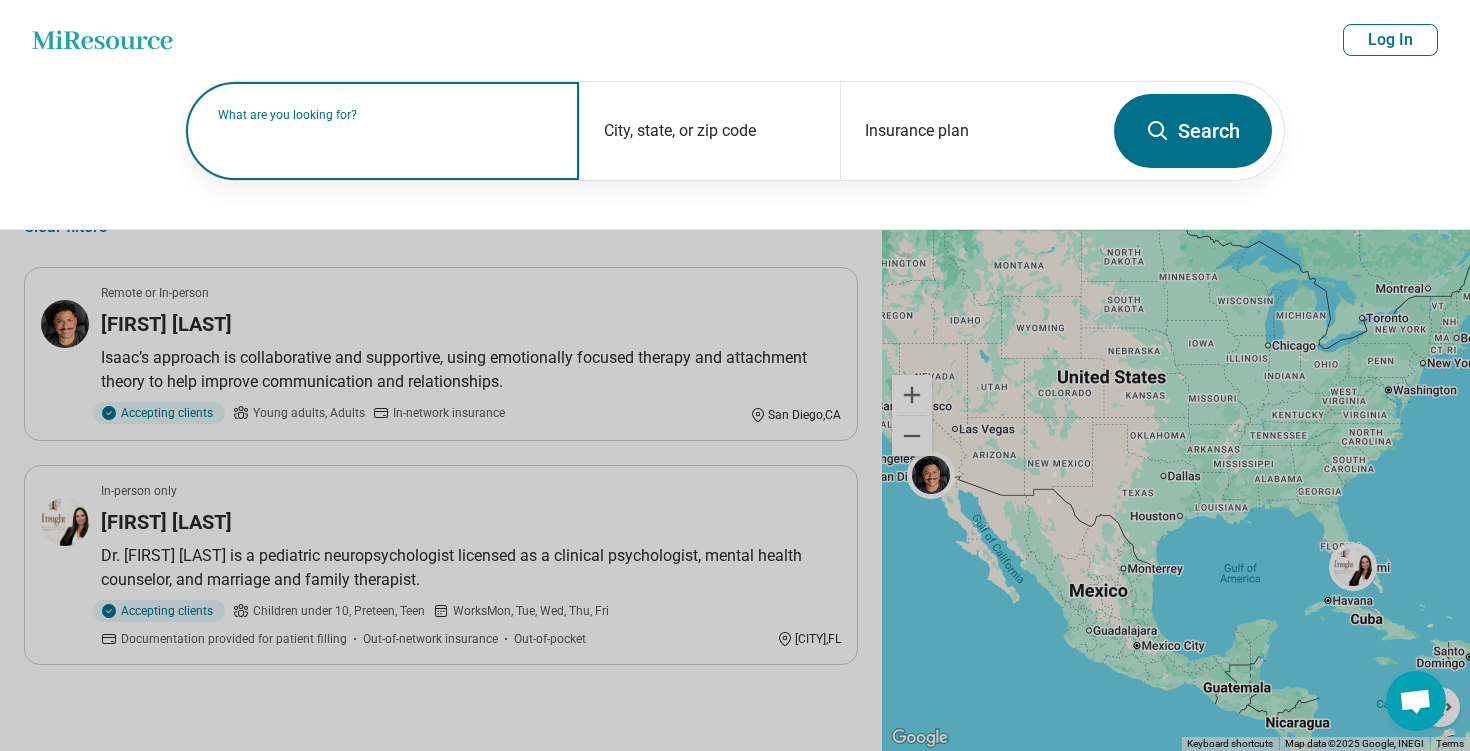 click on "What are you looking for?" at bounding box center (386, 115) 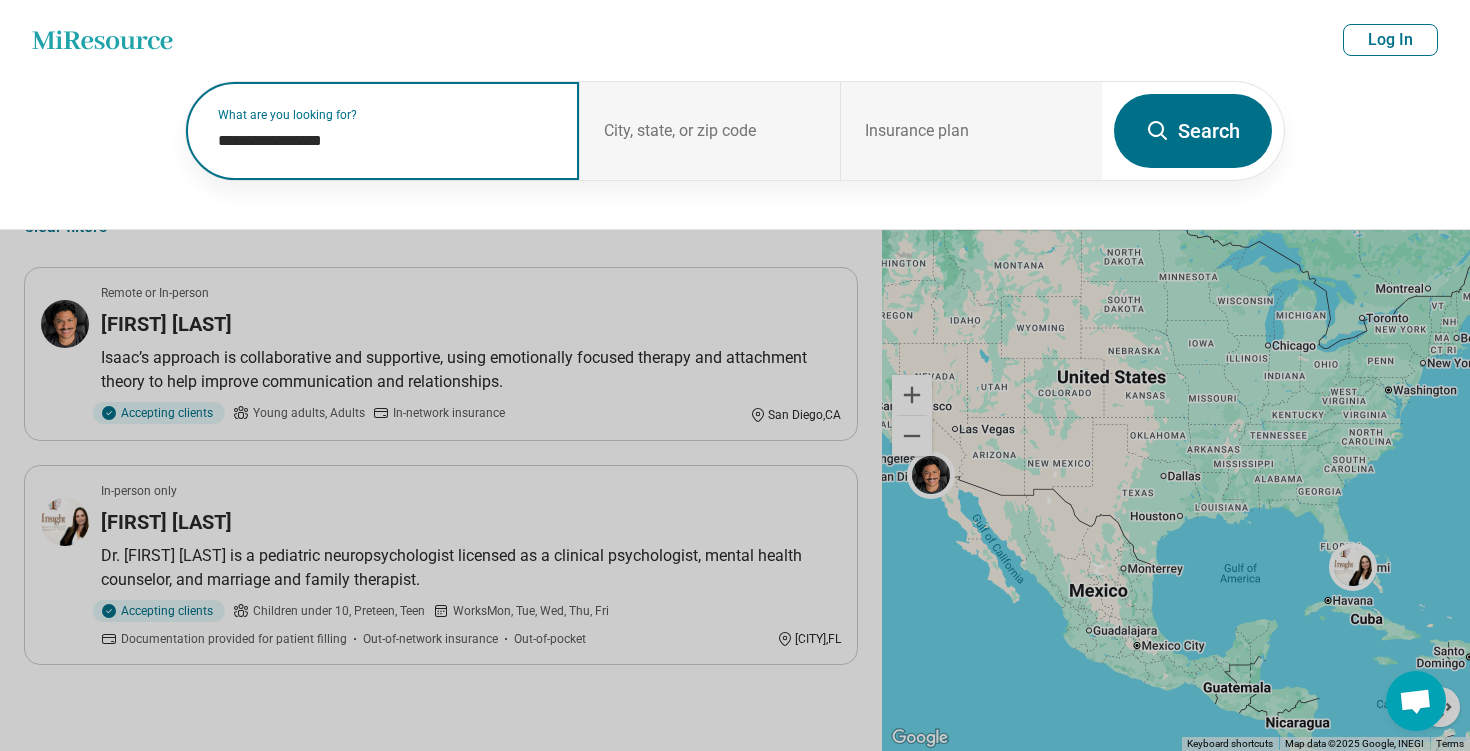 click on "**********" at bounding box center (386, 141) 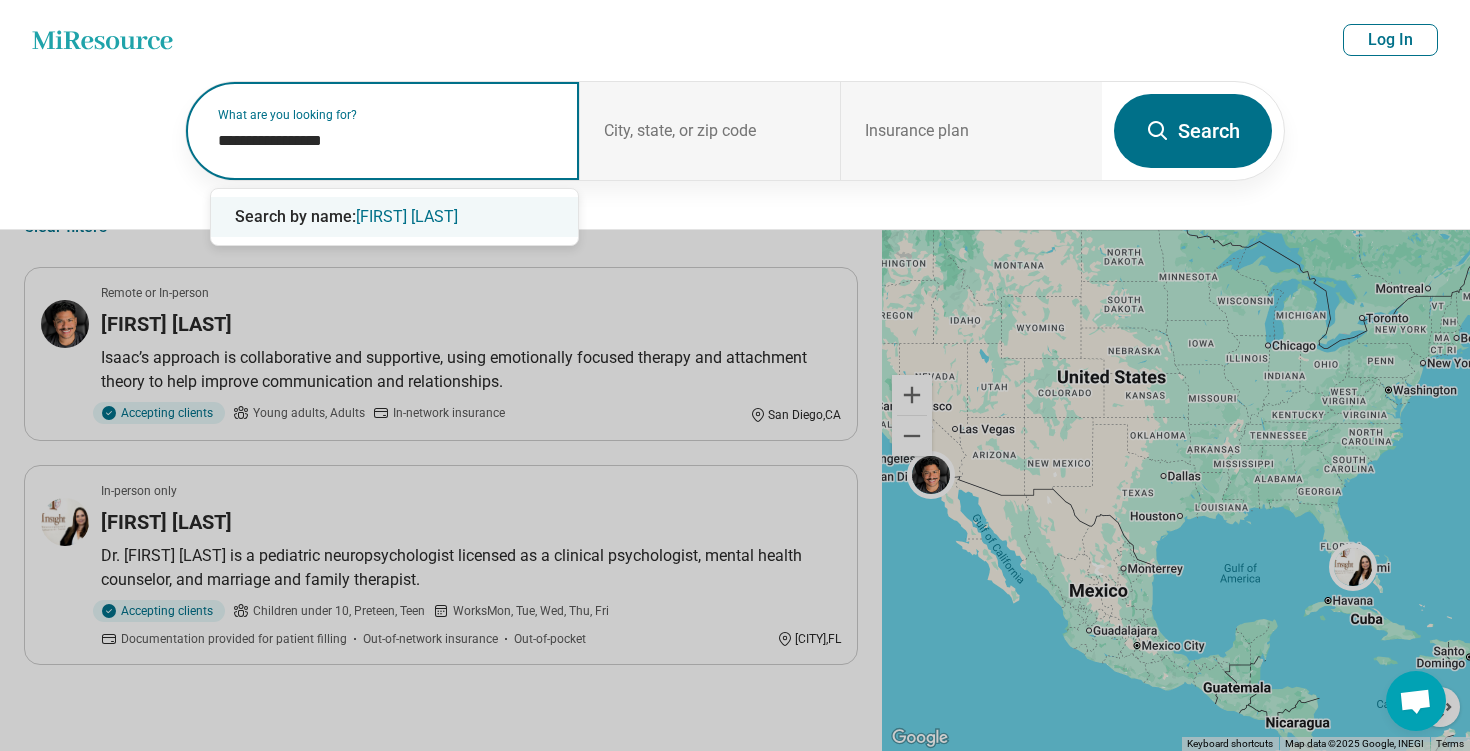 type 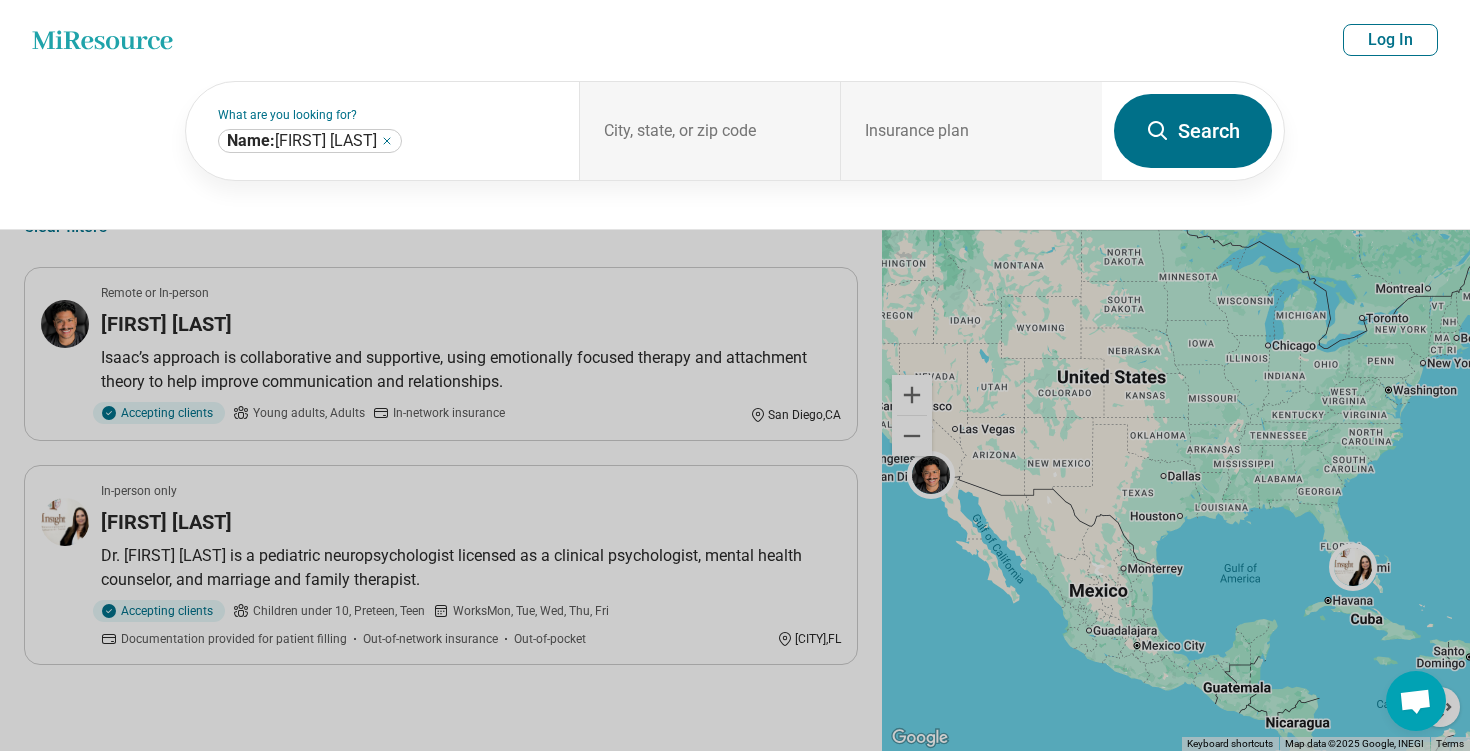 click on "Search" at bounding box center [1193, 131] 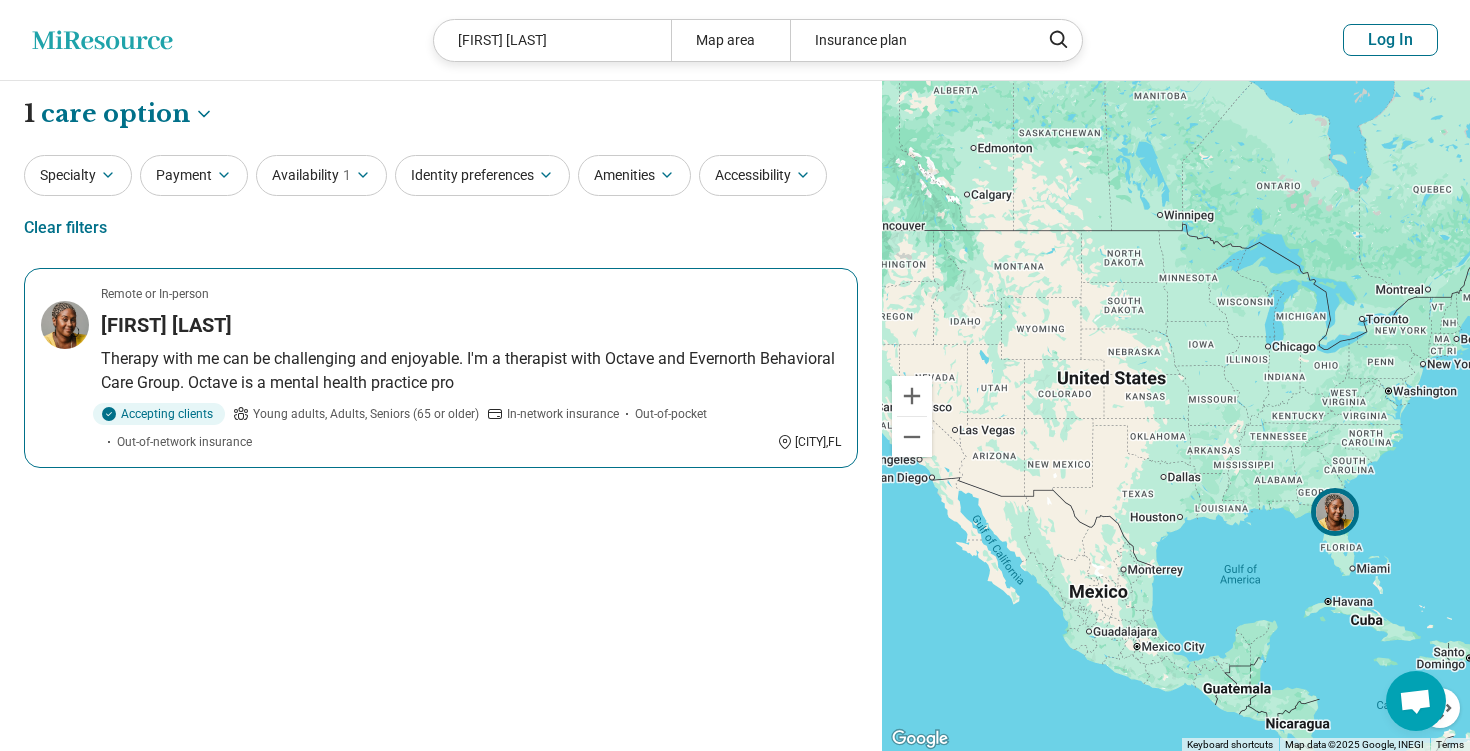 click on "Remote or In-person Jules Jean-Pierre Therapy with me can be challenging and enjoyable.
I'm a therapist with Octave and Evernorth Behavioral Care Group. Octave is a mental health practice pro Accepting clients Young adults, Adults, Seniors (65 or older) In-network insurance Out-of-pocket Out-of-network insurance Orange Park ,  FL" at bounding box center [441, 368] 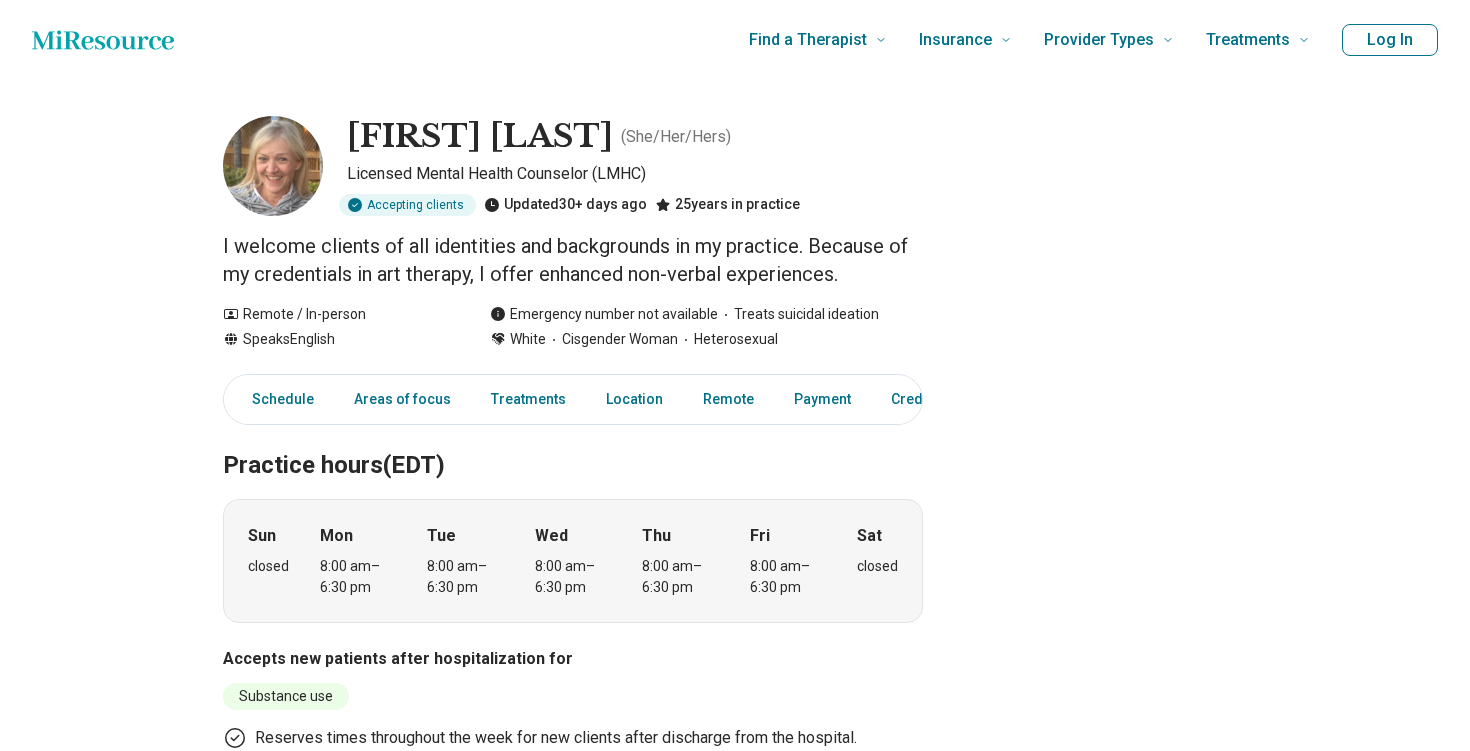 scroll, scrollTop: 0, scrollLeft: 0, axis: both 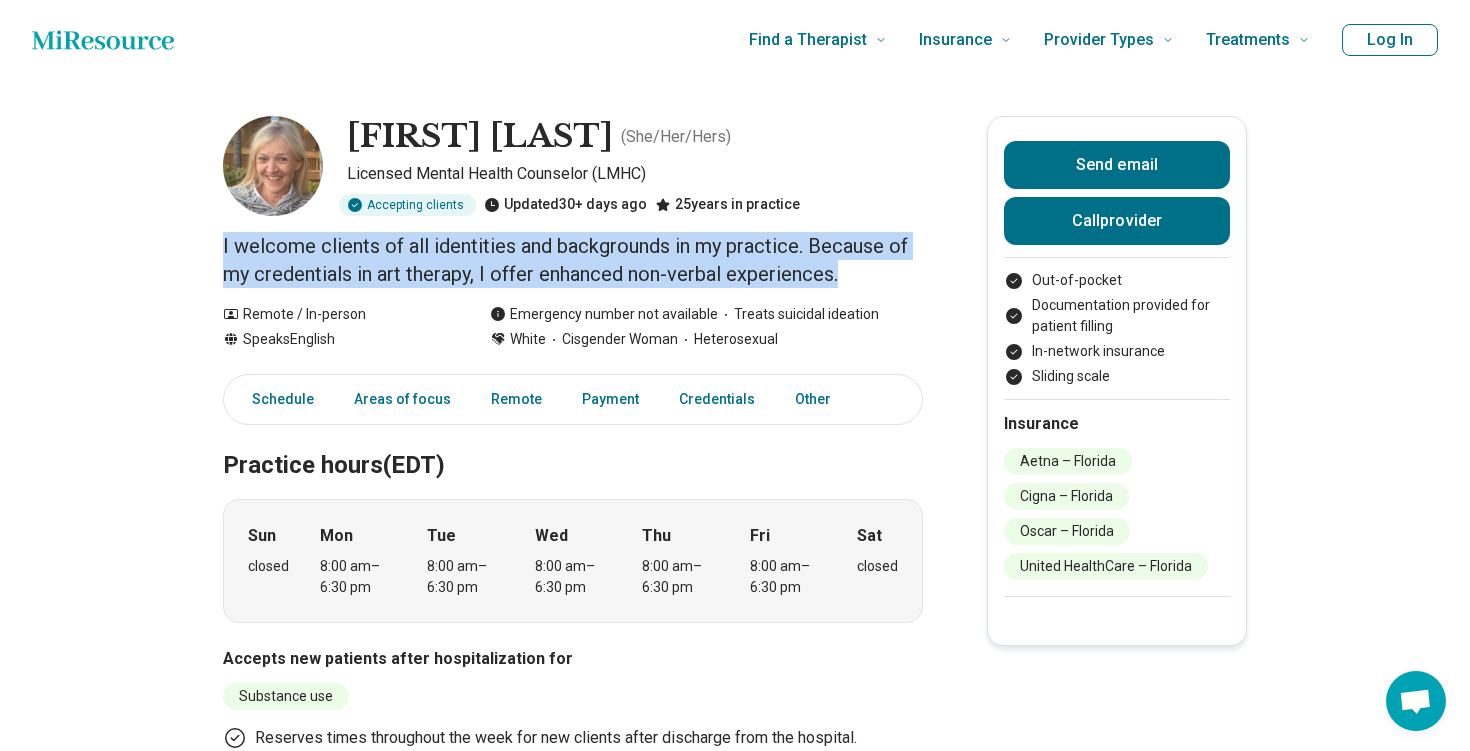 drag, startPoint x: 856, startPoint y: 281, endPoint x: 168, endPoint y: 247, distance: 688.8396 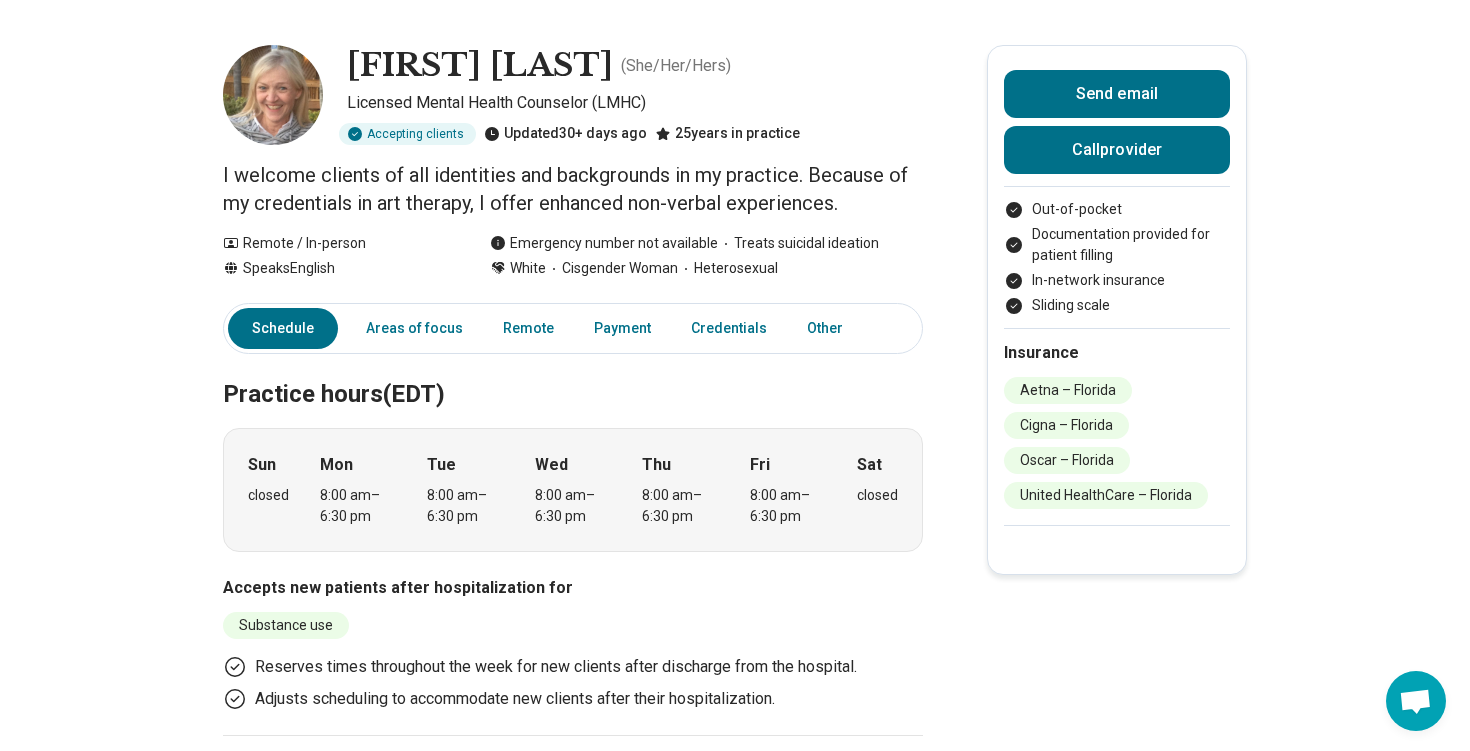 scroll, scrollTop: 67, scrollLeft: 0, axis: vertical 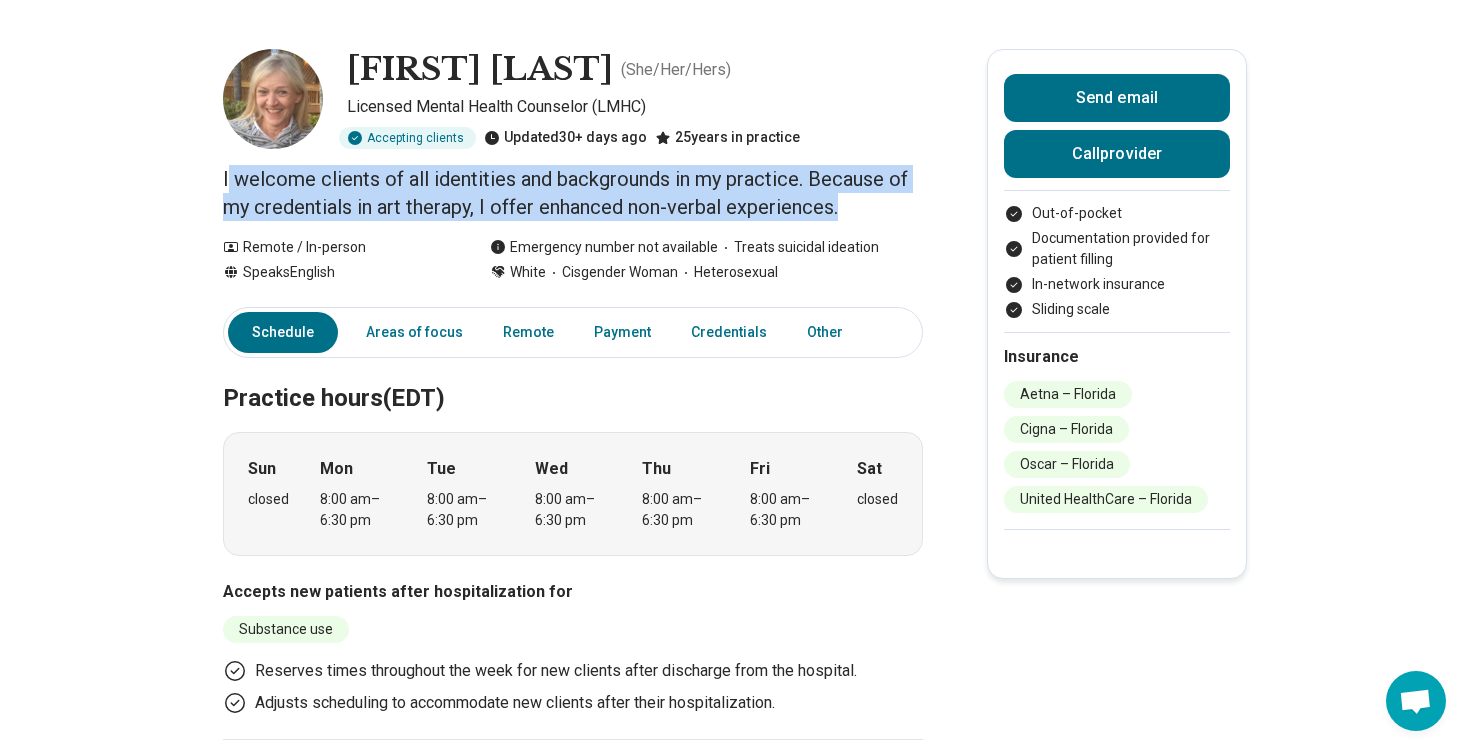 drag, startPoint x: 856, startPoint y: 211, endPoint x: 226, endPoint y: 187, distance: 630.457 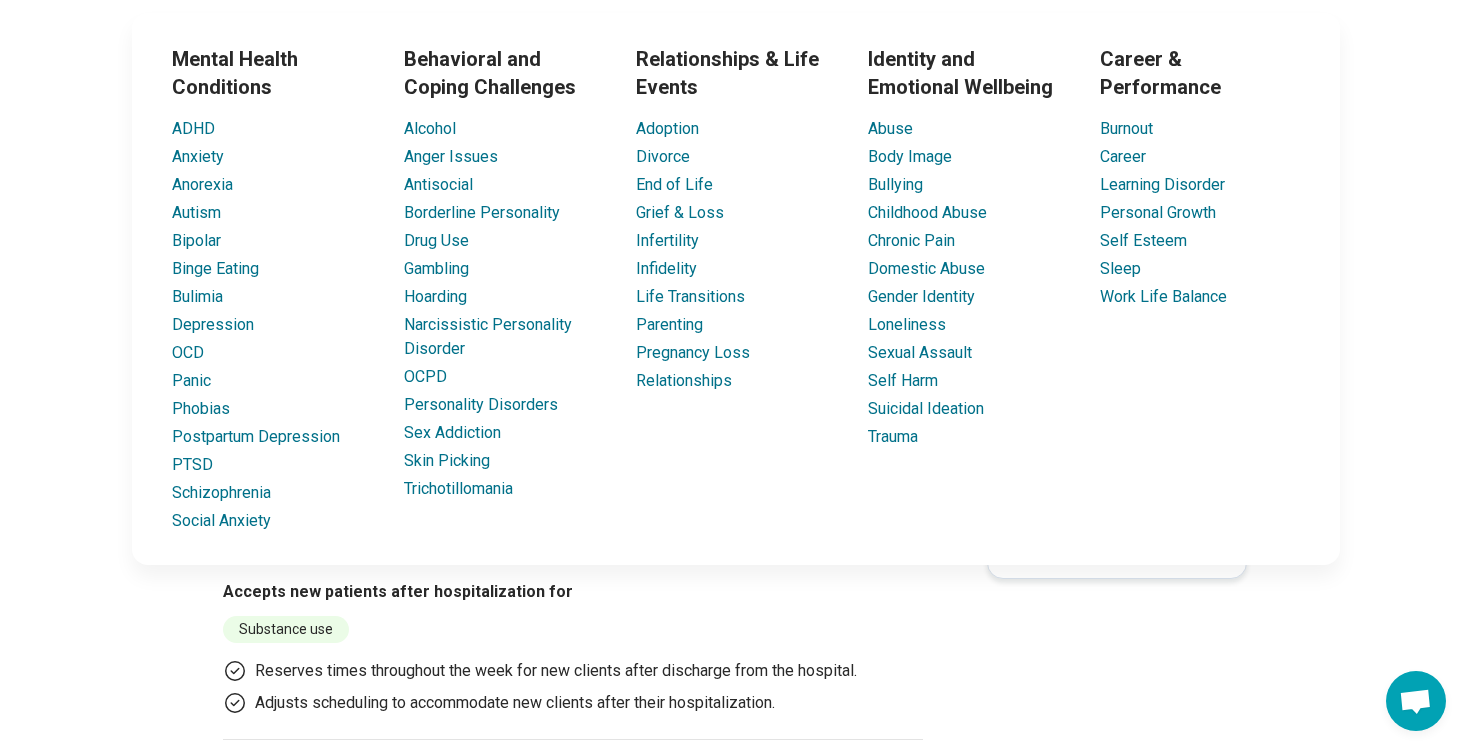click on "Mental Health Conditions ADHD Anxiety Anorexia Autism Bipolar Binge Eating Bulimia Depression OCD Panic Phobias Postpartum Depression PTSD Schizophrenia Social Anxiety Behavioral and Coping Challenges Alcohol Anger Issues Antisocial Borderline Personality Drug Use Gambling Hoarding Narcissistic Personality Disorder OCPD Personality Disorders Sex Addiction Skin Picking Trichotillomania Relationships & Life Events Adoption Divorce End of Life Grief & Loss Infertility Infidelity Life Transitions Parenting Pregnancy Loss Relationships Identity and Emotional Wellbeing Abuse Body Image Bullying Childhood Abuse Chronic Pain Domestic Abuse Gender Identity Loneliness Sexual Assault Self Harm Suicidal Ideation Trauma Career & Performance Burnout Career Learning Disorder Personal Growth Self Esteem Sleep Work Life Balance" at bounding box center (736, 289) 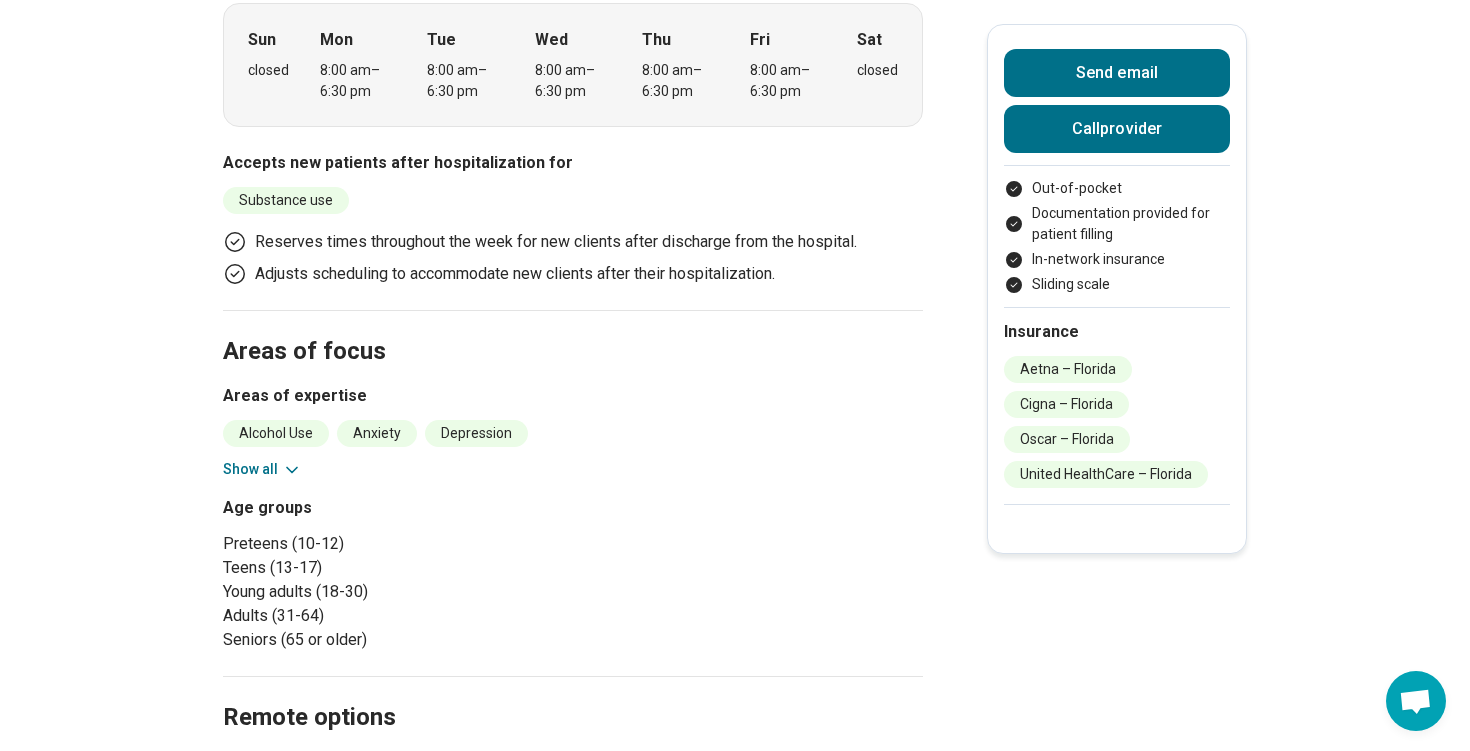 scroll, scrollTop: 85, scrollLeft: 0, axis: vertical 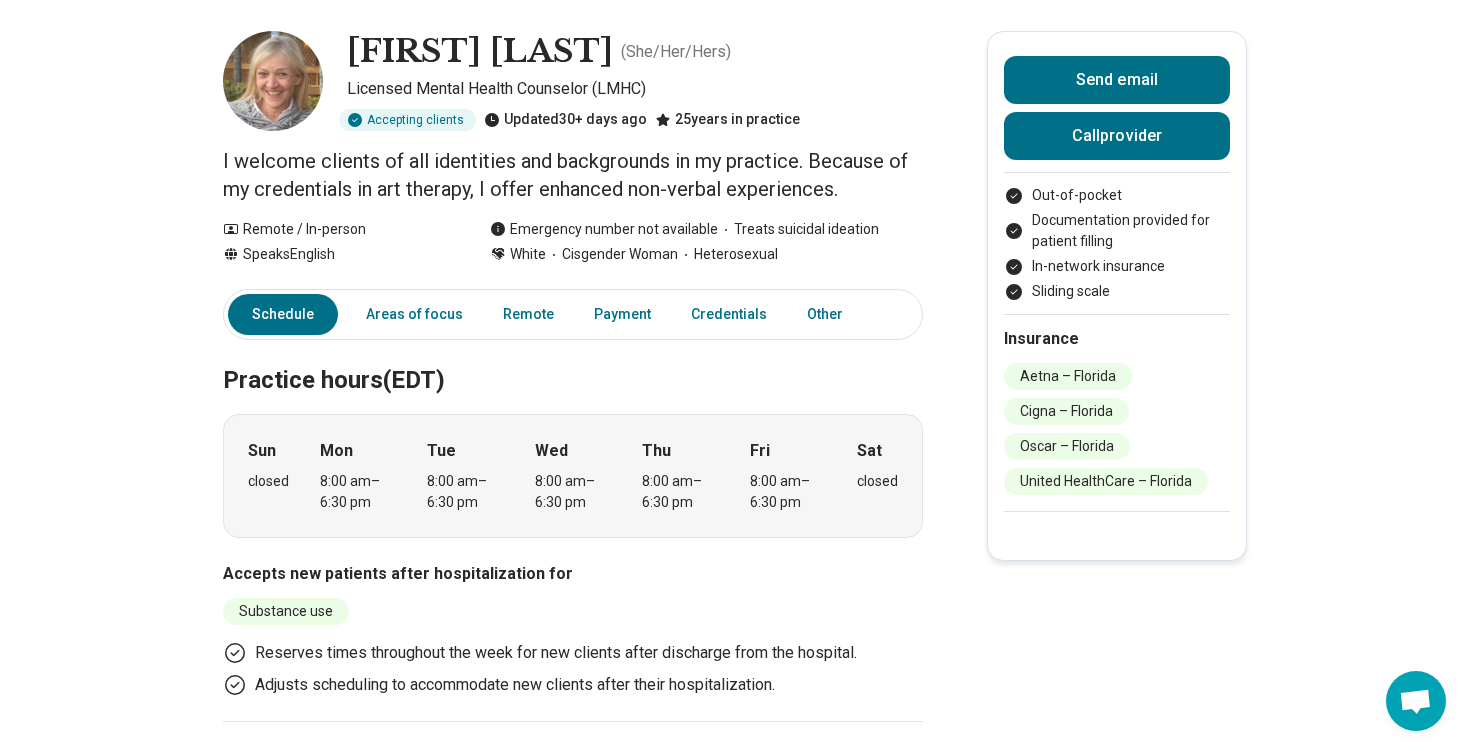 click on "Billie Bivins ( She/Her/Hers ) Licensed Mental Health Counselor (LMHC) Accepting clients Updated  30+ days ago 25  years in practice I welcome clients of all identities and backgrounds in my practice.  Because of my credentials in art therapy, I offer enhanced non-verbal experiences. Remote / In-person Speaks  English Emergency number not available Treats suicidal ideation White Cisgender Woman Heterosexual Send email Call  provider Out-of-pocket Documentation provided for patient filling In-network insurance Sliding scale Insurance Aetna – Florida Cigna – Florida Oscar – Florida United HealthCare – Florida Schedule Areas of focus Remote Payment Credentials Other Practice hours  (EDT) Sun closed Mon 8:00 am  –   6:30 pm Tue 8:00 am  –   6:30 pm Wed 8:00 am  –   6:30 pm Thu 8:00 am  –   6:30 pm Fri 8:00 am  –   6:30 pm Sat closed Accepts new patients after hospitalization for Substance use Reserves times throughout the week for new clients after discharge from the hospital. Areas of focus ," at bounding box center (735, 1051) 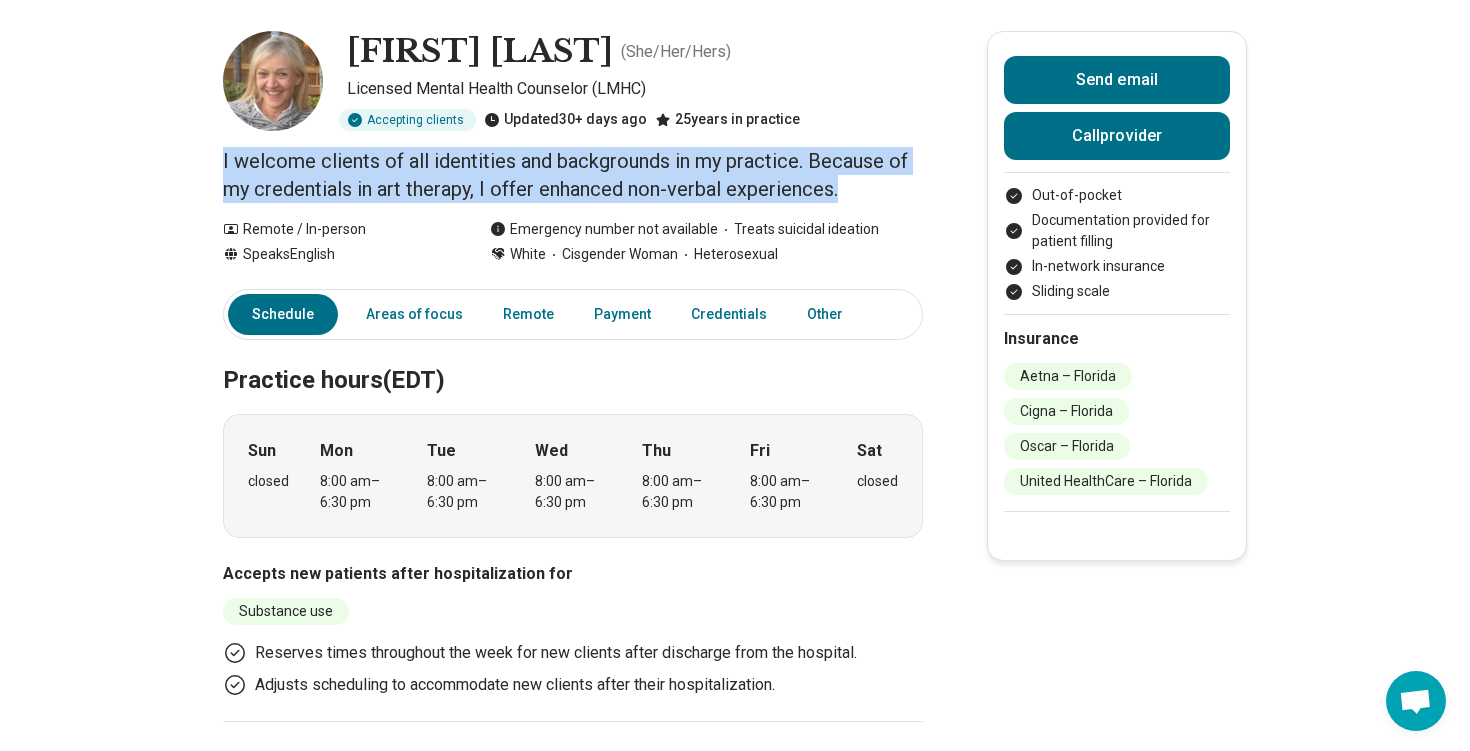 drag, startPoint x: 211, startPoint y: 161, endPoint x: 943, endPoint y: 190, distance: 732.5742 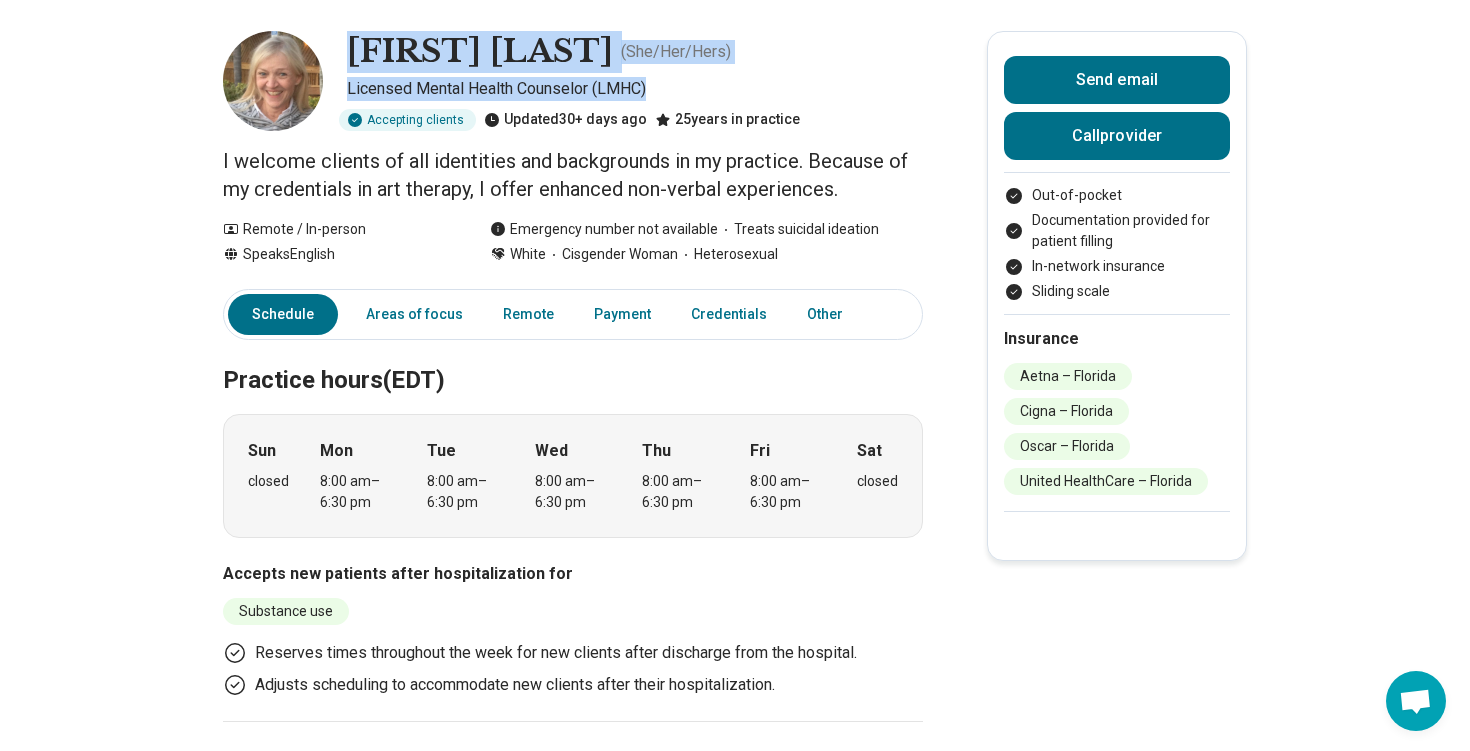 drag, startPoint x: 352, startPoint y: 46, endPoint x: 650, endPoint y: 96, distance: 302.16553 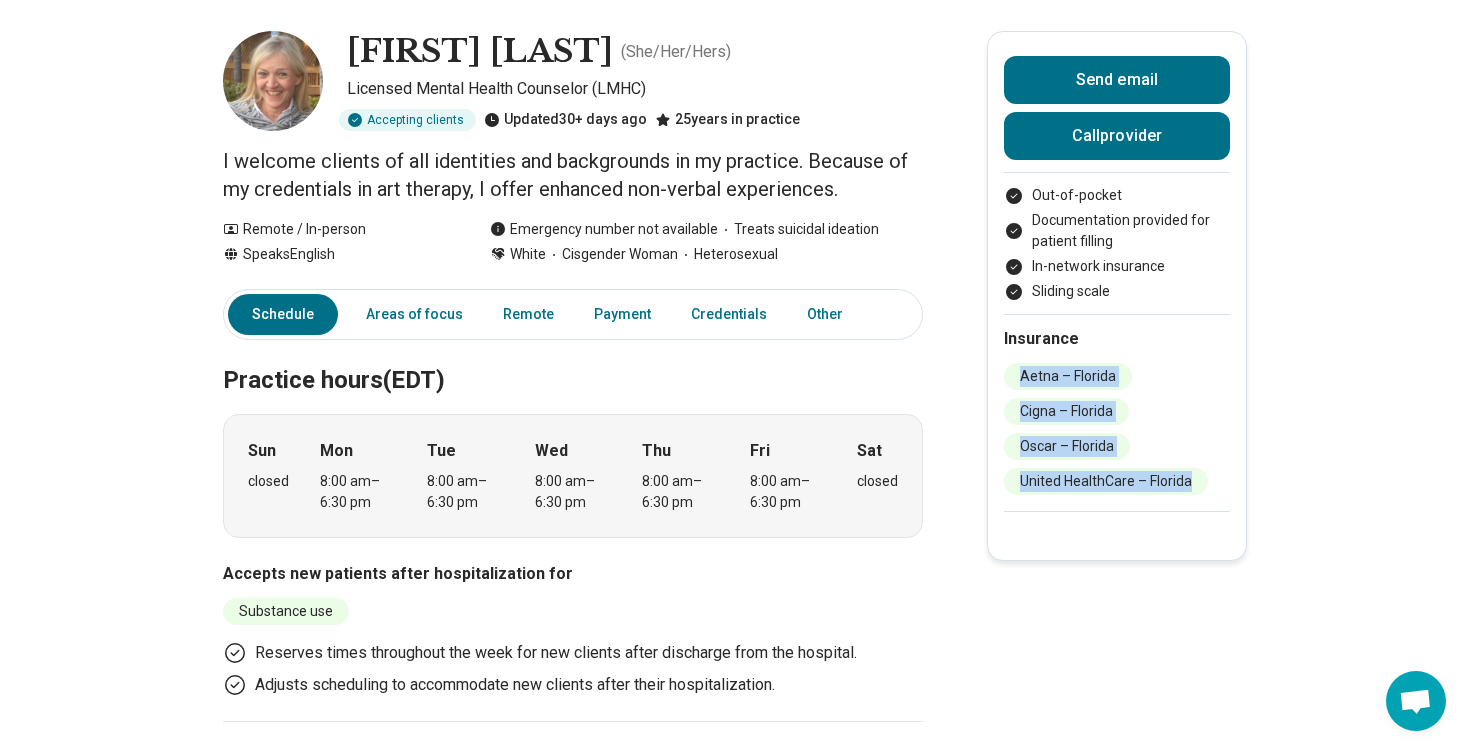 drag, startPoint x: 1006, startPoint y: 357, endPoint x: 1226, endPoint y: 494, distance: 259.16983 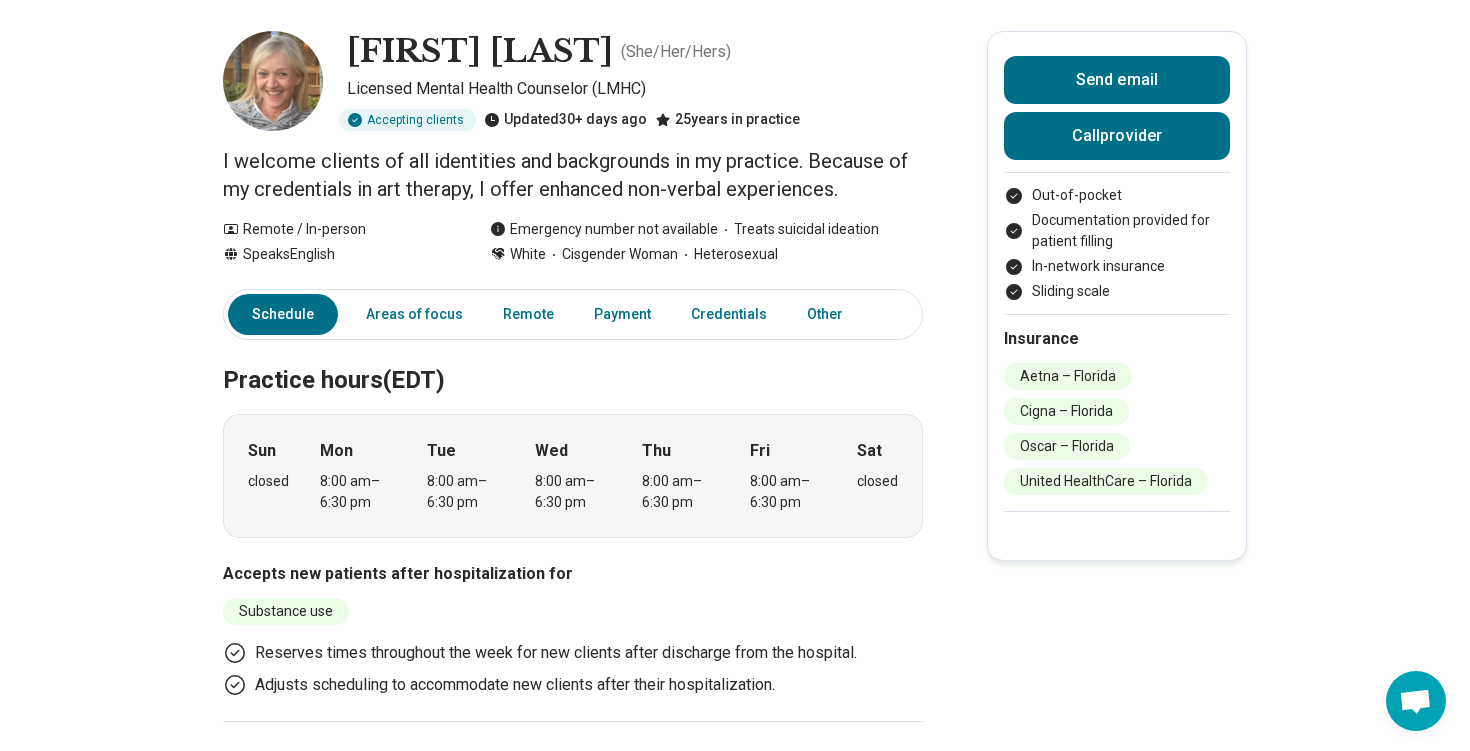 click on "Billie Bivins ( She/Her/Hers ) Licensed Mental Health Counselor (LMHC) Accepting clients Updated  30+ days ago 25  years in practice I welcome clients of all identities and backgrounds in my practice.  Because of my credentials in art therapy, I offer enhanced non-verbal experiences. Remote / In-person Speaks  English Emergency number not available Treats suicidal ideation White Cisgender Woman Heterosexual Send email Call  provider Out-of-pocket Documentation provided for patient filling In-network insurance Sliding scale Insurance Aetna – Florida Cigna – Florida Oscar – Florida United HealthCare – Florida Schedule Areas of focus Remote Payment Credentials Other Practice hours  (EDT) Sun closed Mon 8:00 am  –   6:30 pm Tue 8:00 am  –   6:30 pm Wed 8:00 am  –   6:30 pm Thu 8:00 am  –   6:30 pm Fri 8:00 am  –   6:30 pm Sat closed Accepts new patients after hospitalization for Substance use Reserves times throughout the week for new clients after discharge from the hospital. Areas of focus ," at bounding box center (735, 1051) 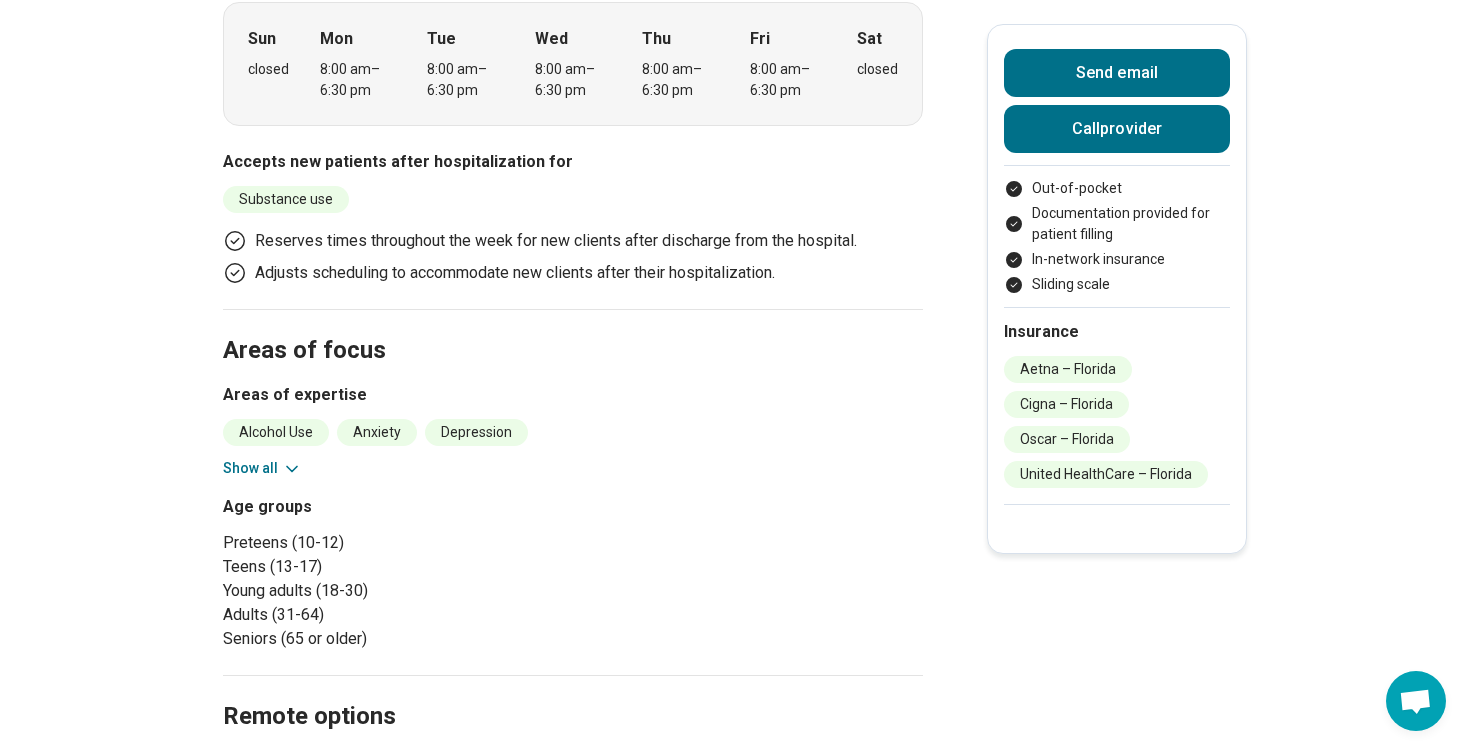 scroll, scrollTop: 498, scrollLeft: 0, axis: vertical 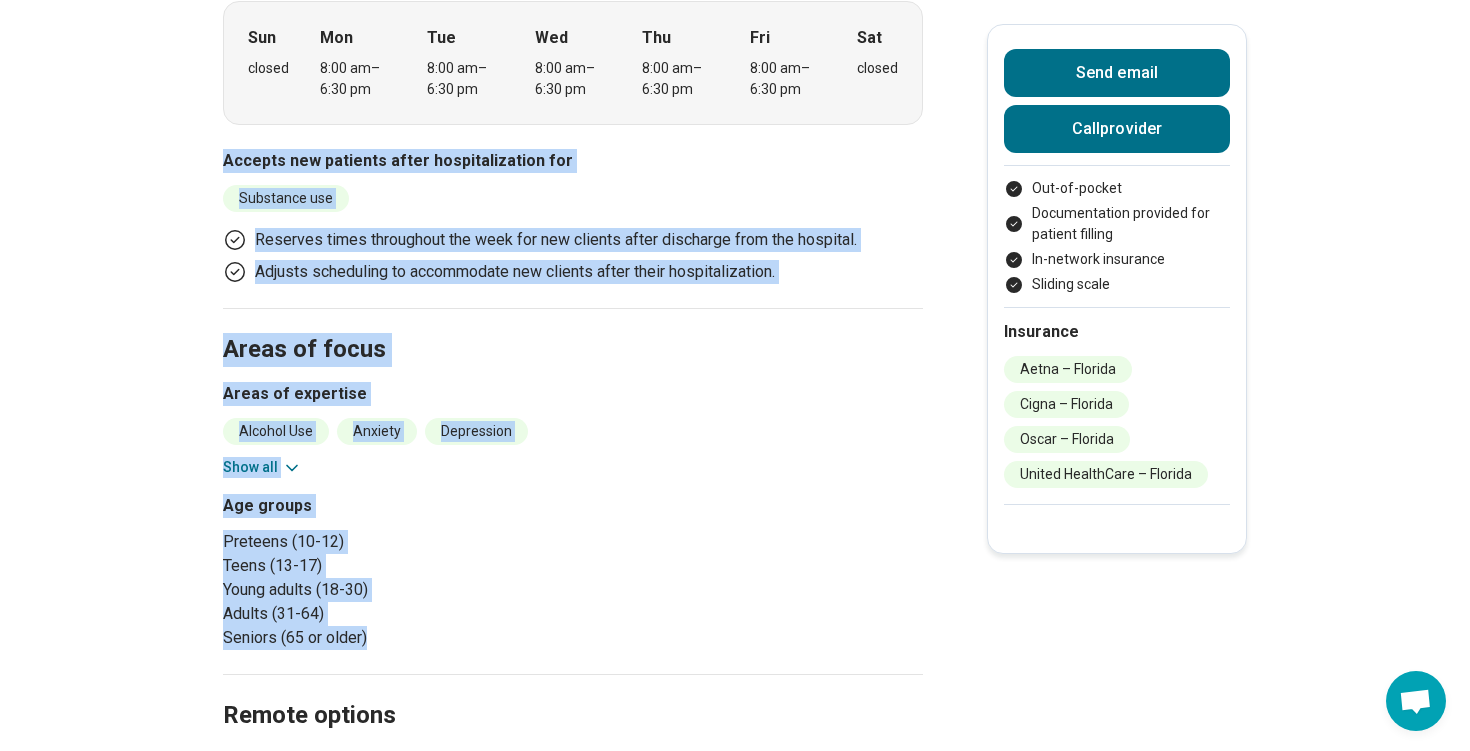 drag, startPoint x: 226, startPoint y: 157, endPoint x: 393, endPoint y: 645, distance: 515.7839 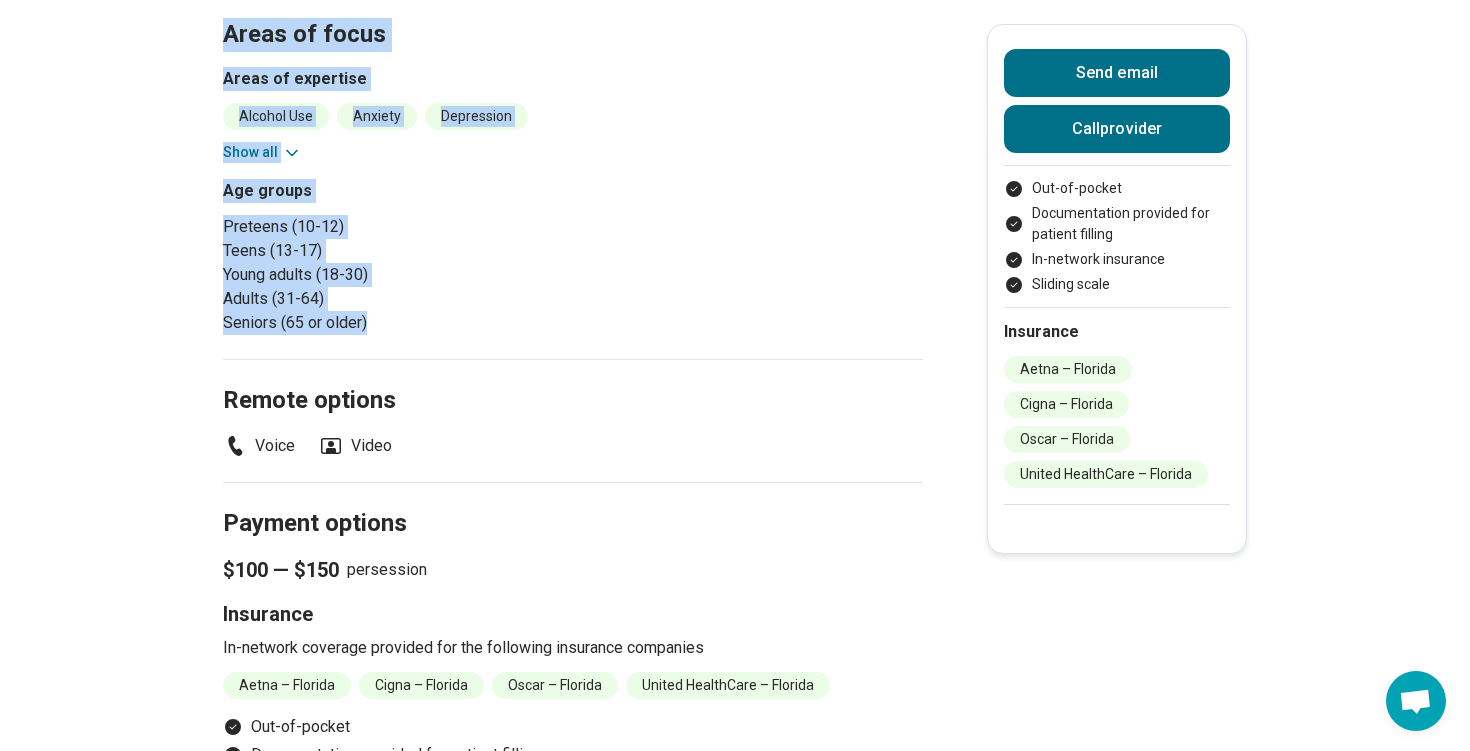 scroll, scrollTop: 814, scrollLeft: 0, axis: vertical 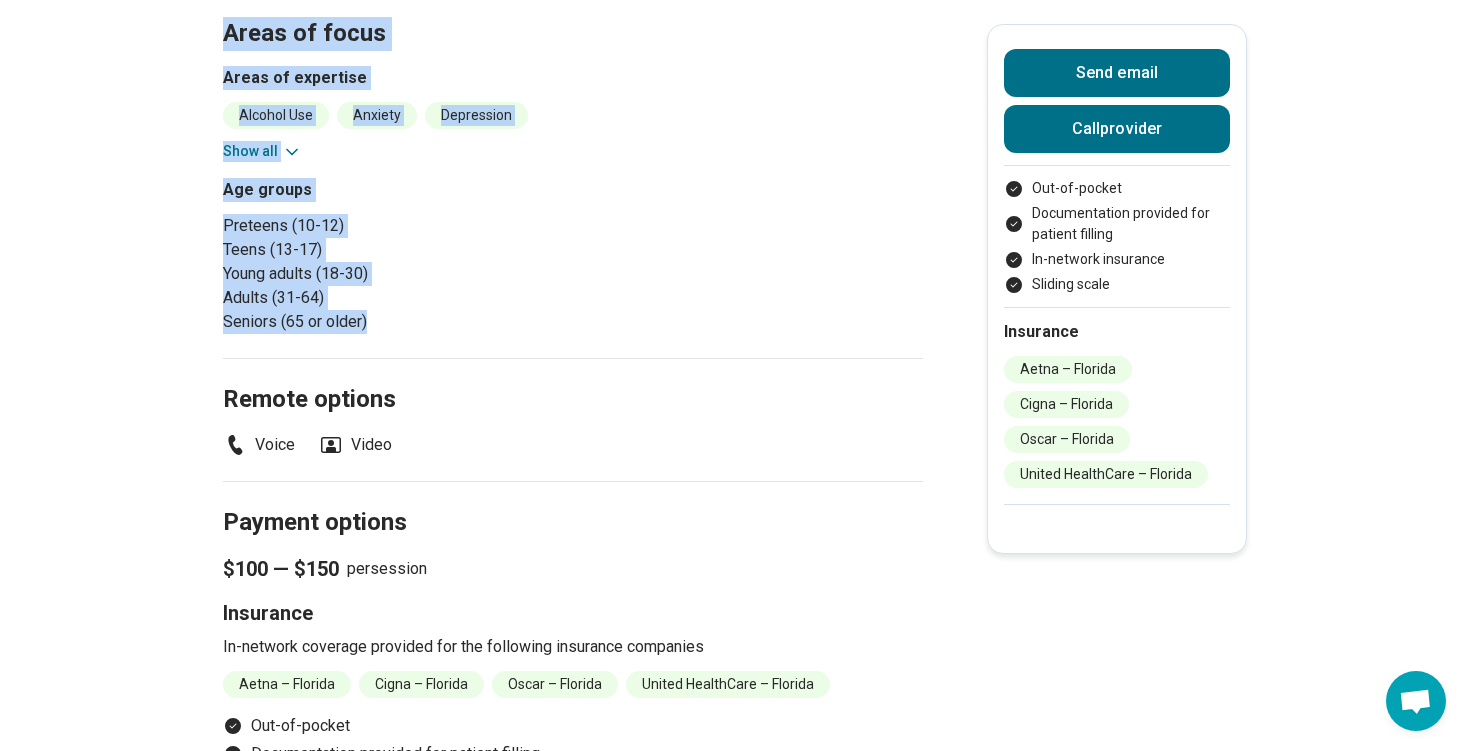 copy on "Accepts new patients after hospitalization for Substance use Reserves times throughout the week for new clients after discharge from the hospital. Adjusts scheduling to accommodate new clients after their hospitalization. Areas of focus Areas of expertise Alcohol Use Anxiety Depression Relationship(s) with Partner/Husband/Wife Self-Esteem Trauma Women's Issues Show all Age groups Preteens (10-12) Teens (13-17) Young adults (18-30) Adults (31-64) Seniors (65 or older)" 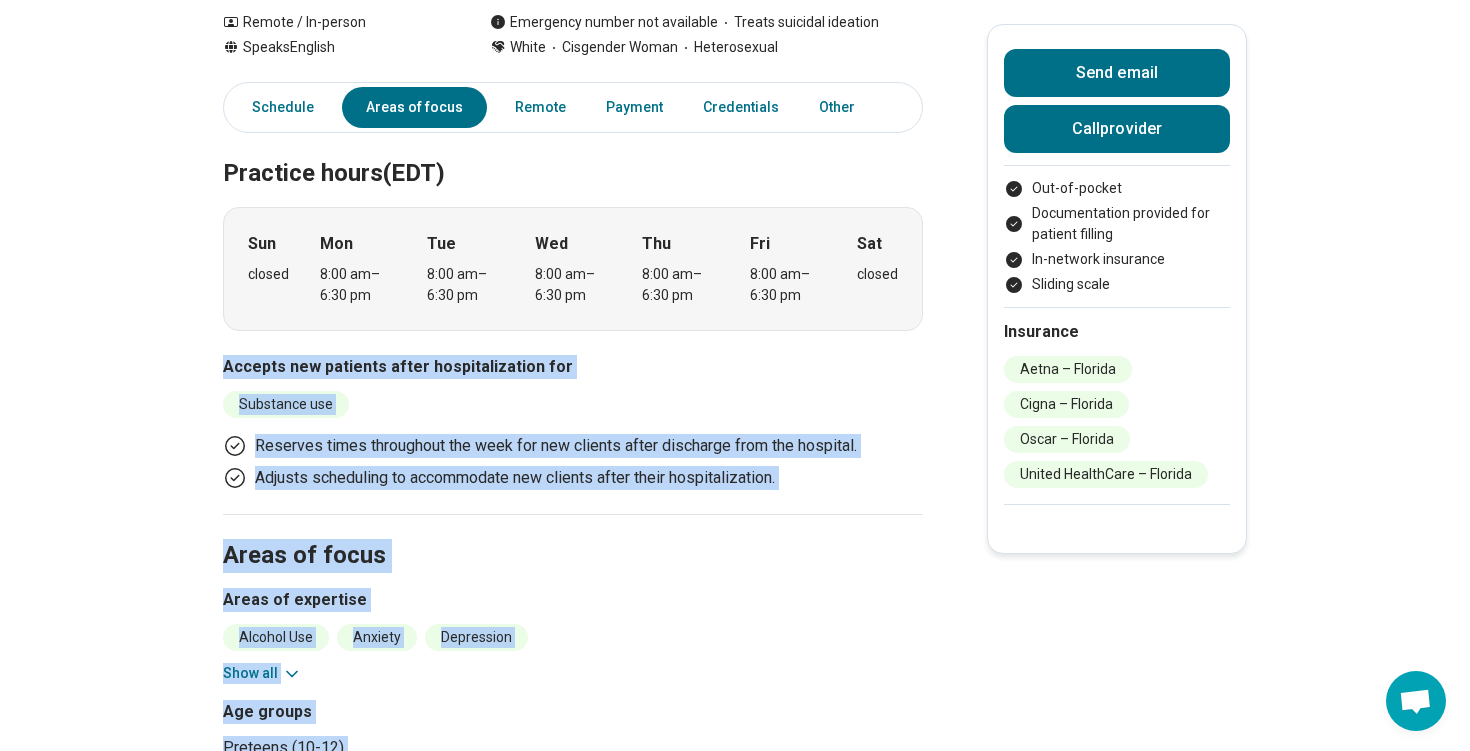 scroll, scrollTop: 133, scrollLeft: 0, axis: vertical 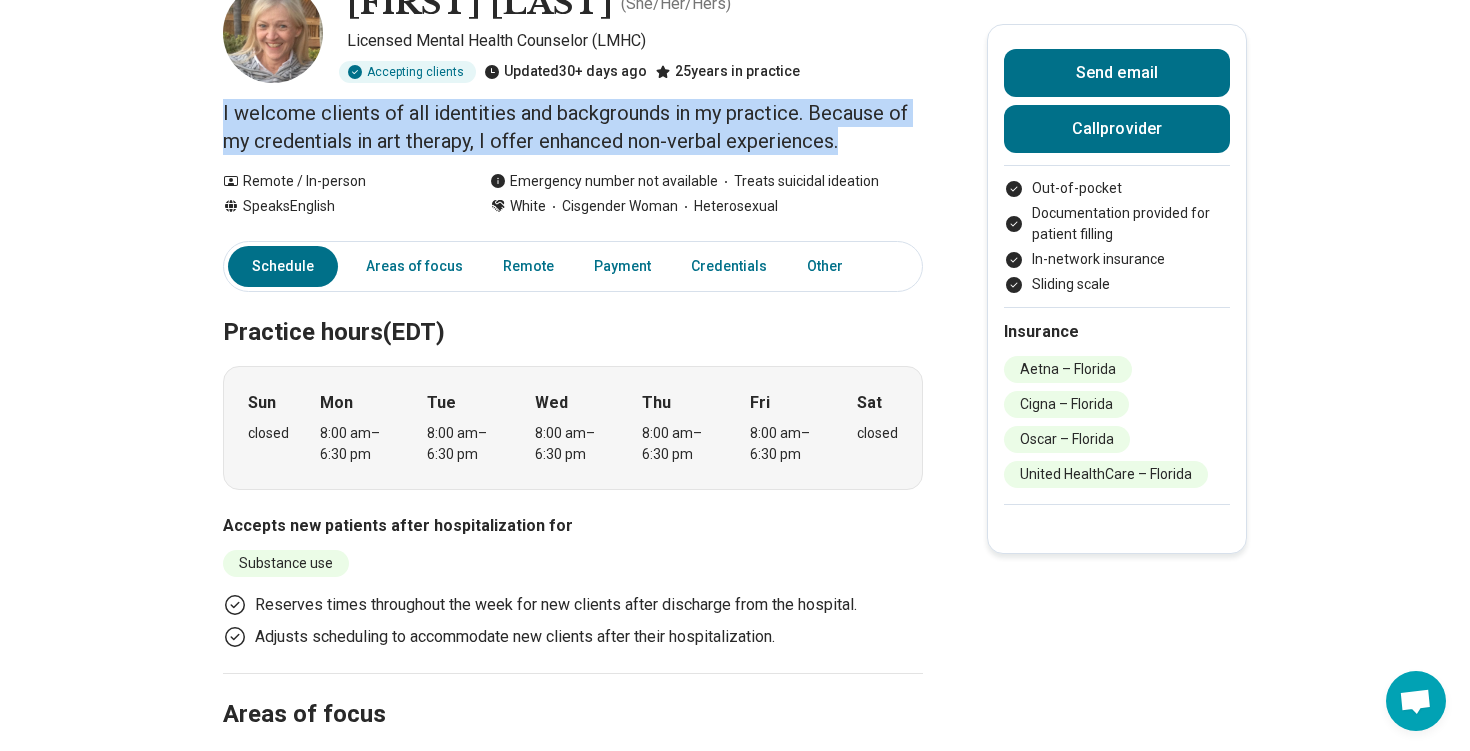 drag, startPoint x: 221, startPoint y: 107, endPoint x: 863, endPoint y: 159, distance: 644.1025 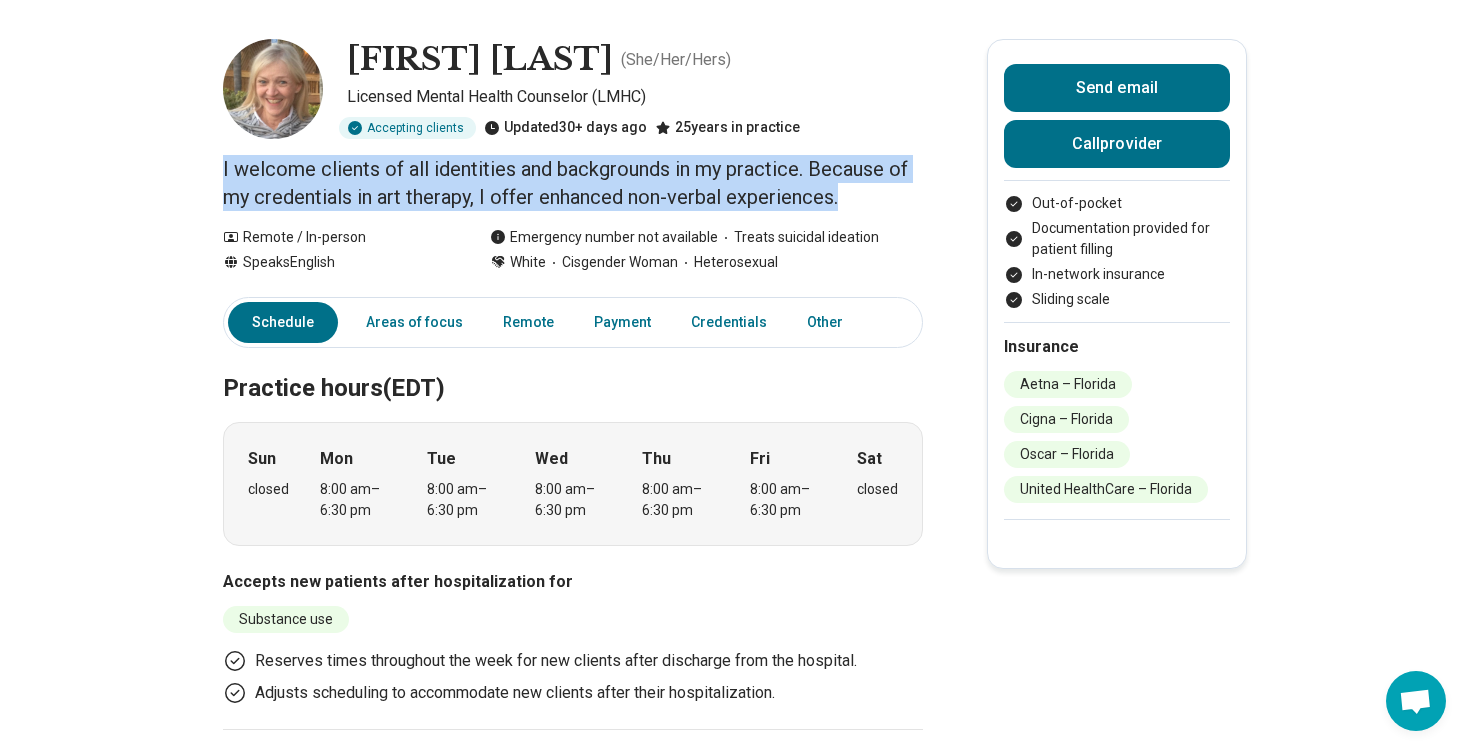 scroll, scrollTop: 75, scrollLeft: 0, axis: vertical 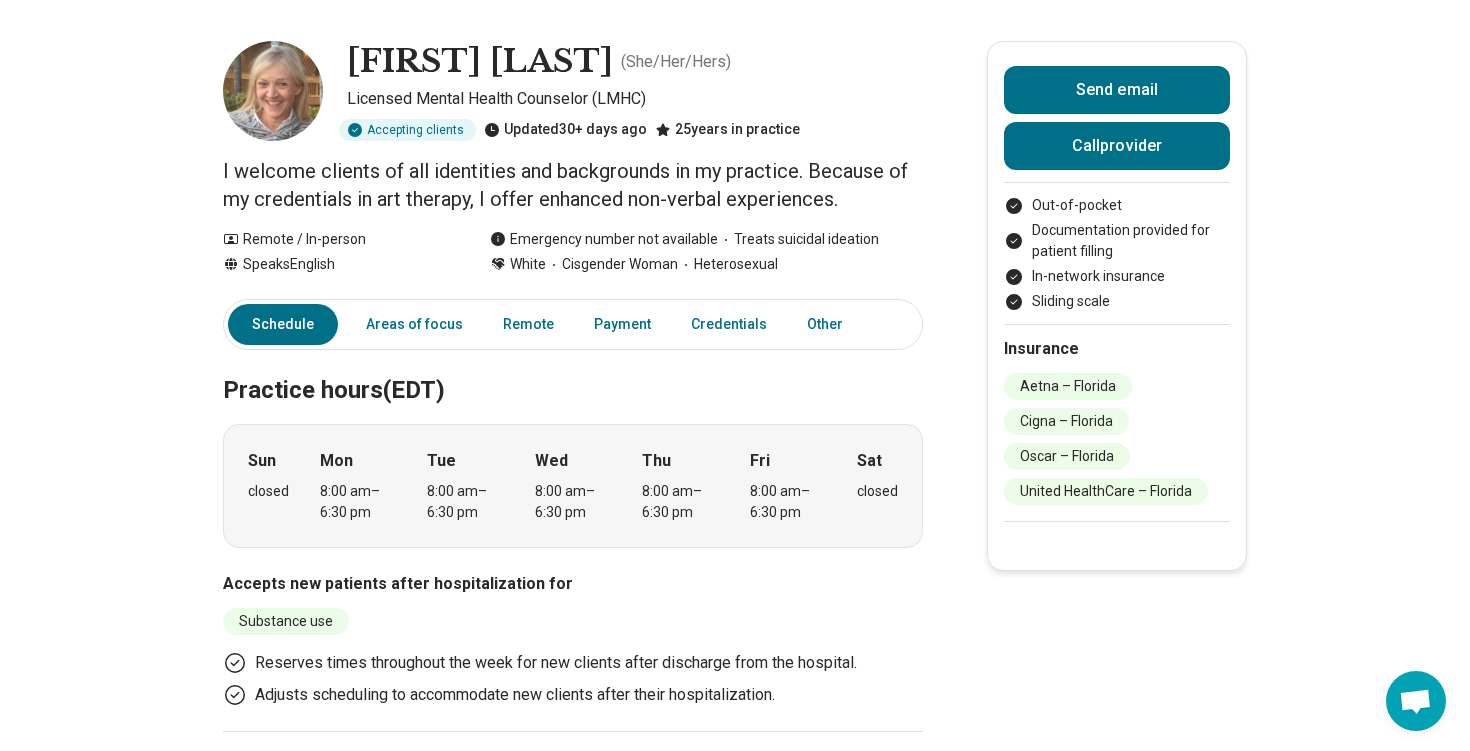 click on "I welcome clients of all identities and backgrounds in my practice.  Because of my credentials in art therapy, I offer enhanced non-verbal experiences." at bounding box center [573, 185] 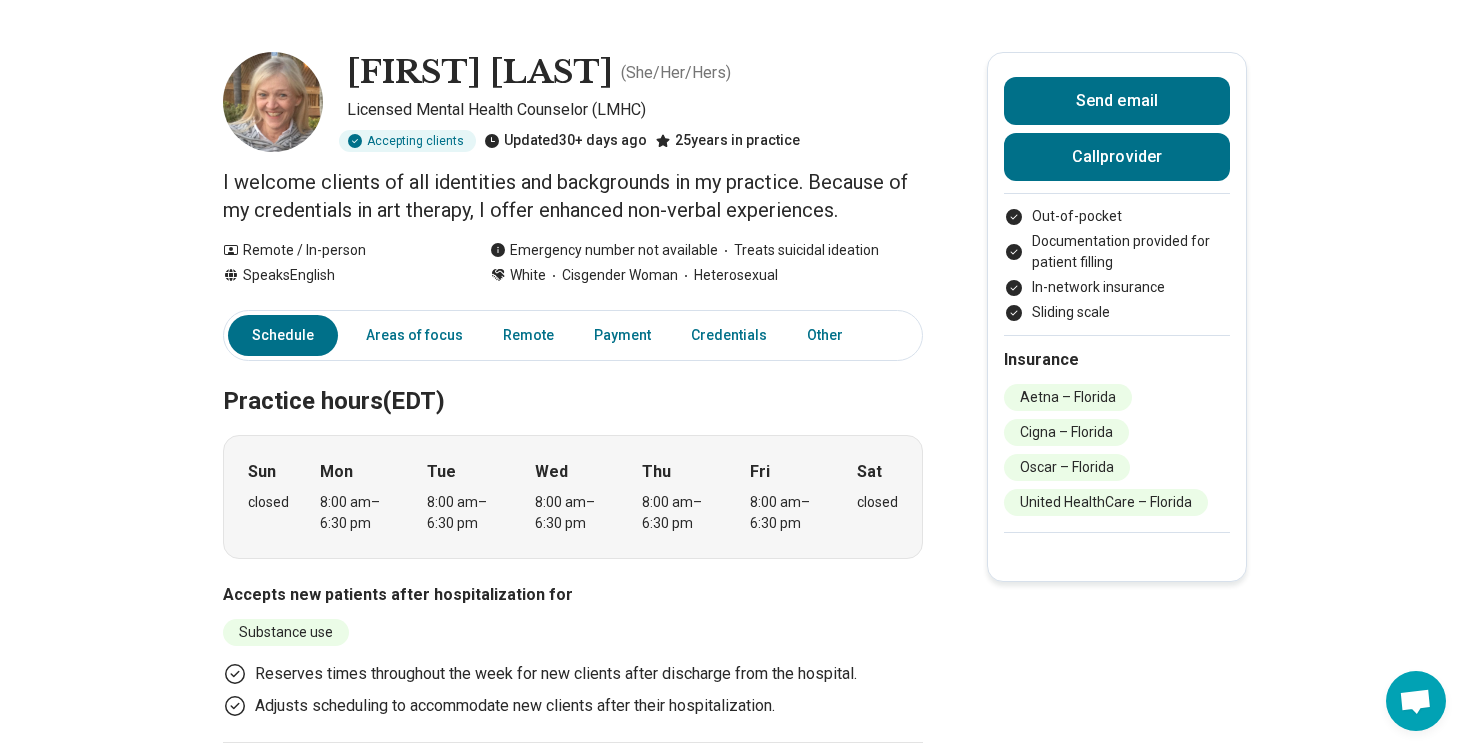 scroll, scrollTop: 31, scrollLeft: 0, axis: vertical 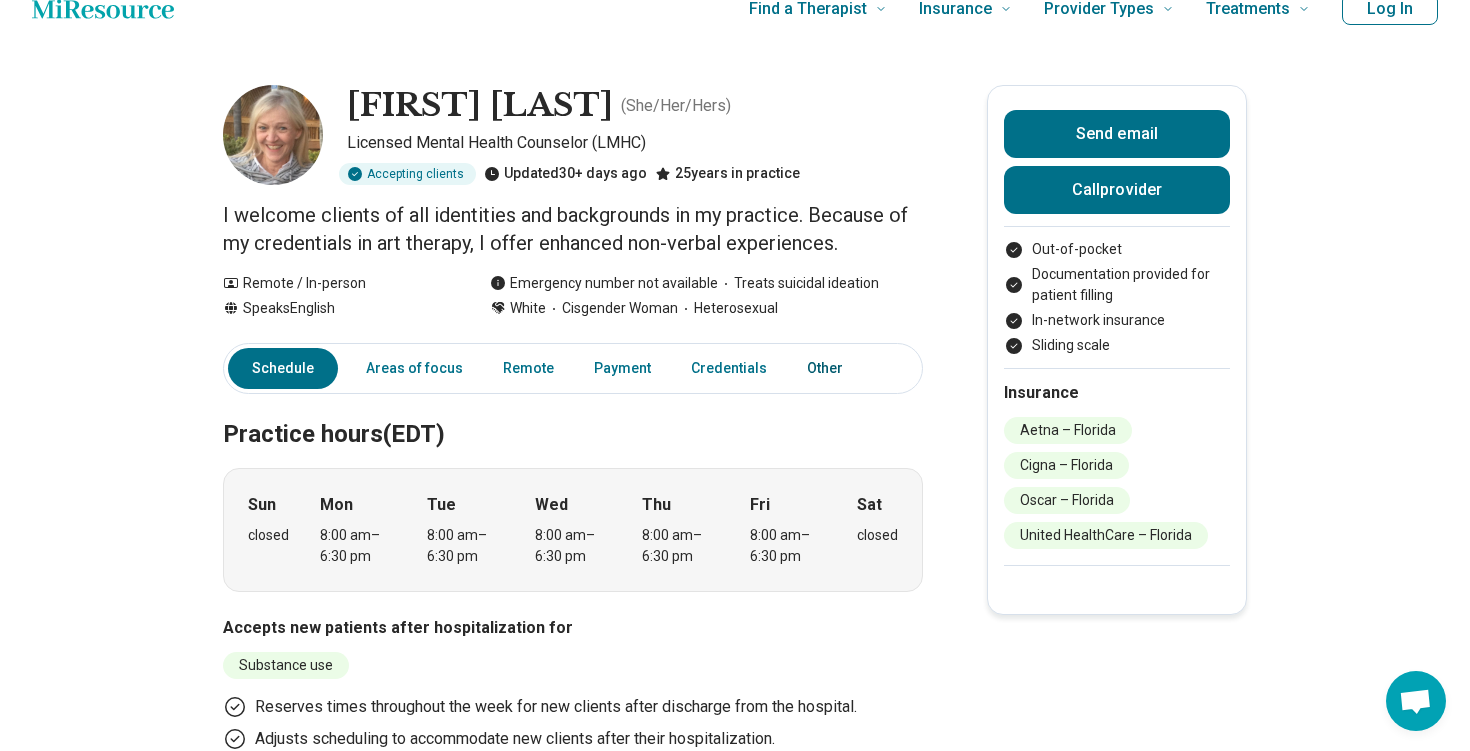 click on "Other" at bounding box center [831, 368] 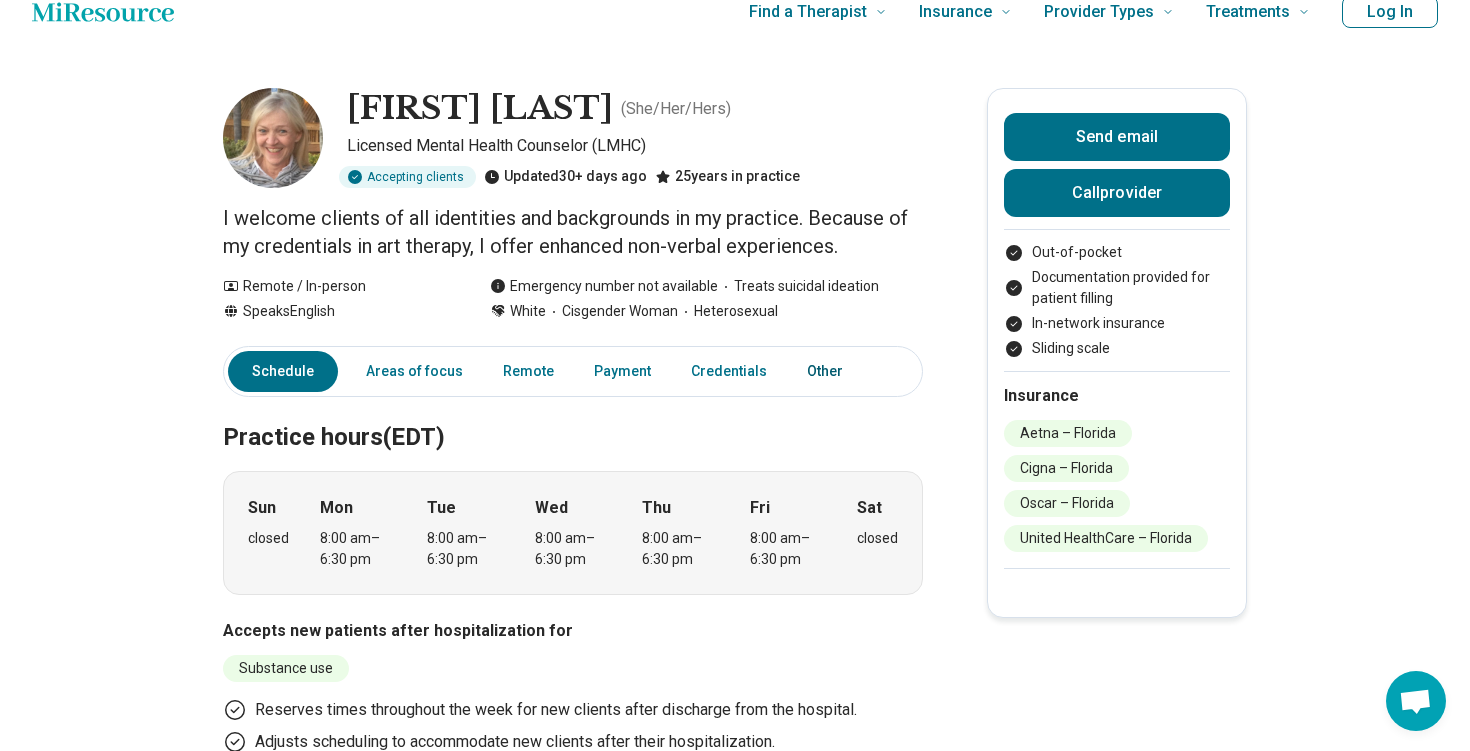 scroll, scrollTop: 0, scrollLeft: 0, axis: both 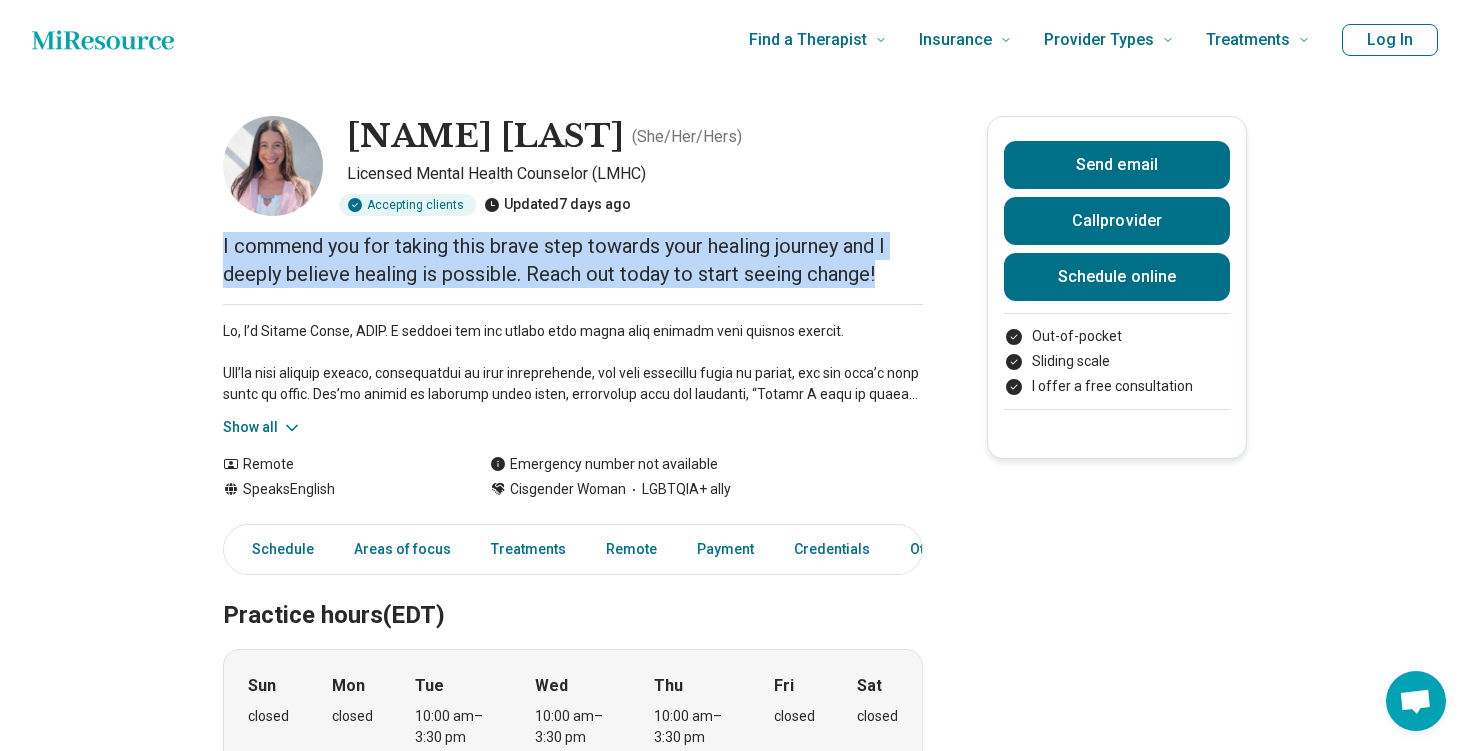drag, startPoint x: 887, startPoint y: 278, endPoint x: 165, endPoint y: 253, distance: 722.4327 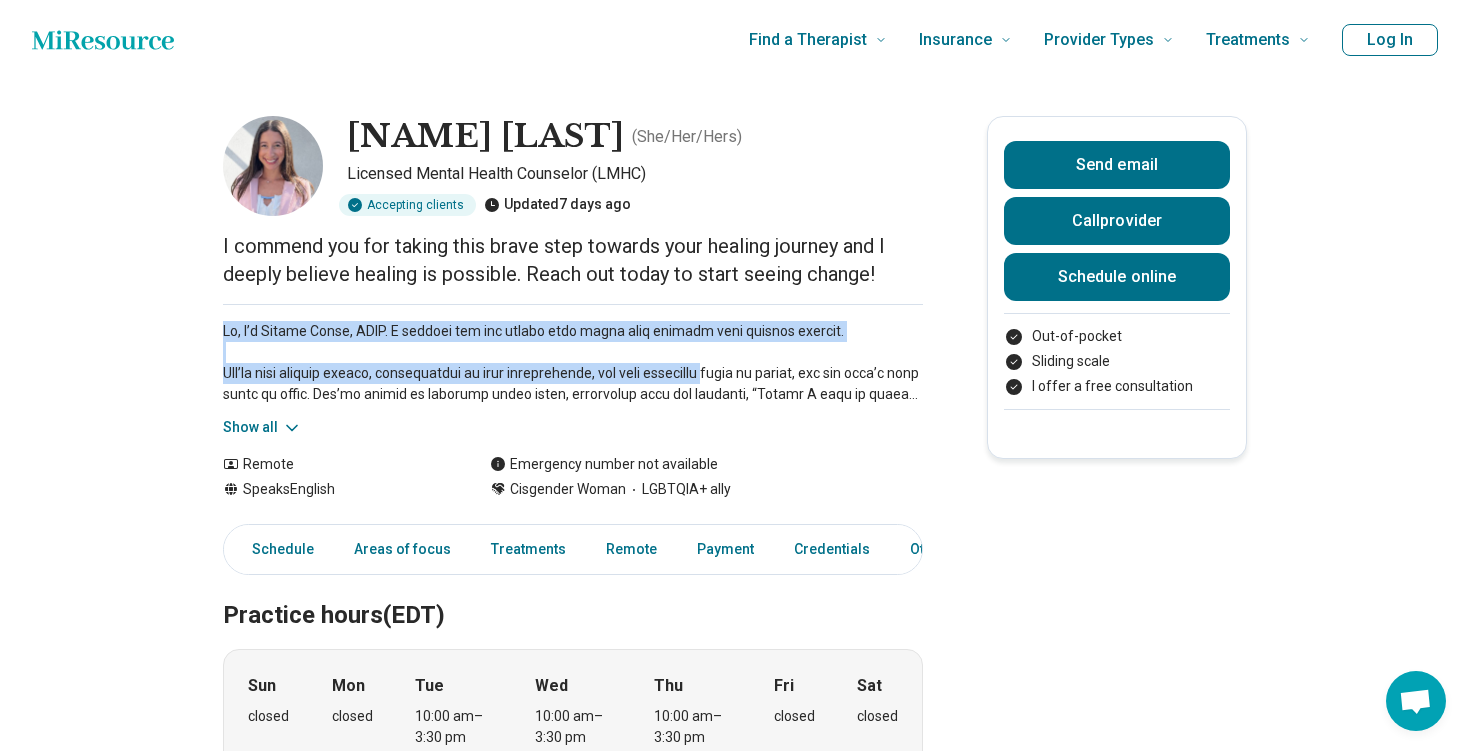 drag, startPoint x: 205, startPoint y: 323, endPoint x: 721, endPoint y: 363, distance: 517.5481 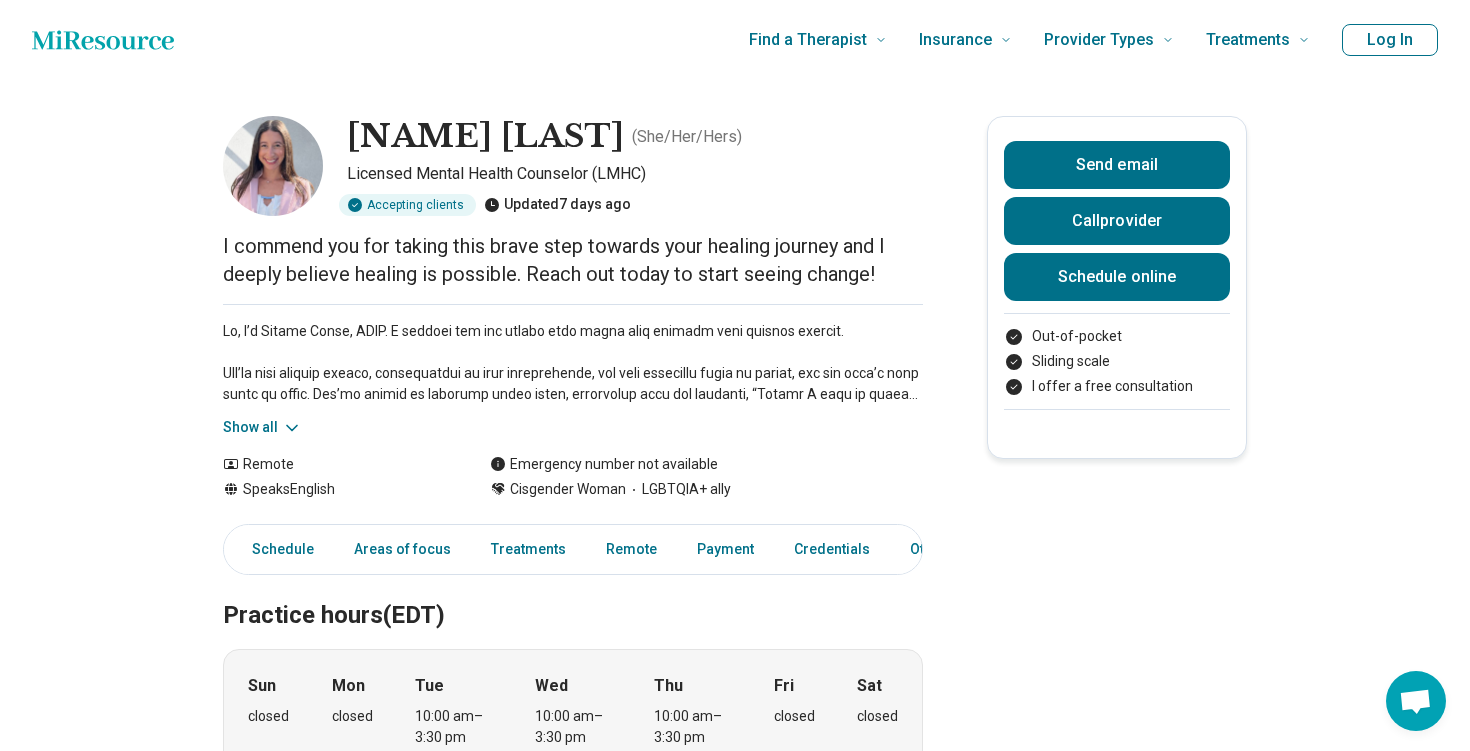click on "Show all" at bounding box center (262, 427) 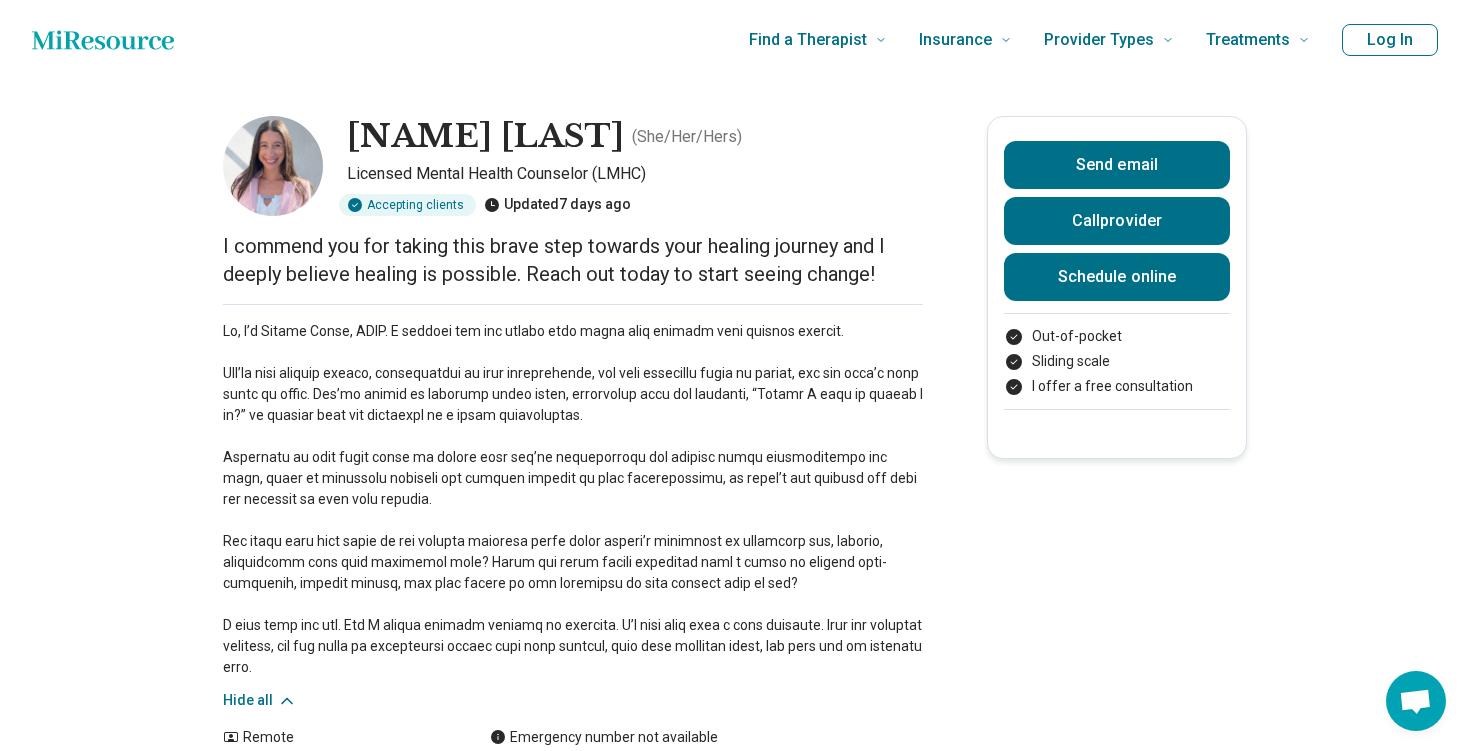 scroll, scrollTop: 41, scrollLeft: 0, axis: vertical 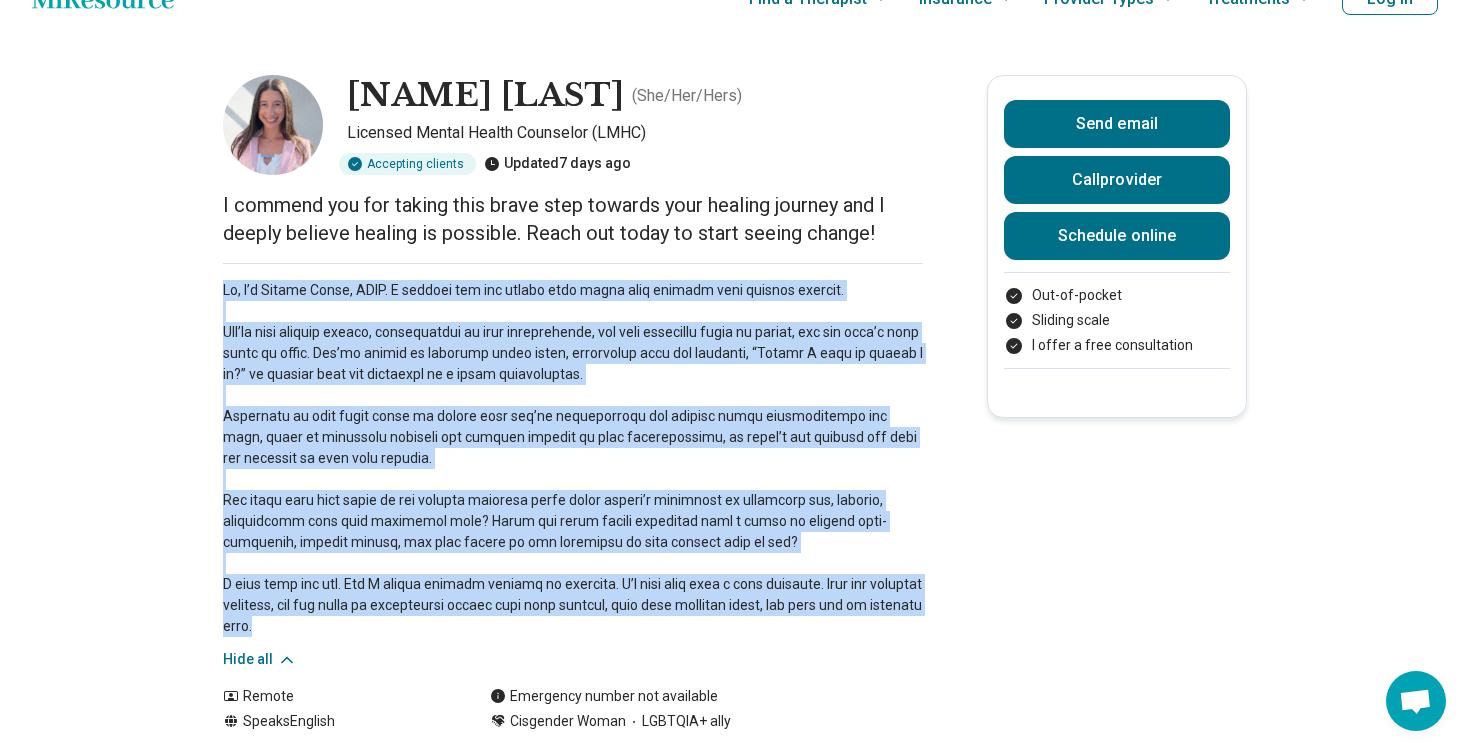 drag, startPoint x: 265, startPoint y: 631, endPoint x: 219, endPoint y: 283, distance: 351.02707 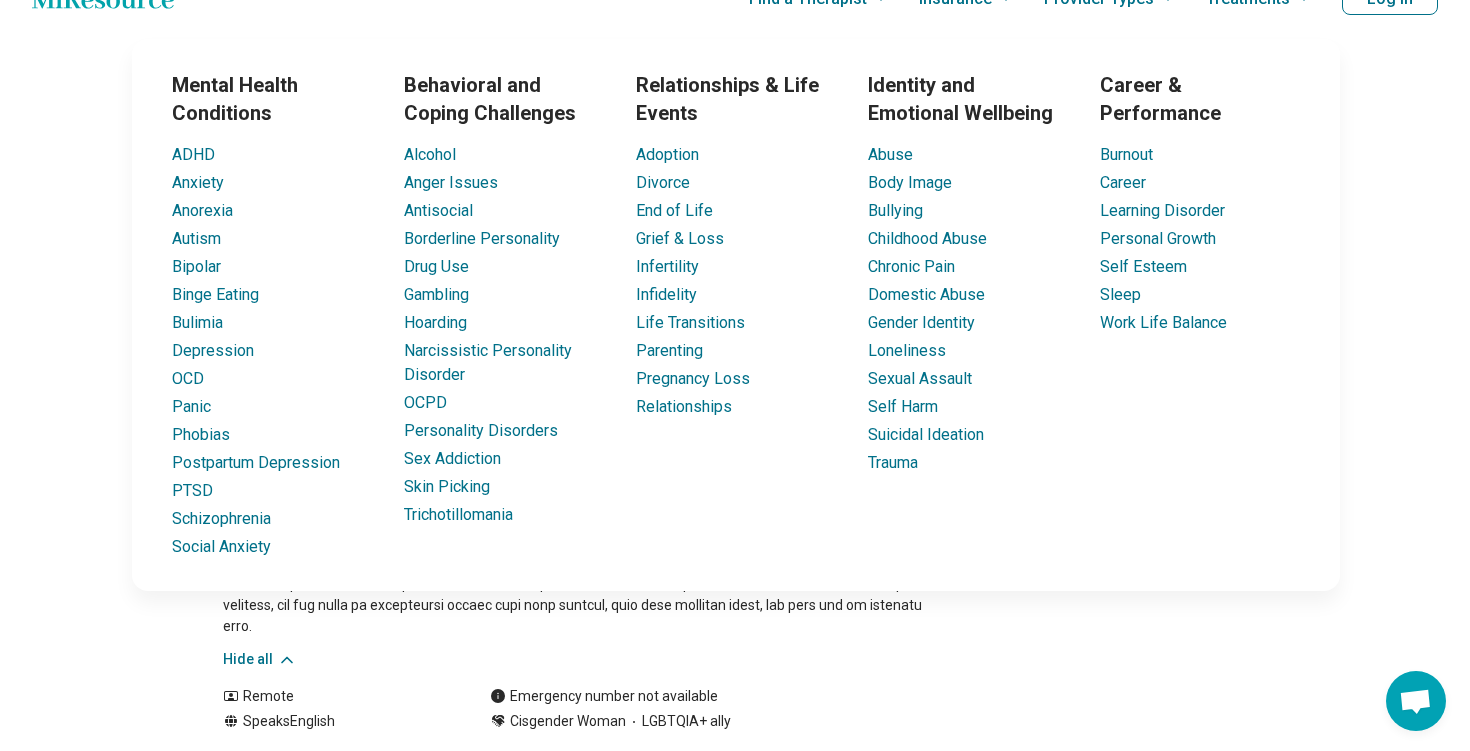 click on "Hide all" at bounding box center [573, 466] 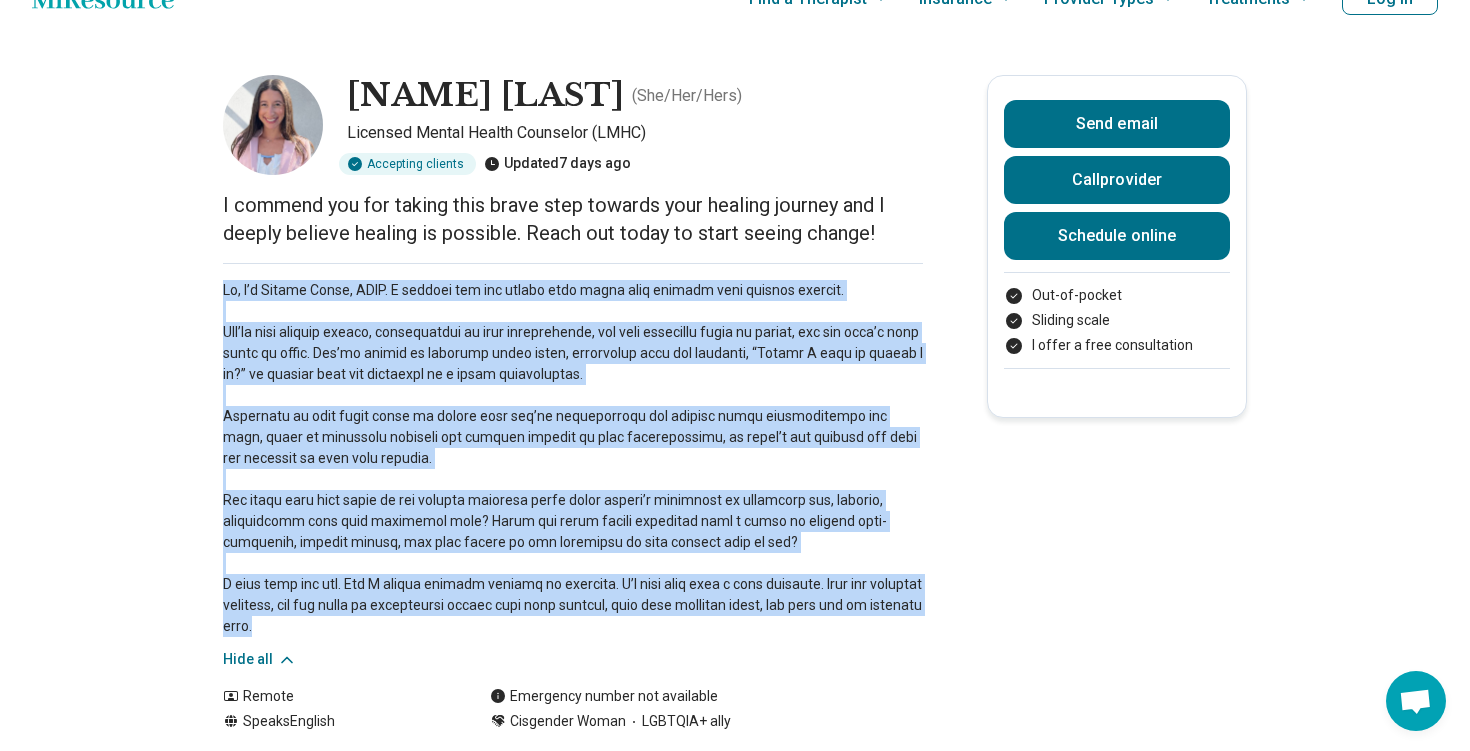 drag, startPoint x: 262, startPoint y: 634, endPoint x: 224, endPoint y: 295, distance: 341.12314 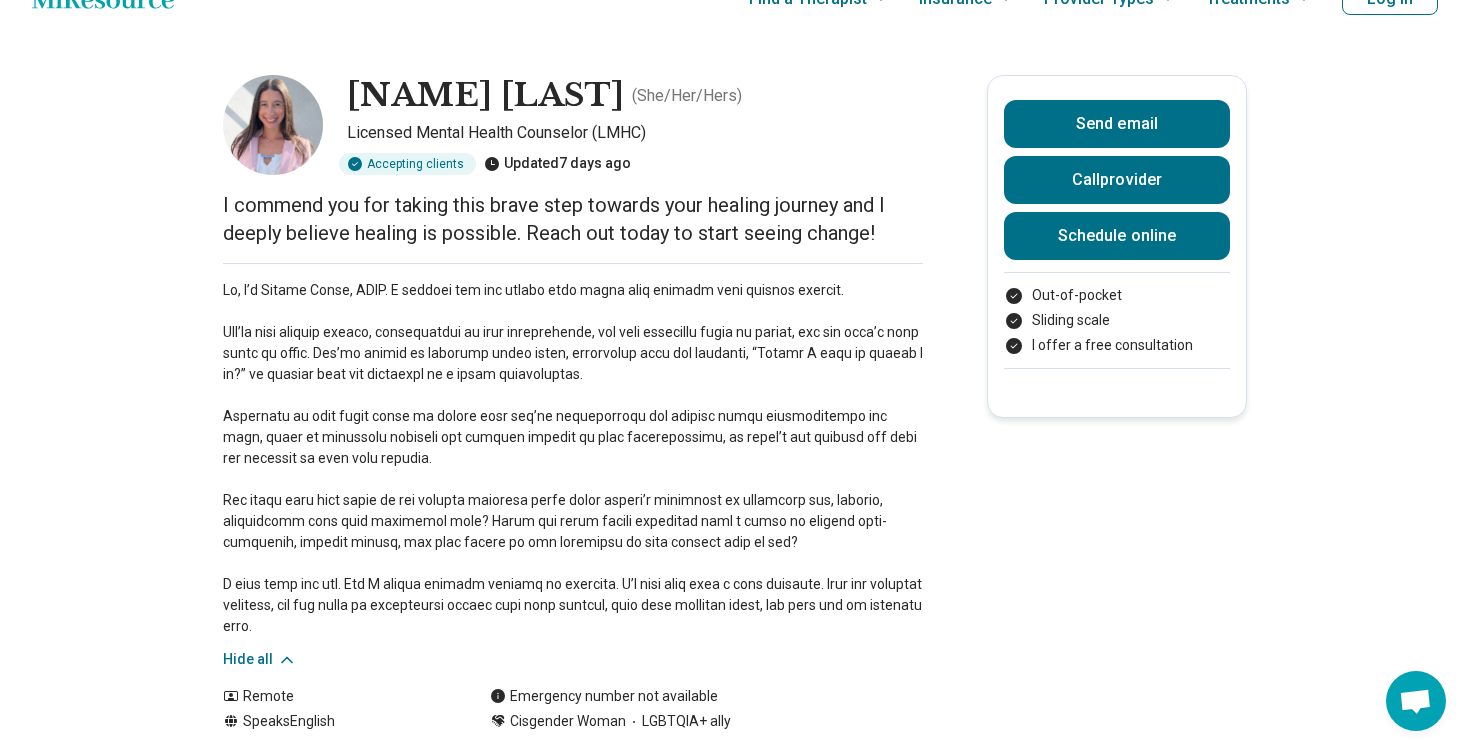 click on "I commend you for taking this brave step towards your healing journey and I deeply believe healing is possible. Reach out today to start seeing change!" at bounding box center [573, 219] 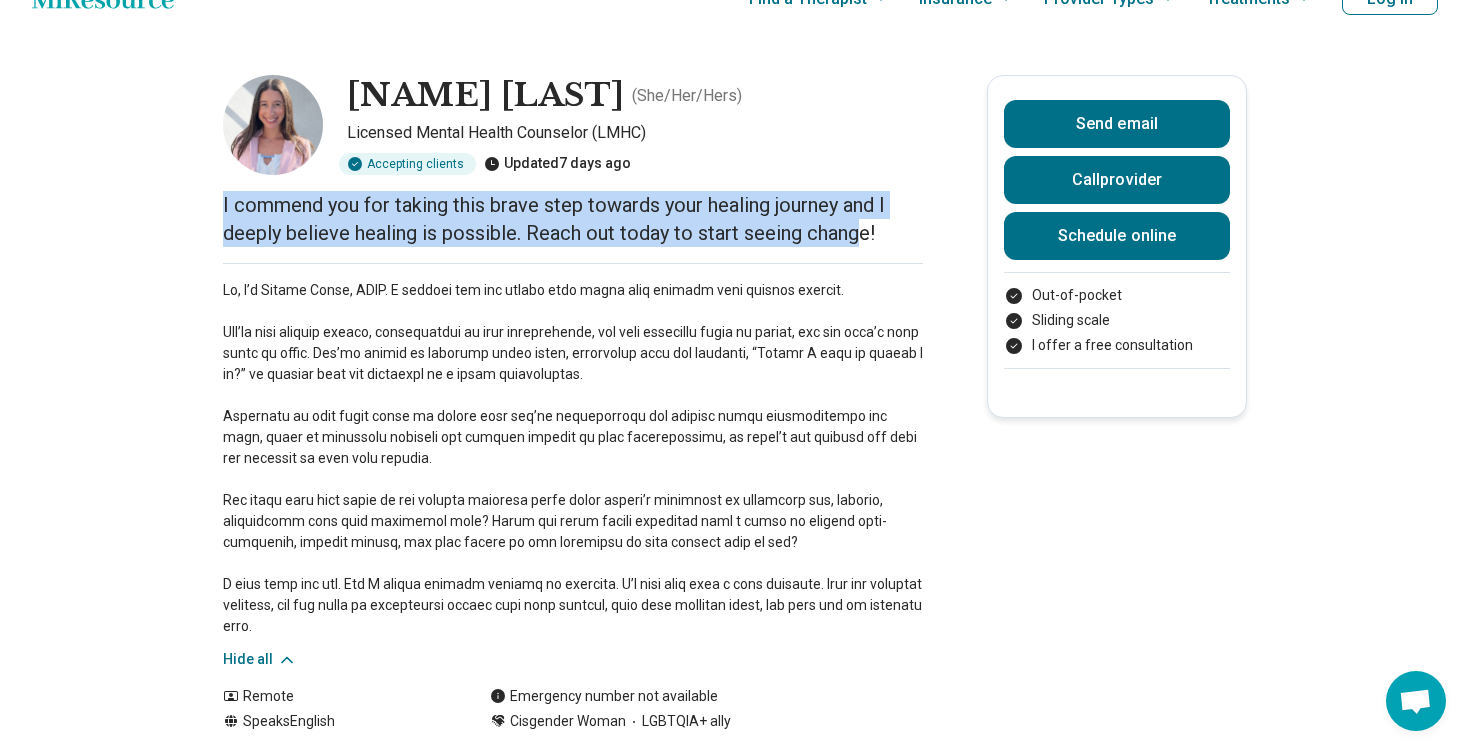 drag, startPoint x: 213, startPoint y: 197, endPoint x: 862, endPoint y: 235, distance: 650.1115 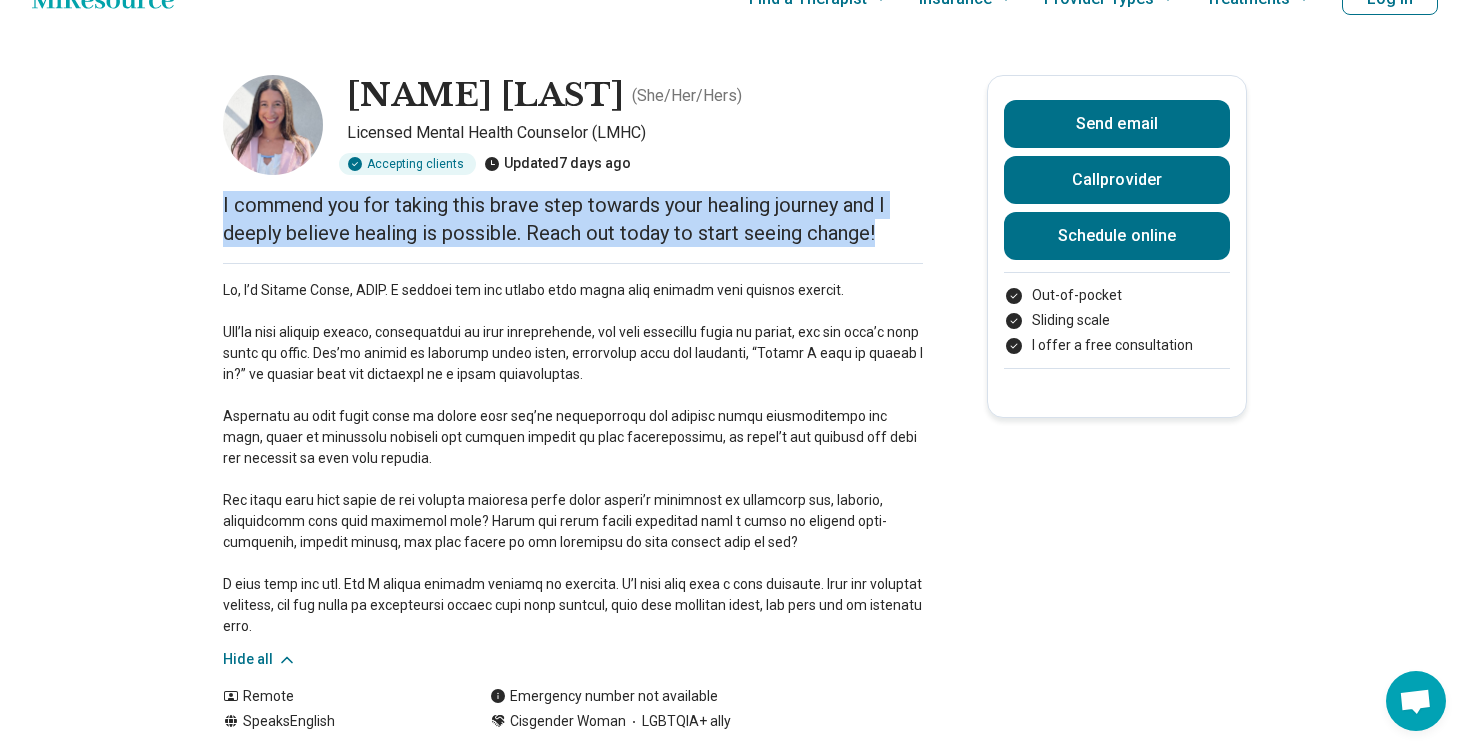 copy on "I commend you for taking this brave step towards your healing journey and I deeply believe healing is possible. Reach out today to start seeing change!" 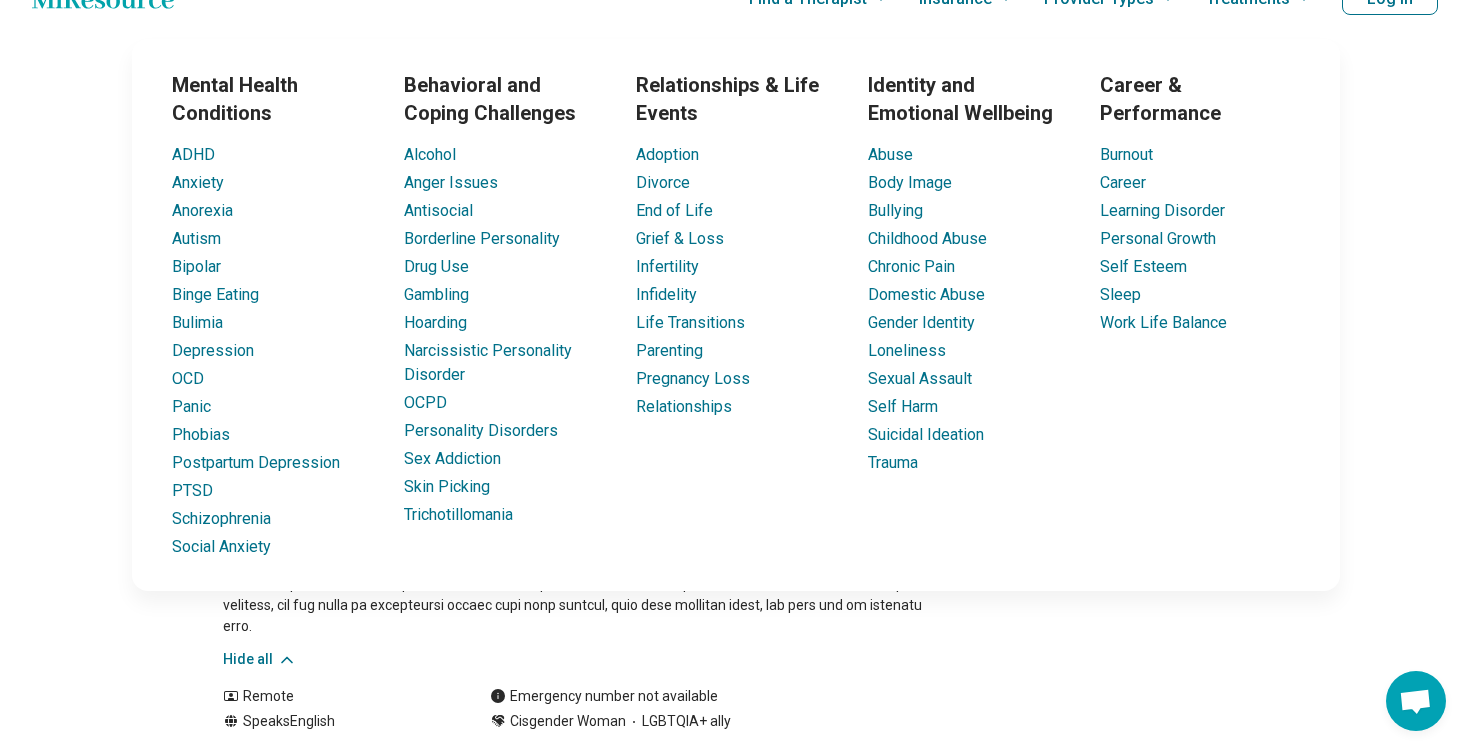 click on "Ashley Gersh ( She/Her/Hers ) Licensed Mental Health Counselor (LMHC) Accepting clients Updated  7 days ago I commend you for taking this brave step towards your healing journey and I deeply believe healing is possible. Reach out today to start seeing change! Hide all Remote Speaks  English Emergency number not available Cisgender Woman LGBTQIA+ ally Send email Call  provider Schedule online Out-of-pocket Sliding scale I offer a free consultation Schedule Areas of focus Treatments Remote Payment Credentials Other Practice hours  (EDT) Sun closed Mon closed Tue 10:00 am  –   3:30 pm Wed 10:00 am  –   3:30 pm Thu 10:00 am  –   3:30 pm Fri closed Sat closed Areas of focus Areas of expertise Divorce Grief and Loss Relationship(s) with Friends/Roommates Relationship(s) with Parents/Children/Family Relationship(s) with Partner/Husband/Wife Age groups Young adults (18-30) Adults (31-64) Treatment specialties Therapeutic modalities Group Therapy Individual Therapy Treatments Culturally-Sensitive Therapy Video" at bounding box center [735, 1310] 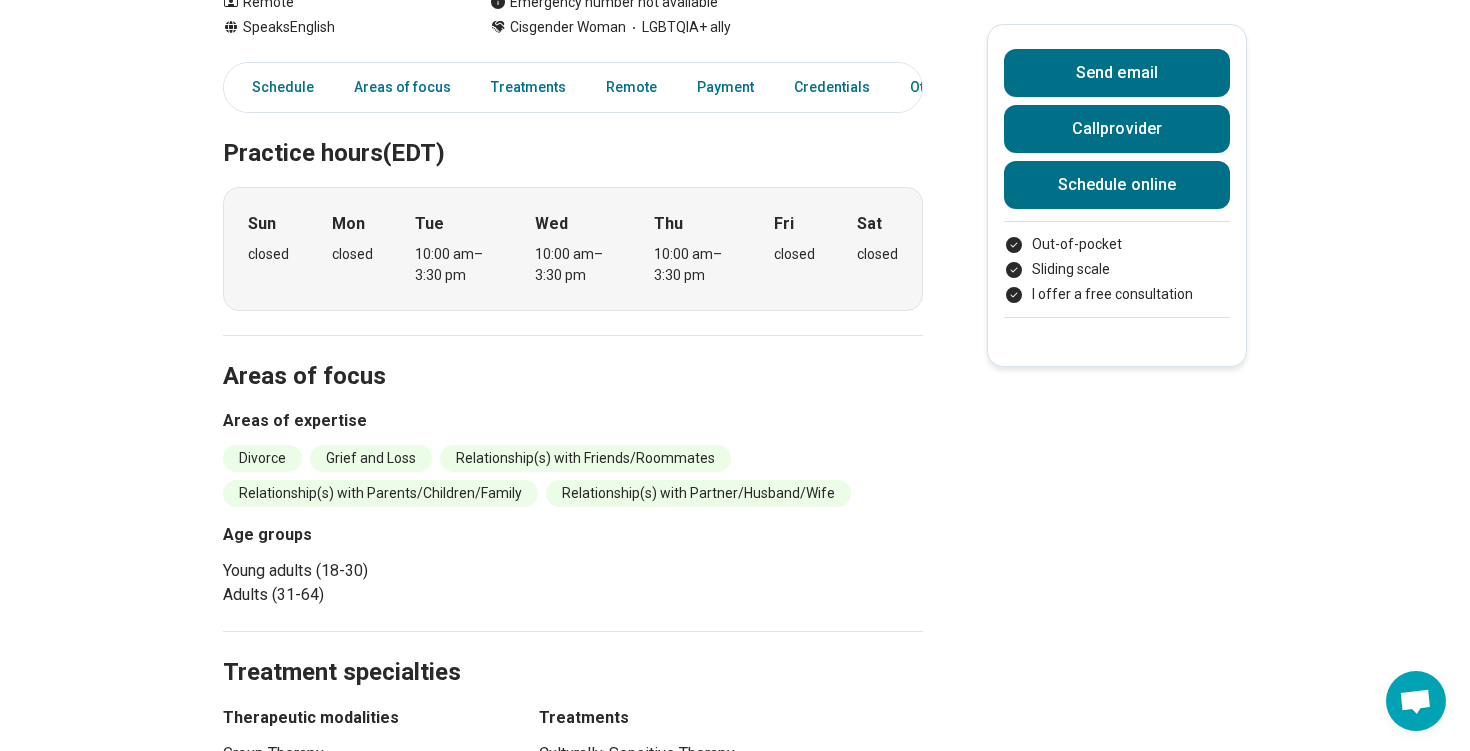 scroll, scrollTop: 737, scrollLeft: 0, axis: vertical 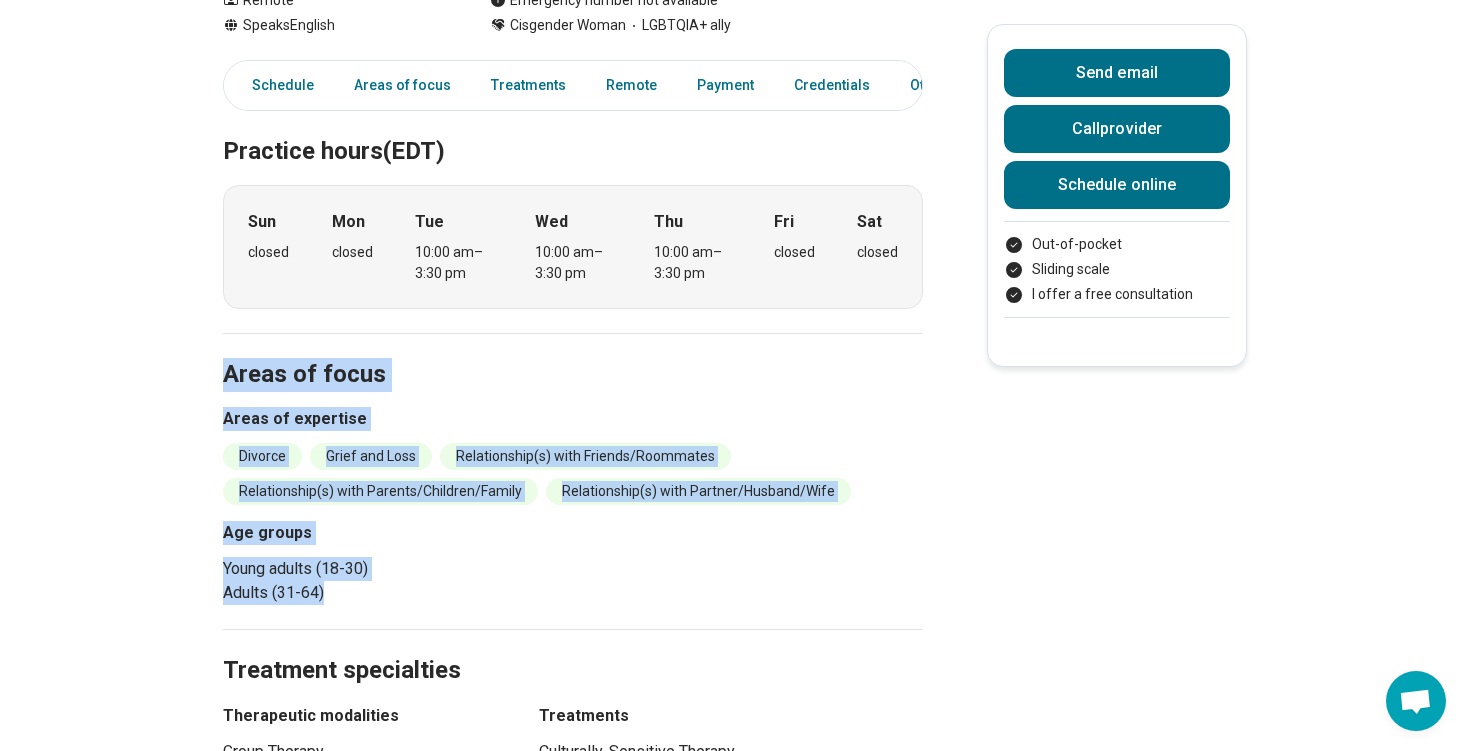 drag, startPoint x: 213, startPoint y: 368, endPoint x: 433, endPoint y: 588, distance: 311.12698 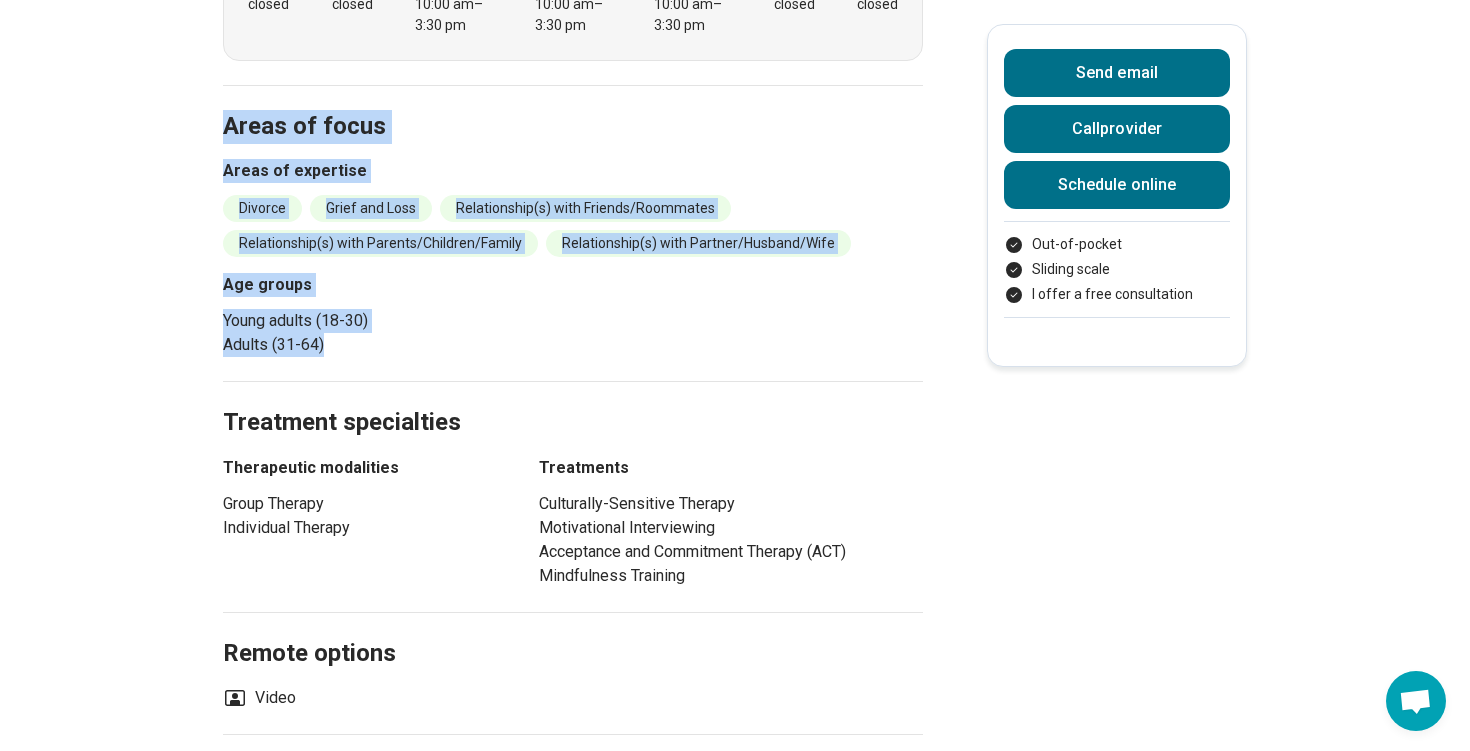 scroll, scrollTop: 1002, scrollLeft: 0, axis: vertical 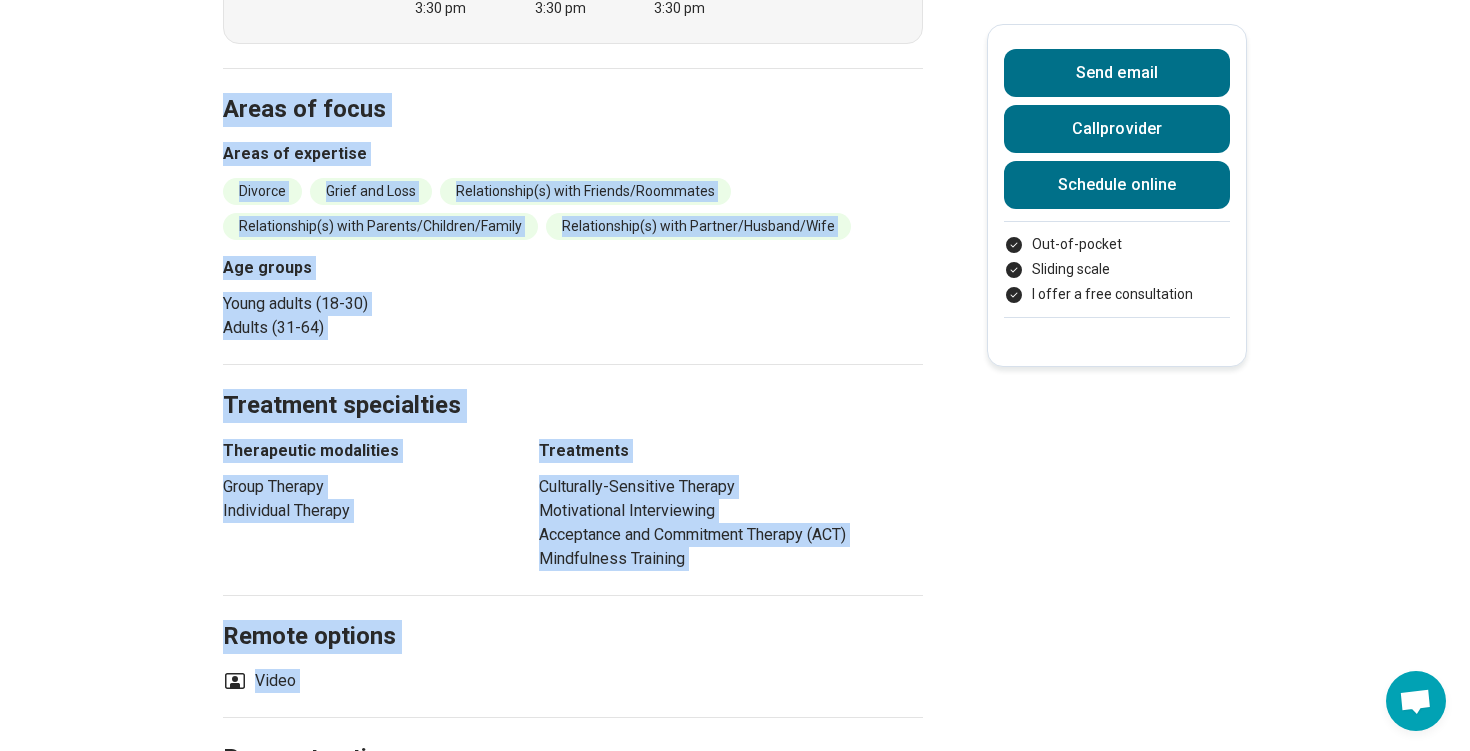 click on "Payment options" at bounding box center (573, 735) 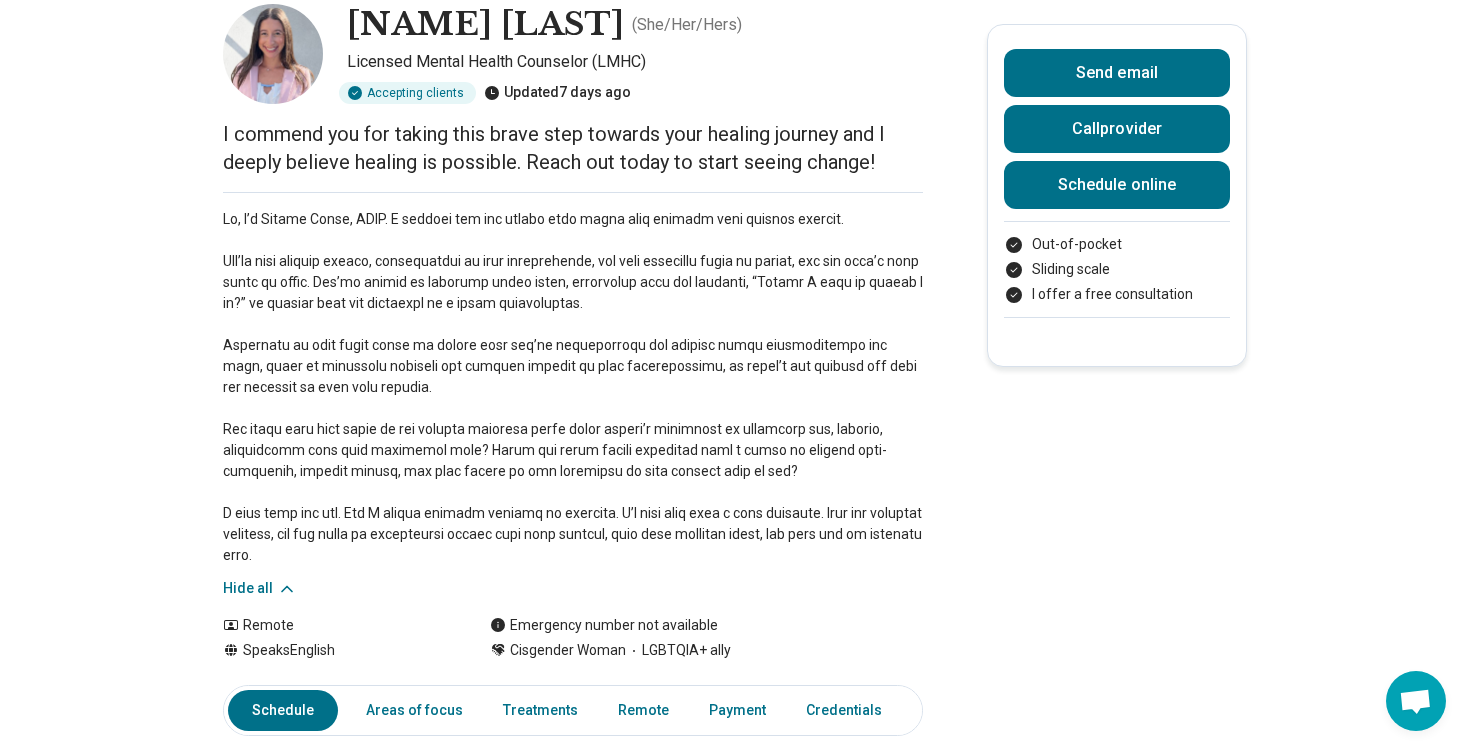 scroll, scrollTop: 0, scrollLeft: 0, axis: both 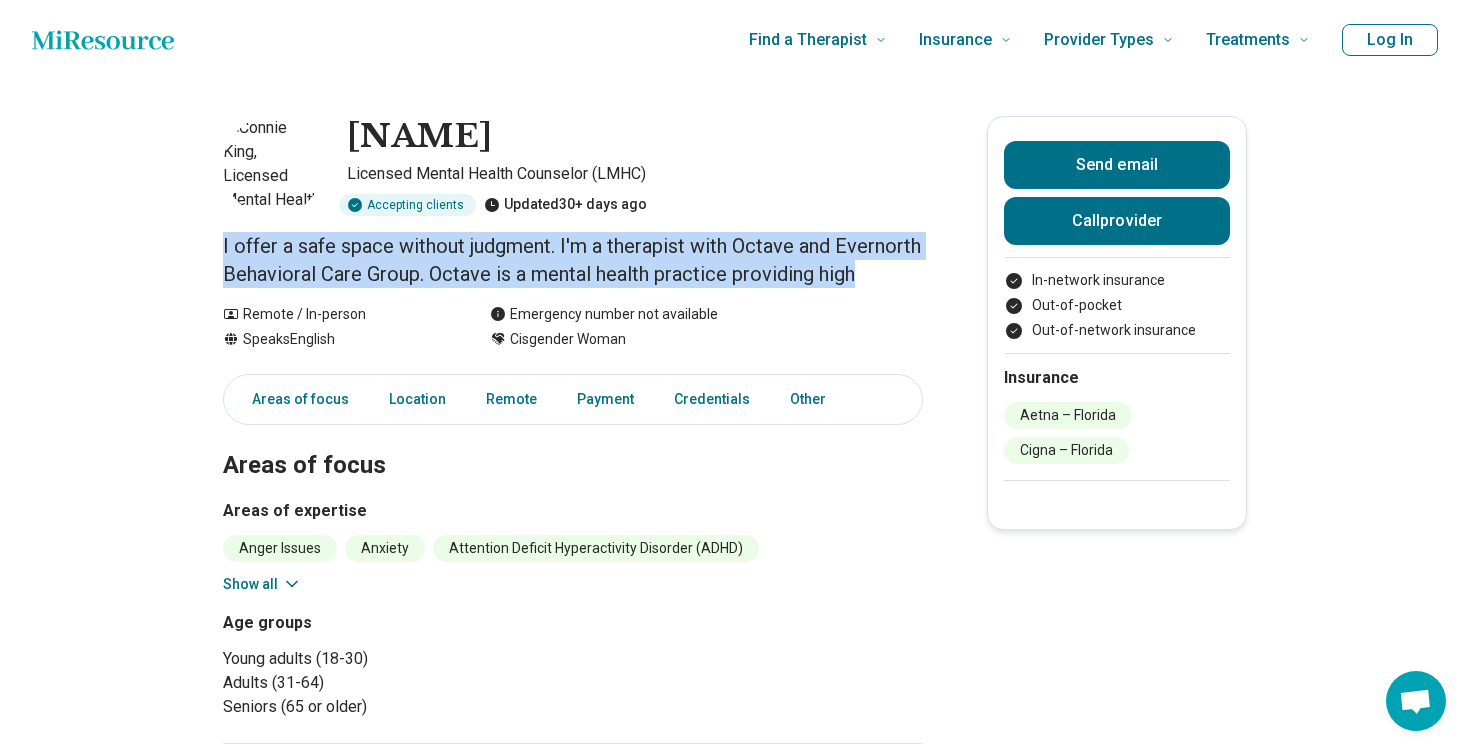 drag, startPoint x: 220, startPoint y: 240, endPoint x: 316, endPoint y: 298, distance: 112.1606 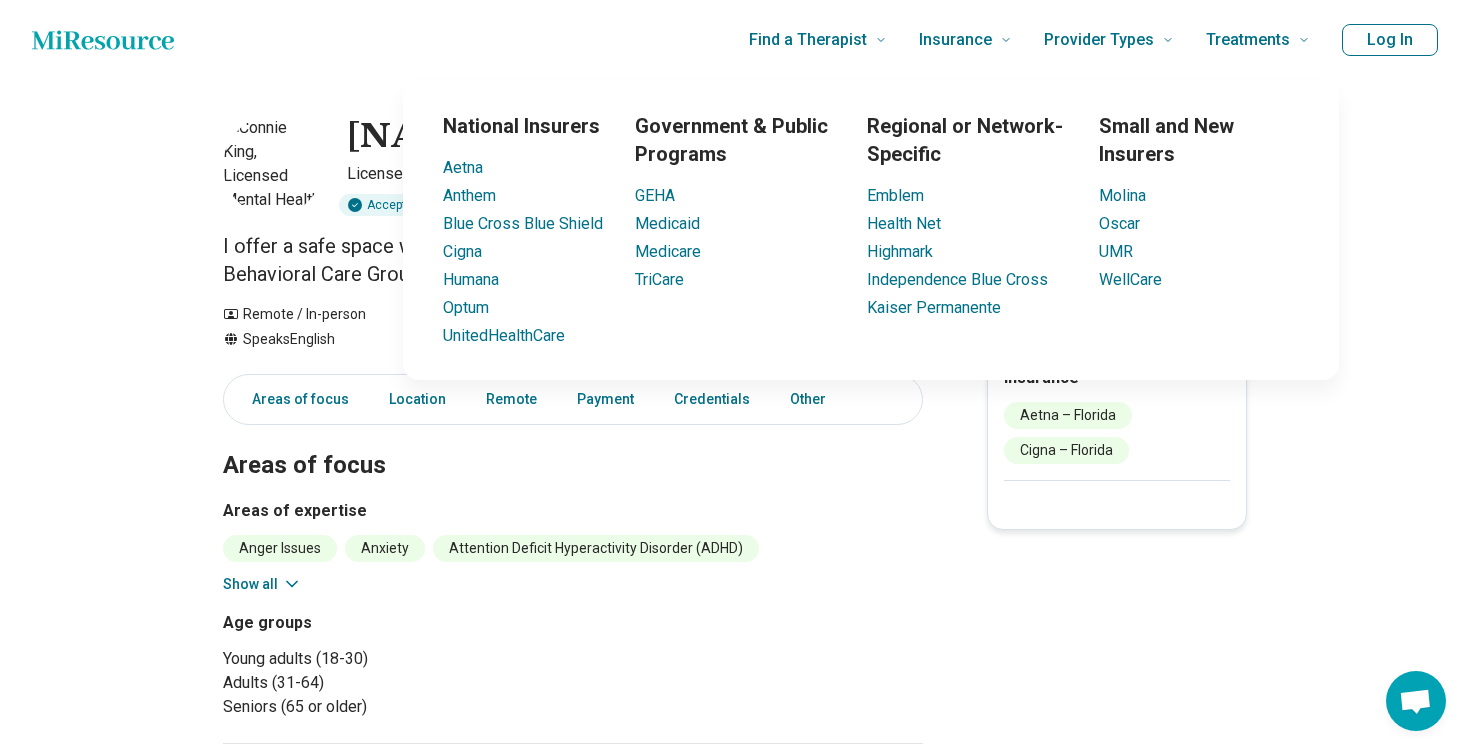 click on "Insurance Aetna – [STATE] Cigna – [STATE]" at bounding box center (1117, 416) 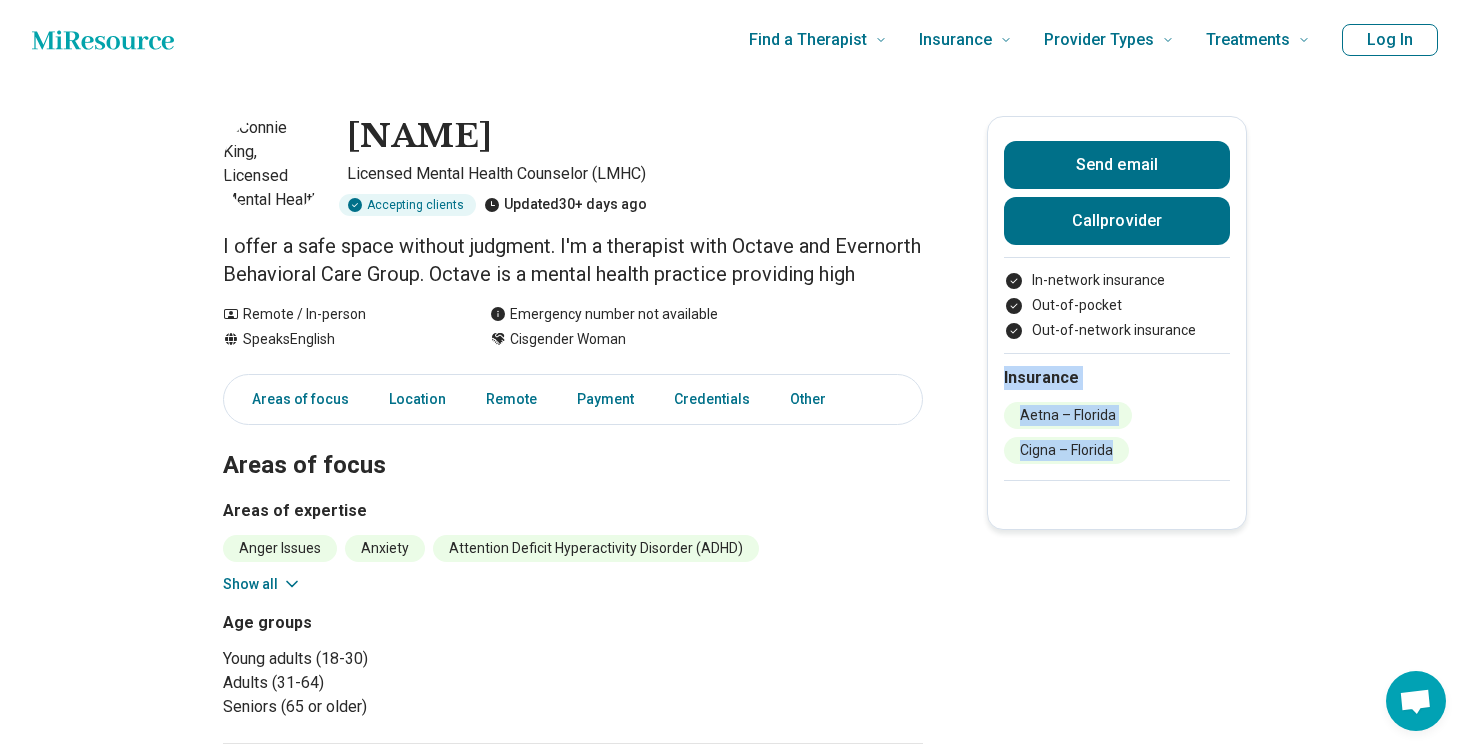 drag, startPoint x: 1148, startPoint y: 458, endPoint x: 1005, endPoint y: 376, distance: 164.84235 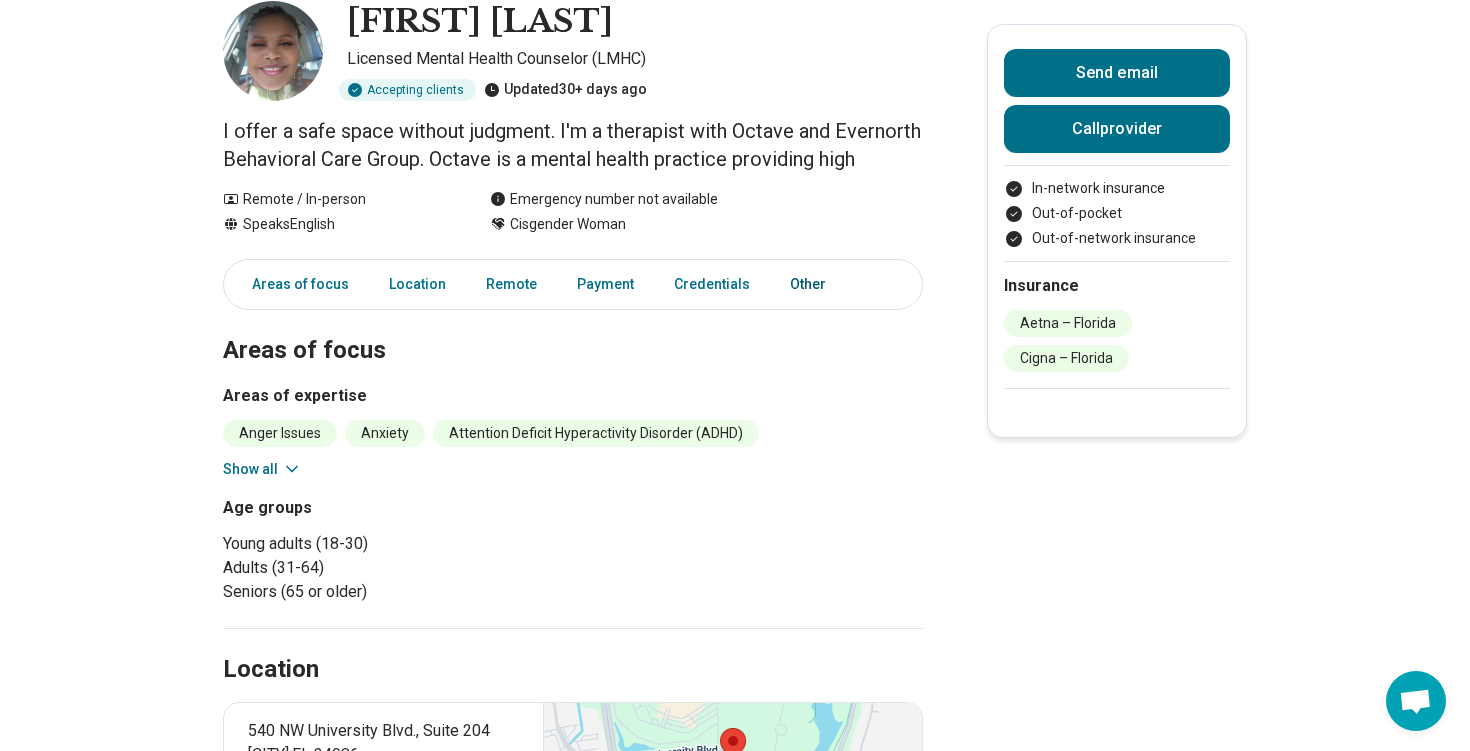 scroll, scrollTop: 146, scrollLeft: 0, axis: vertical 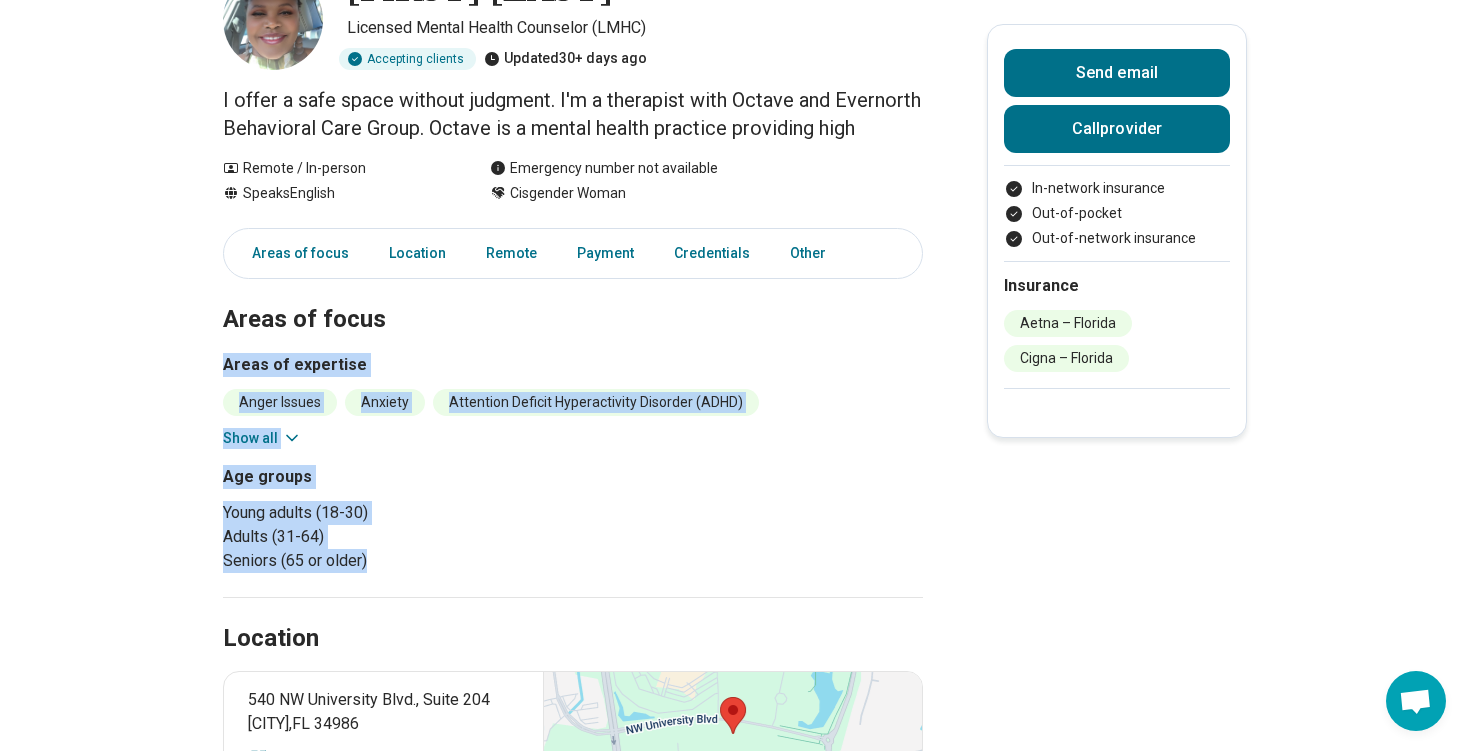 drag, startPoint x: 223, startPoint y: 392, endPoint x: 438, endPoint y: 584, distance: 288.25162 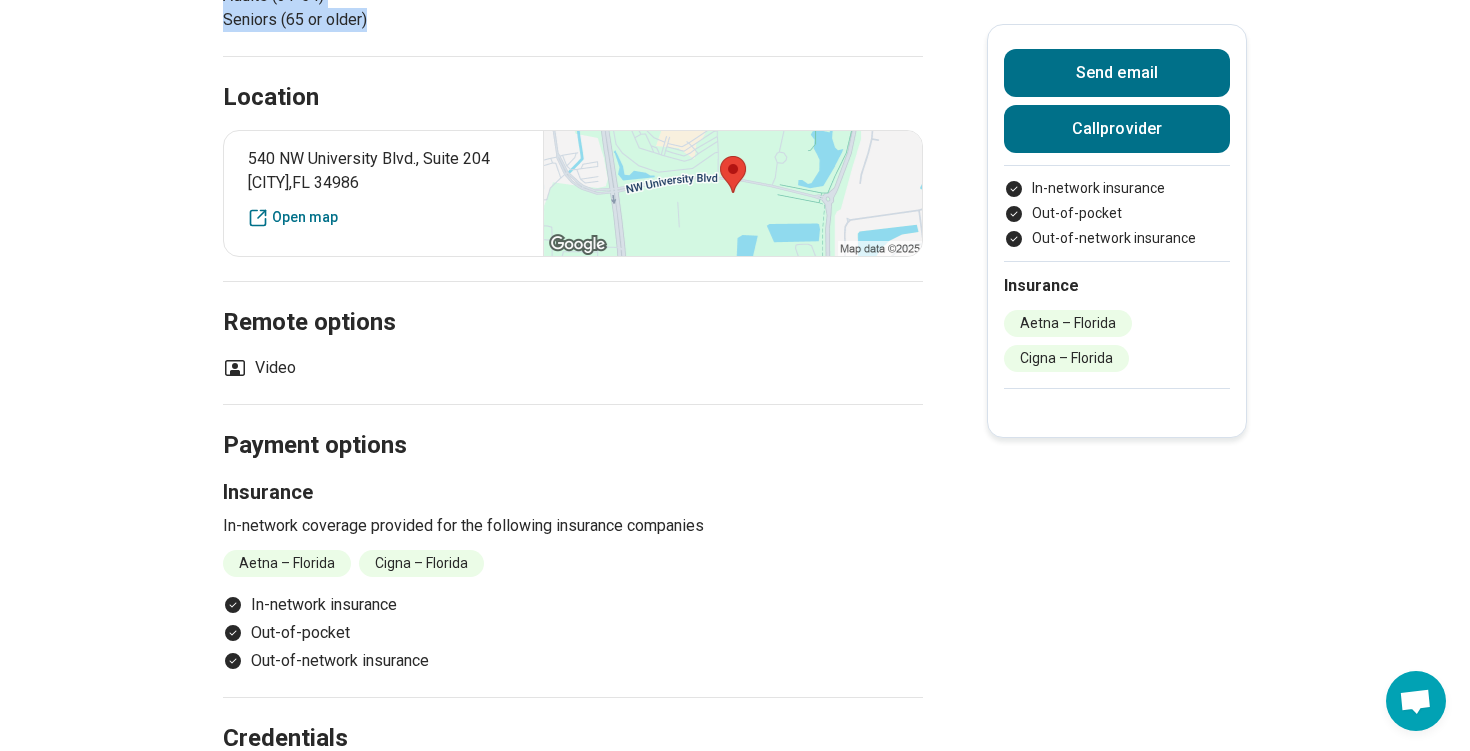 scroll, scrollTop: 685, scrollLeft: 0, axis: vertical 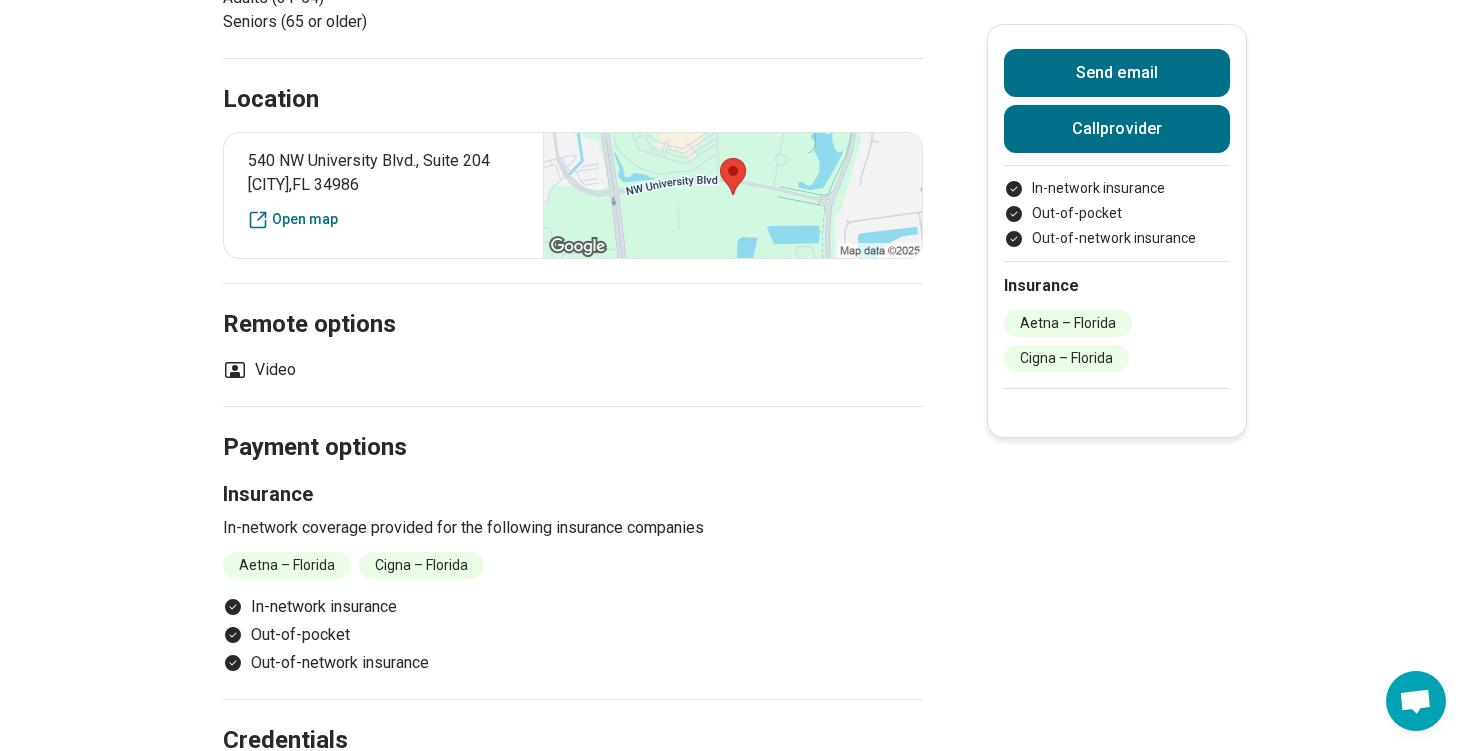 click on "[NUMBER] [STREET], [CITY], [STATE] [POSTAL_CODE] Open map" at bounding box center (573, 195) 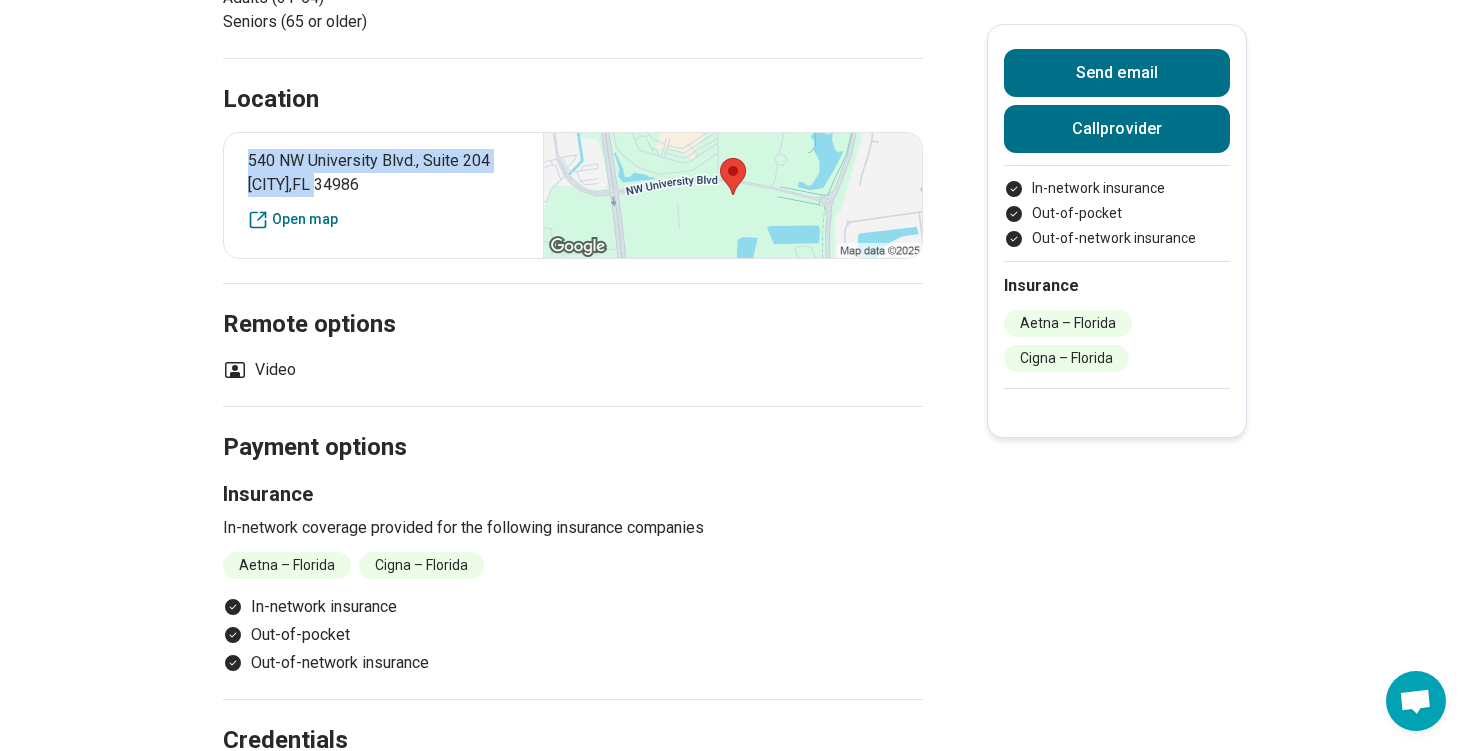 drag, startPoint x: 247, startPoint y: 188, endPoint x: 366, endPoint y: 210, distance: 121.016525 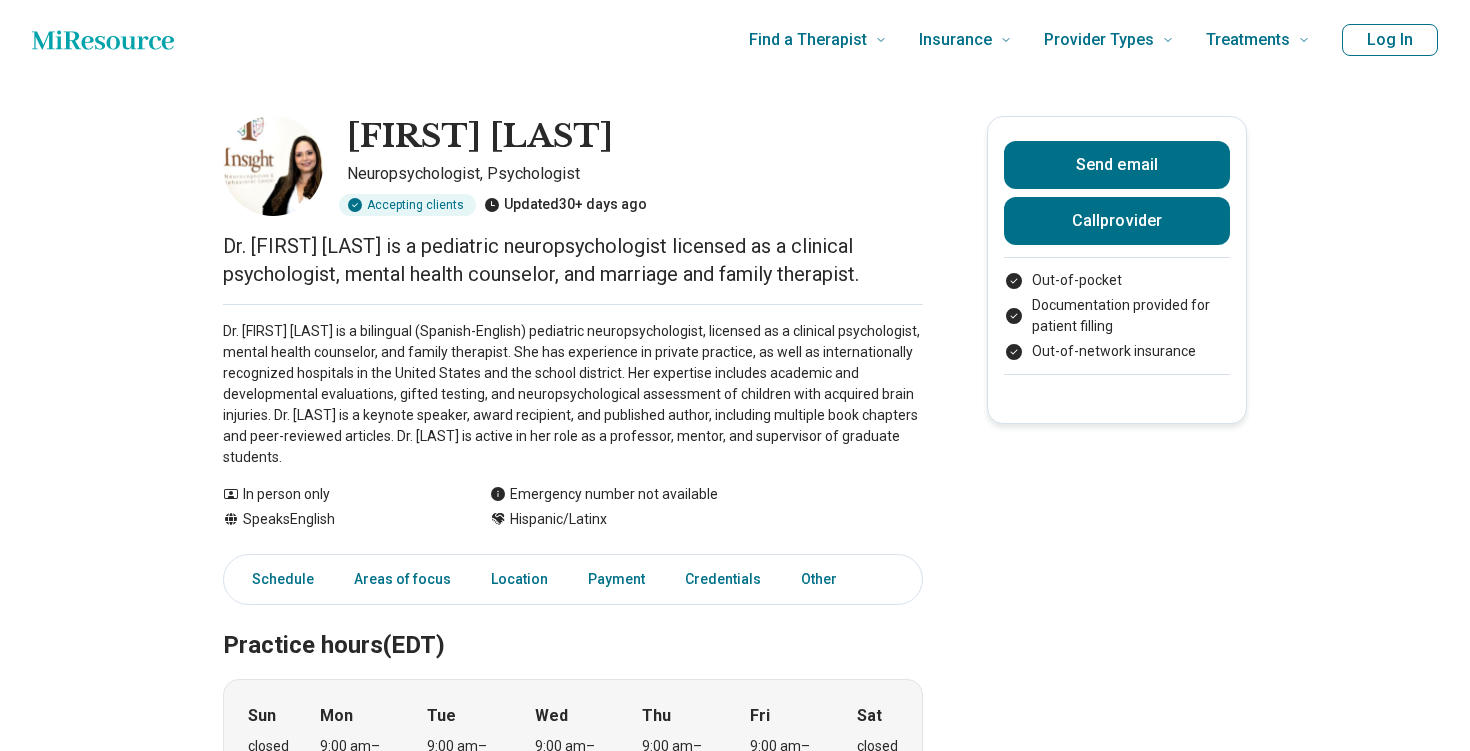 scroll, scrollTop: 0, scrollLeft: 0, axis: both 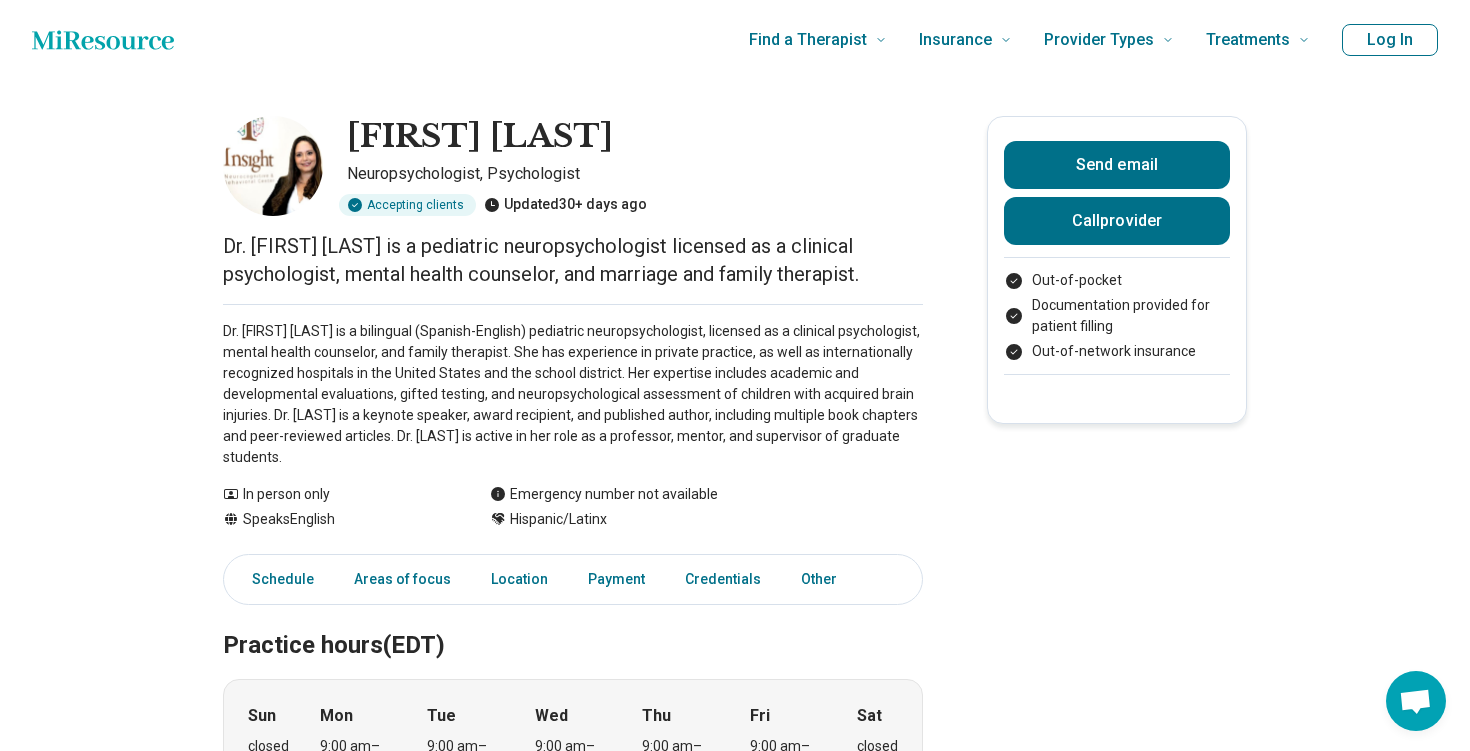 drag, startPoint x: 732, startPoint y: 279, endPoint x: 138, endPoint y: 244, distance: 595.0303 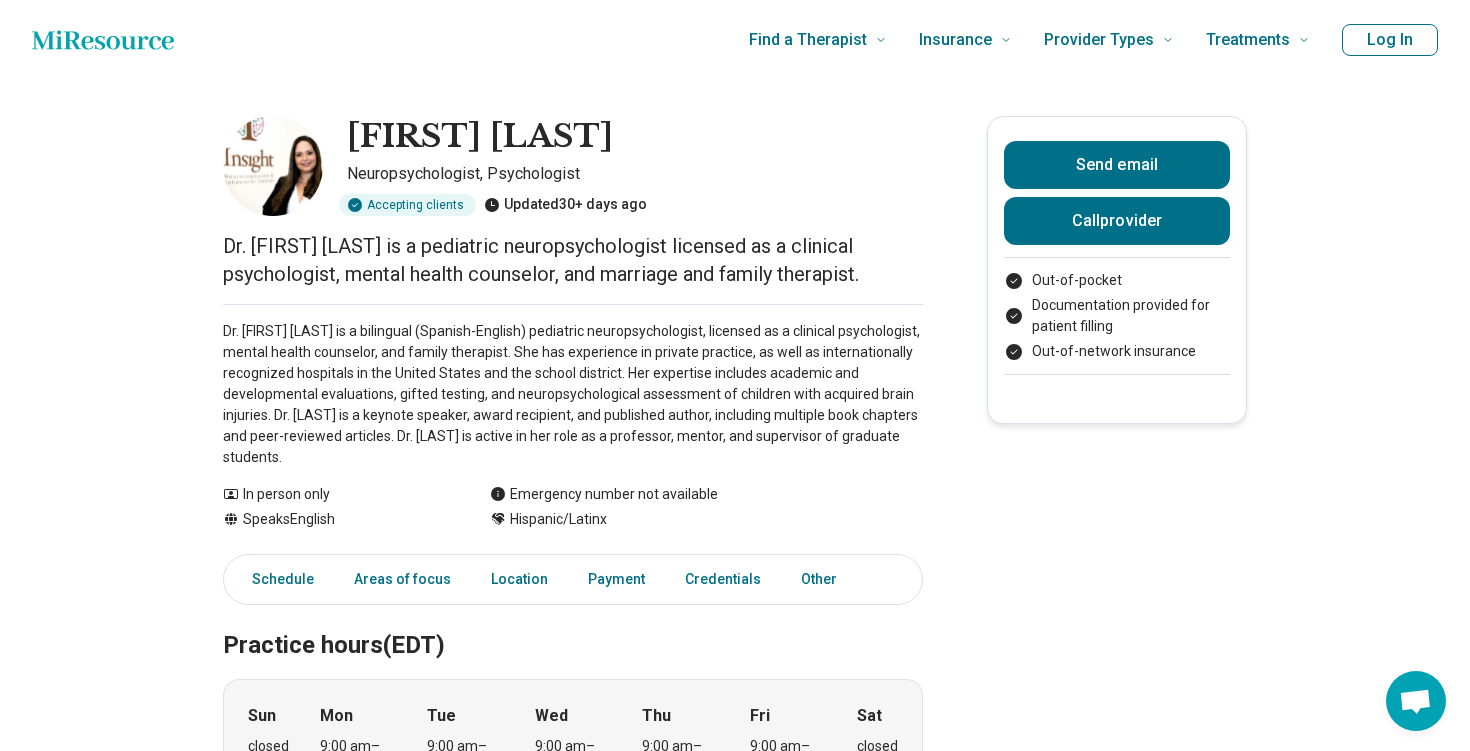 click on "[FIRST] [LAST] Neuropsychologist, Psychologist Accepting clients Updated  30+ days ago Dr. [FIRST] [LAST] is a pediatric neuropsychologist licensed as a clinical psychologist, mental health counselor, and marriage and family therapist. Dr. [FIRST] [LAST] is a bilingual (Spanish-English) pediatric neuropsychologist, licensed as a clinical psychologist, mental health counselor, and family therapist. She has experience in private practice, as well as internationally recognized hospitals in the United States and the school district. Her expertise includes academic and developmental evaluations, gifted testing, and neuropsychological assessment of children with acquired brain injuries. Dr. [LAST] is a keynote speaker, award recipient, and published author, including multiple book chapters and peer-reviewed articles. Dr. [LAST] is active in her role as a professor, mentor, and supervisor of graduate students. Show all In person only Speaks  English Emergency number not available Hispanic/Latinx Send email" at bounding box center (735, 997) 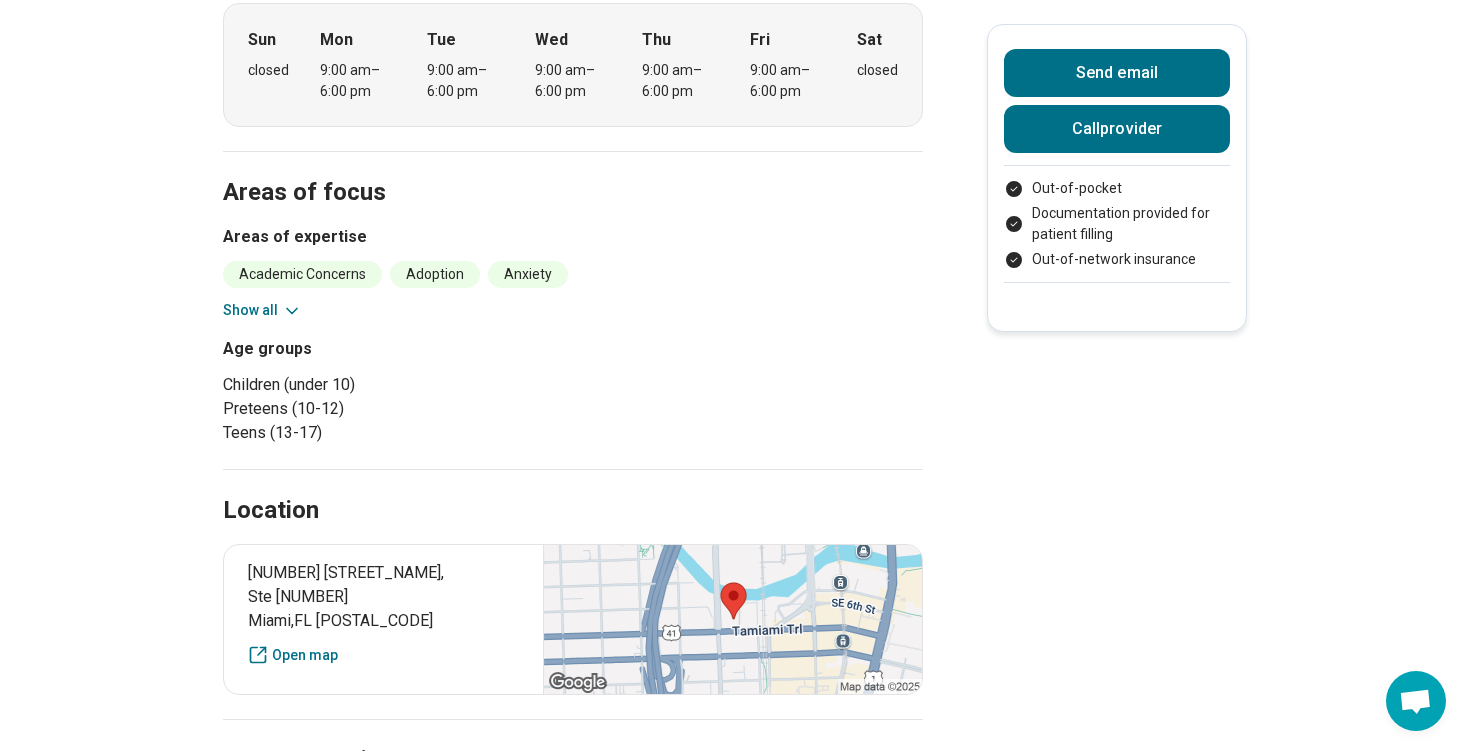scroll, scrollTop: 681, scrollLeft: 0, axis: vertical 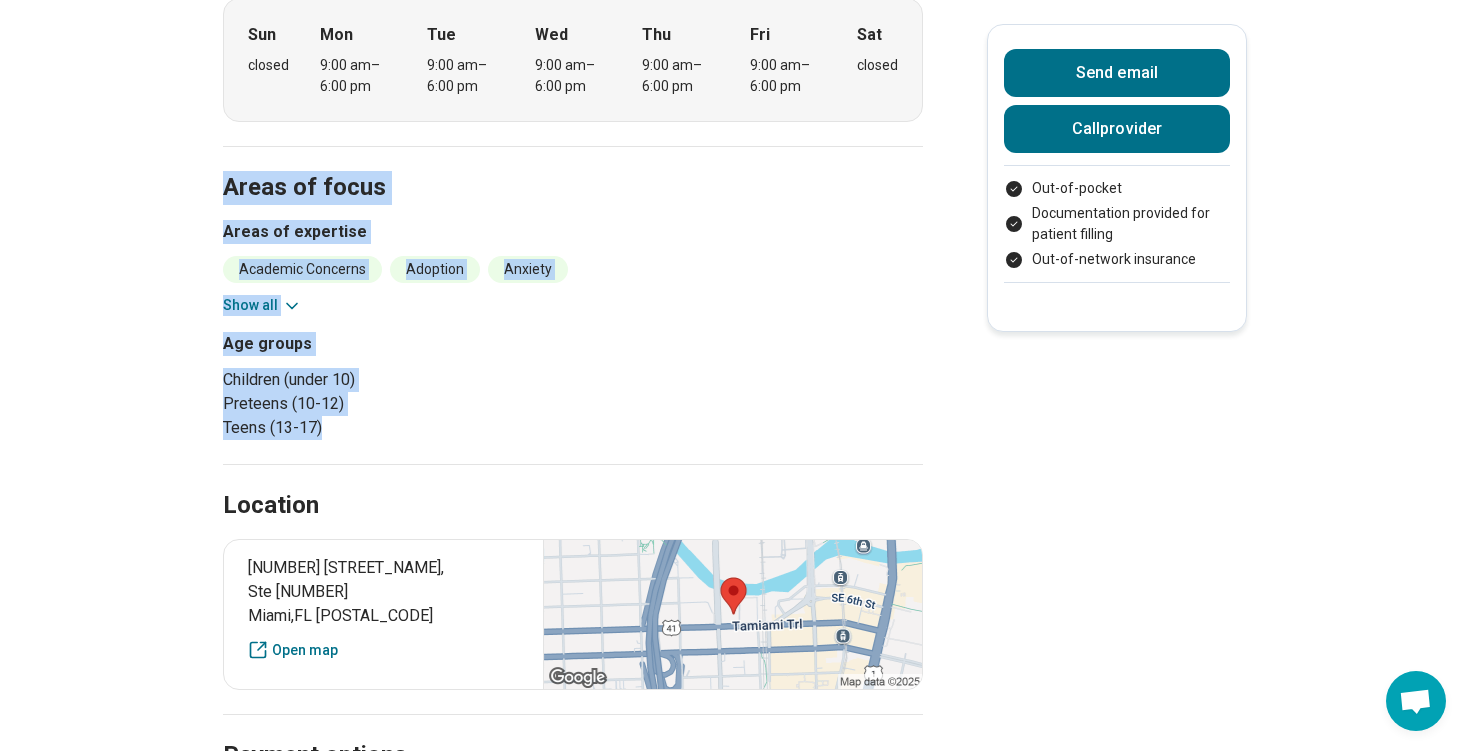 drag, startPoint x: 338, startPoint y: 438, endPoint x: 213, endPoint y: 187, distance: 280.4033 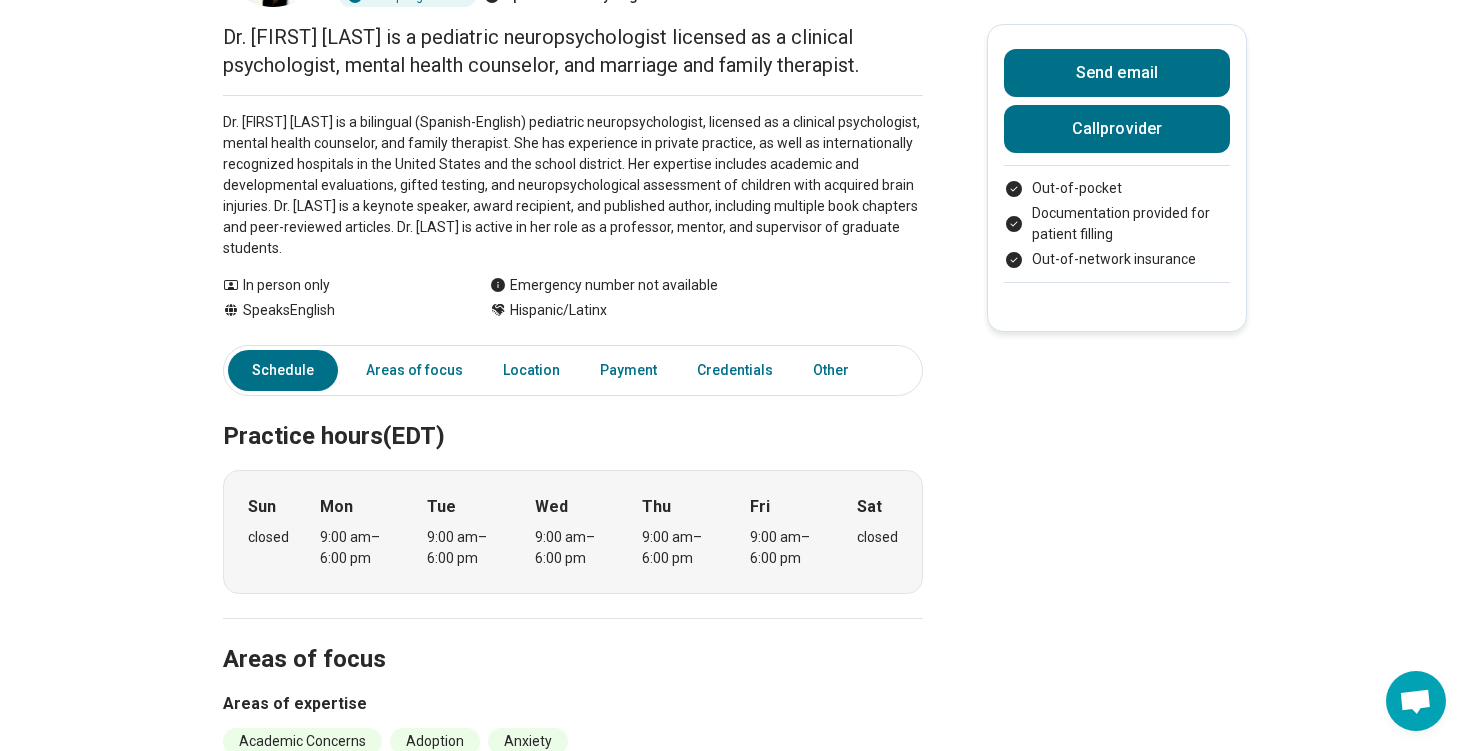 scroll, scrollTop: 175, scrollLeft: 0, axis: vertical 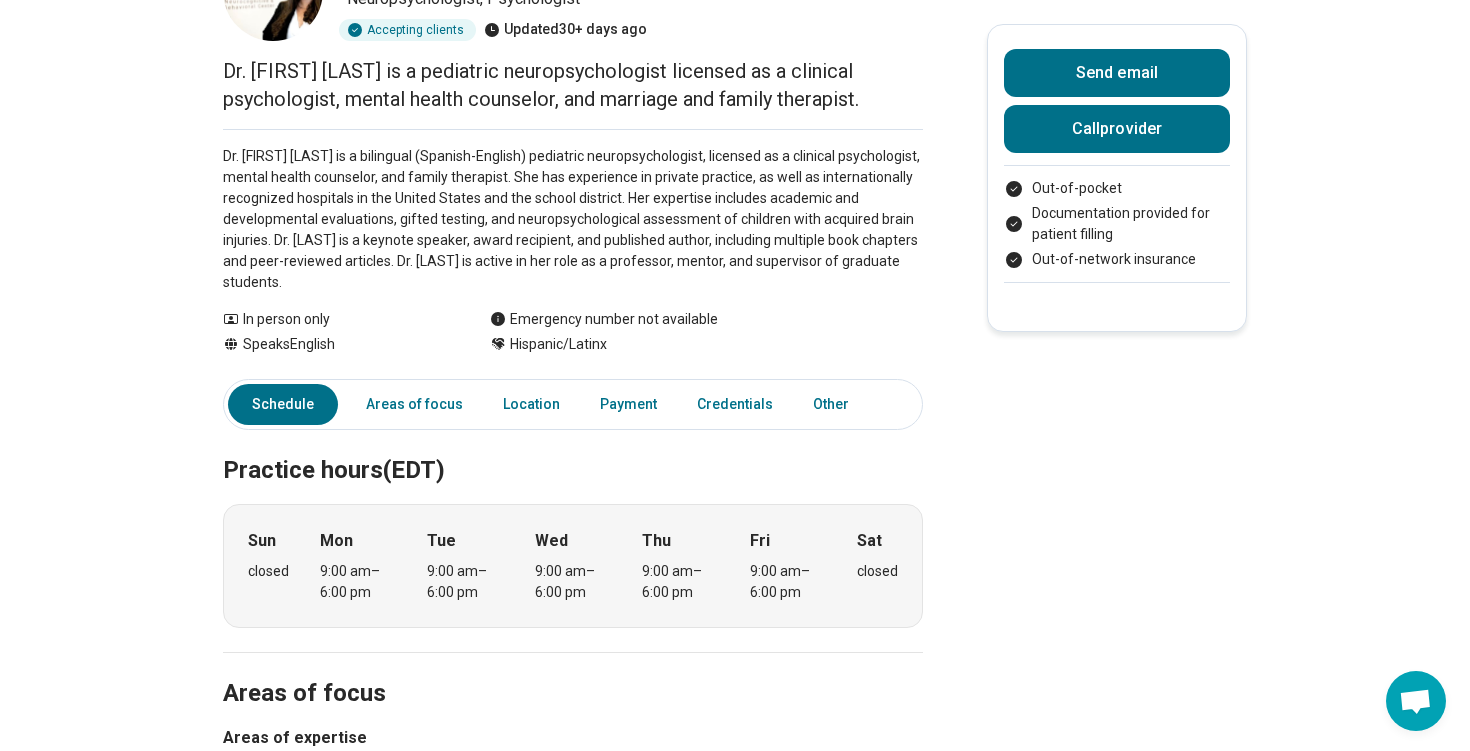 drag, startPoint x: 215, startPoint y: 153, endPoint x: 389, endPoint y: 296, distance: 225.2221 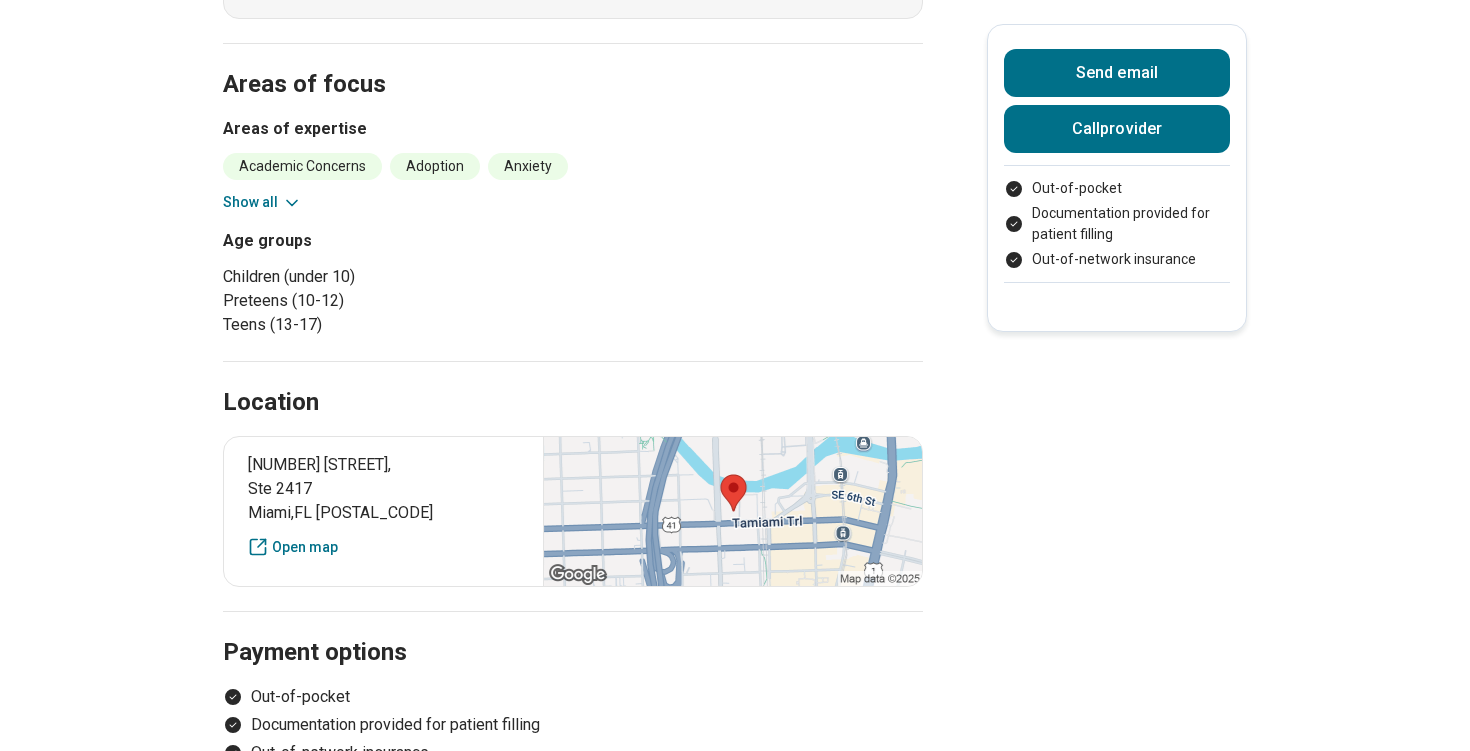 scroll, scrollTop: 790, scrollLeft: 0, axis: vertical 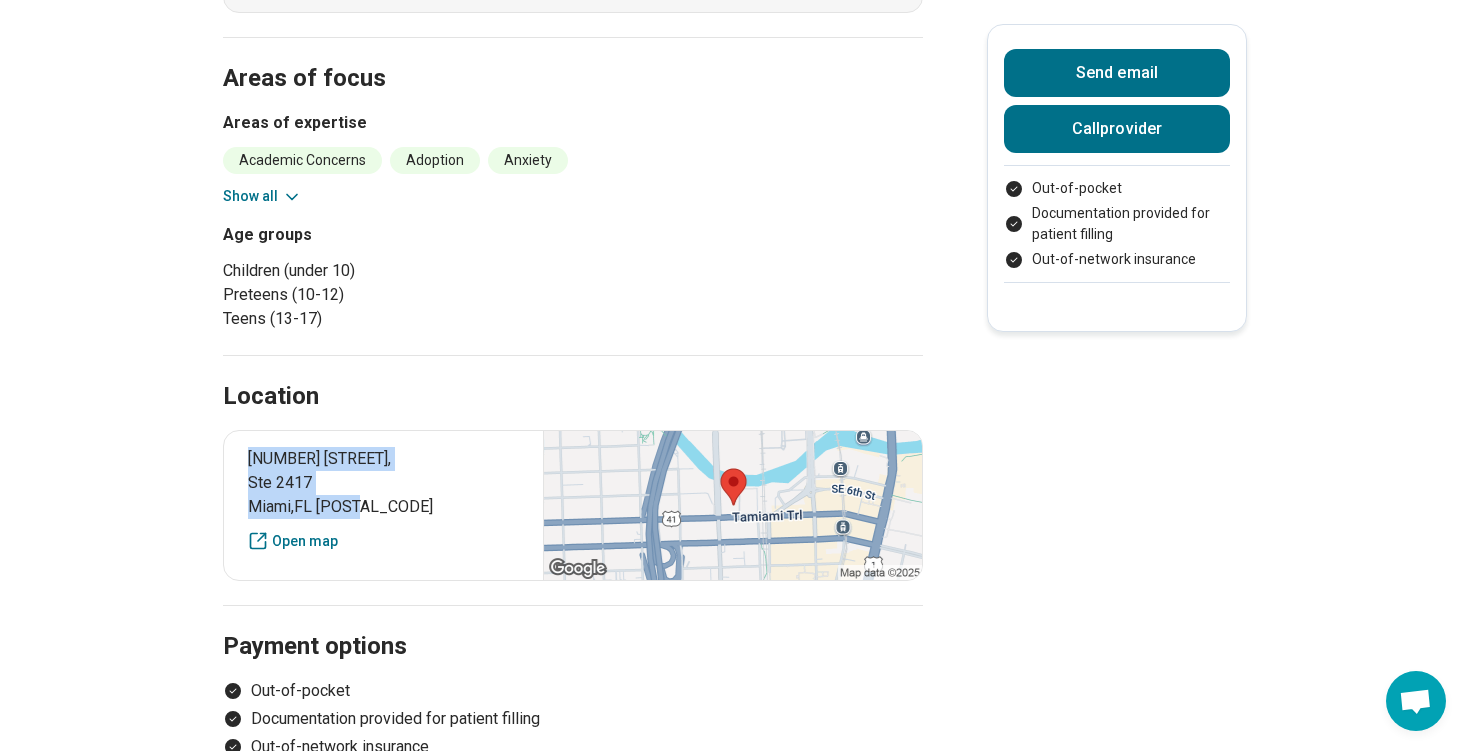 drag, startPoint x: 250, startPoint y: 456, endPoint x: 373, endPoint y: 501, distance: 130.97328 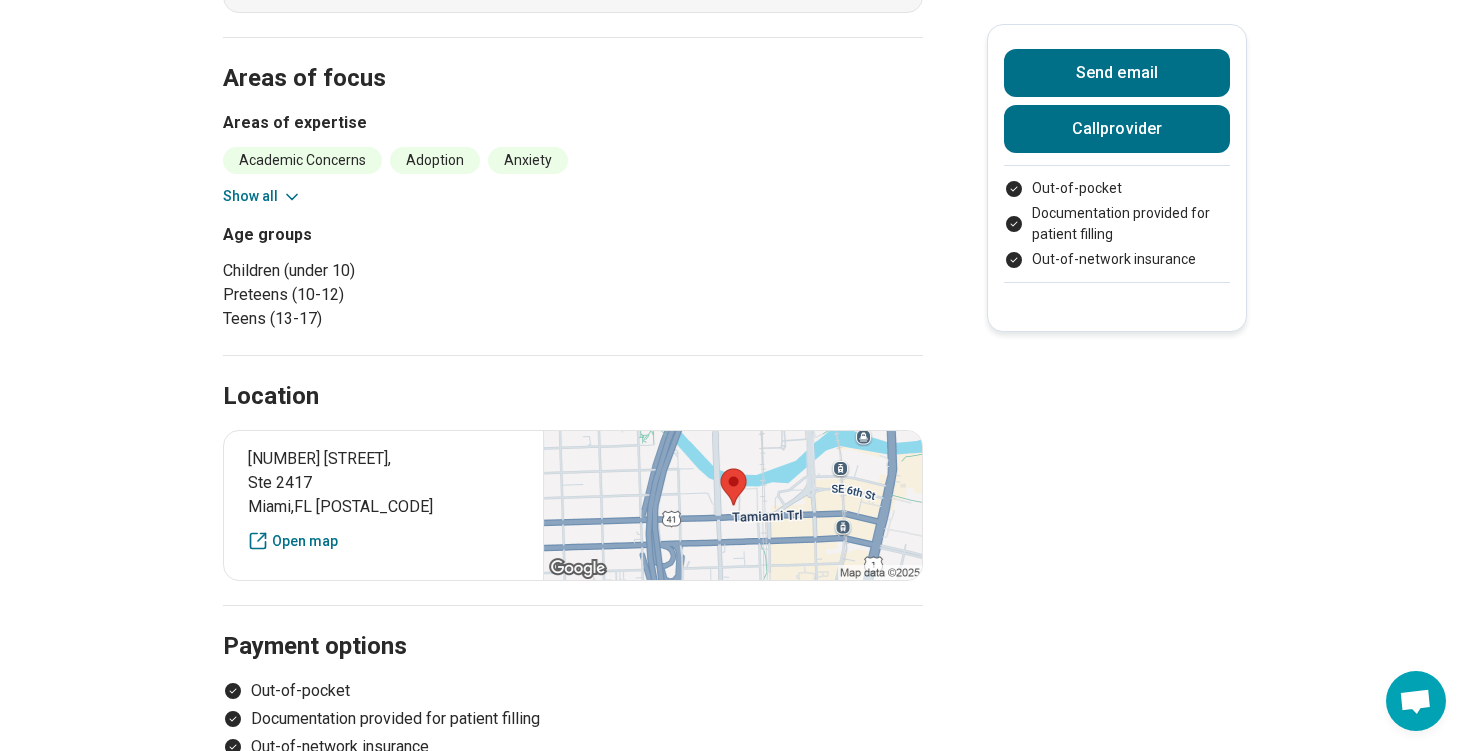 click on "Preteens (10-12)" at bounding box center (394, 295) 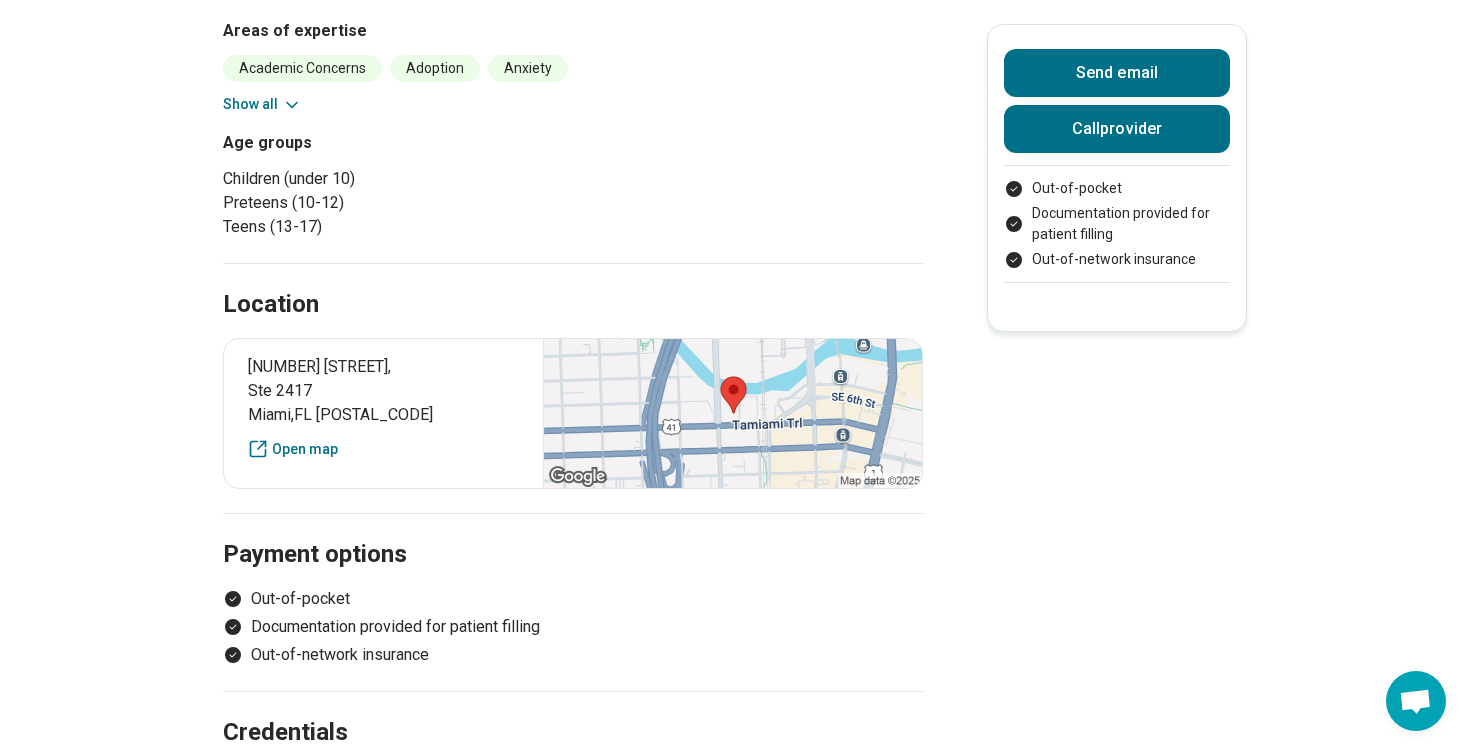 scroll, scrollTop: 883, scrollLeft: 0, axis: vertical 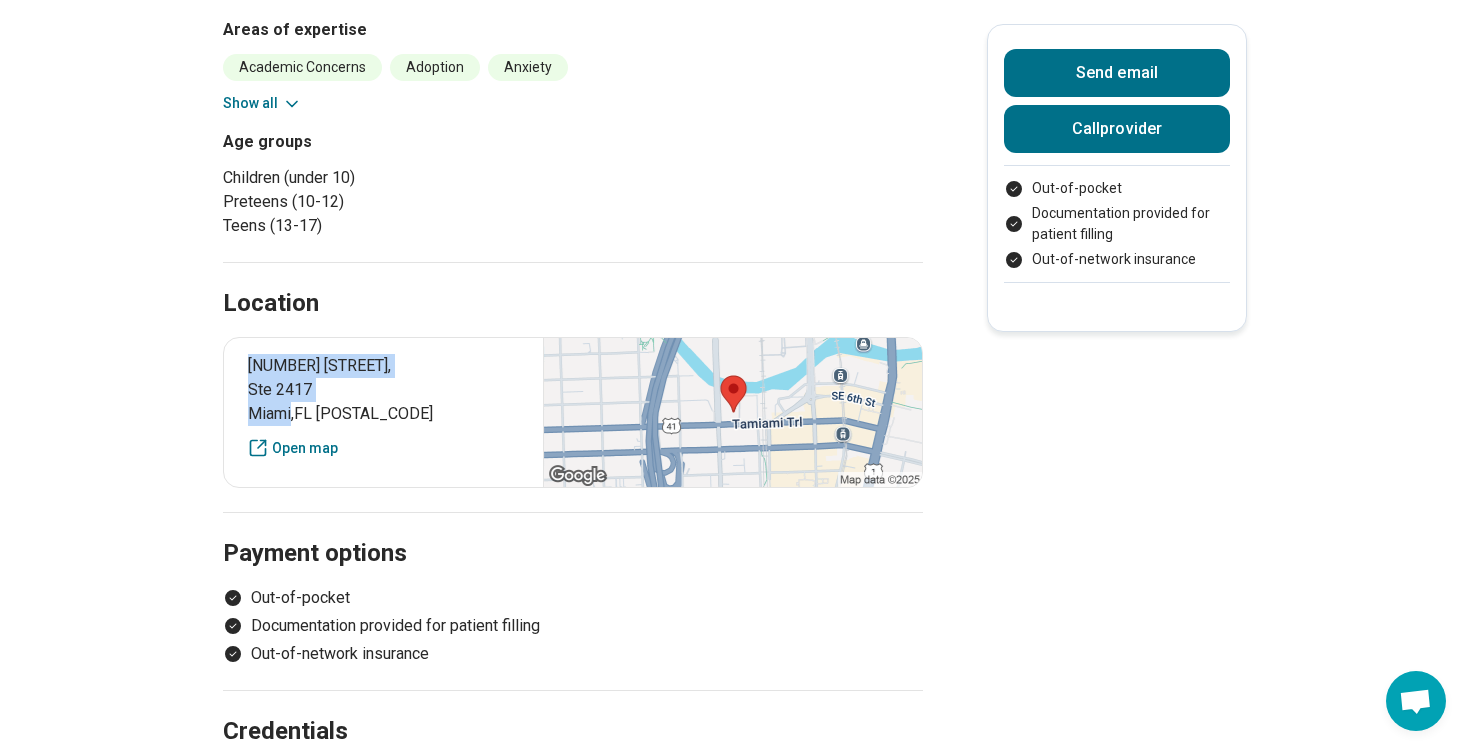 drag, startPoint x: 247, startPoint y: 358, endPoint x: 294, endPoint y: 406, distance: 67.17886 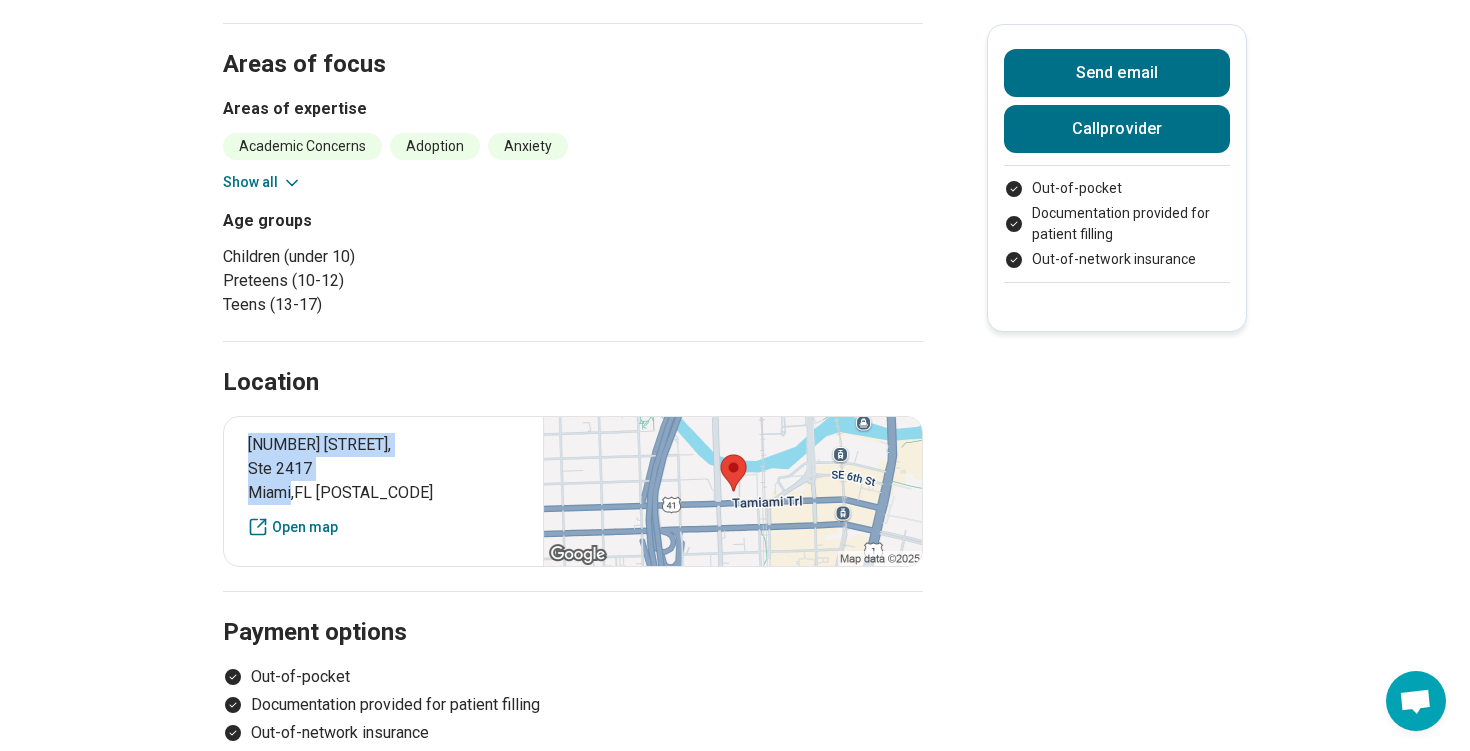 scroll, scrollTop: 807, scrollLeft: 0, axis: vertical 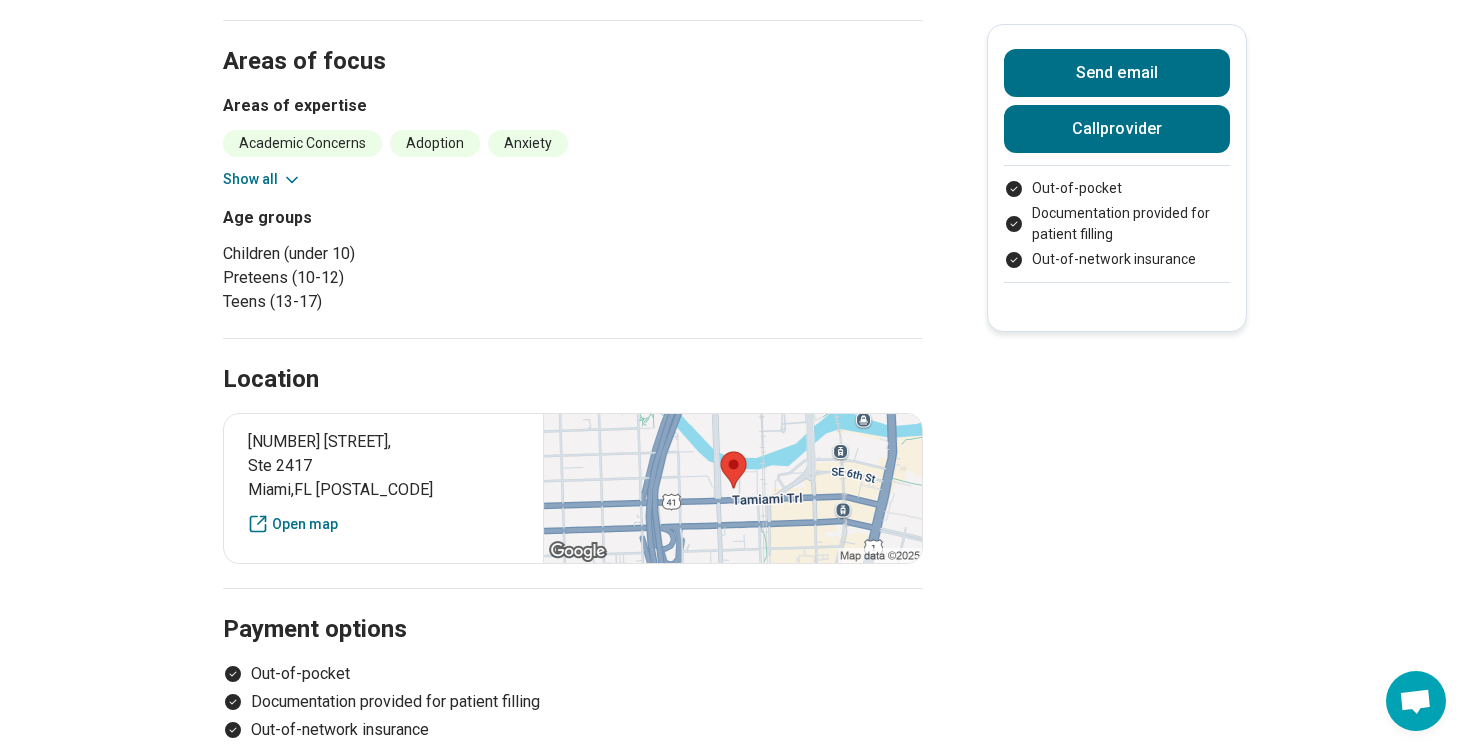 click on "[FIRST] [LAST] Neuropsychologist, Psychologist Accepting clients Updated  30+ days ago Dr. [FIRST] [LAST] is a pediatric neuropsychologist licensed as a clinical psychologist, mental health counselor, and marriage and family therapist. Dr. [FIRST] [LAST] is a bilingual (Spanish-English) pediatric neuropsychologist, licensed as a clinical psychologist, mental health counselor, and family therapist. She has experience in private practice, as well as internationally recognized hospitals in the United States and the school district. Her expertise includes academic and developmental evaluations, gifted testing, and neuropsychological assessment of children with acquired brain injuries. Dr. [LAST] is a keynote speaker, award recipient, and published author, including multiple book chapters and peer-reviewed articles. Dr. [LAST] is active in her role as a professor, mentor, and supervisor of graduate students. Show all In person only Speaks  English Emergency number not available Hispanic/Latinx Send email" at bounding box center [735, 190] 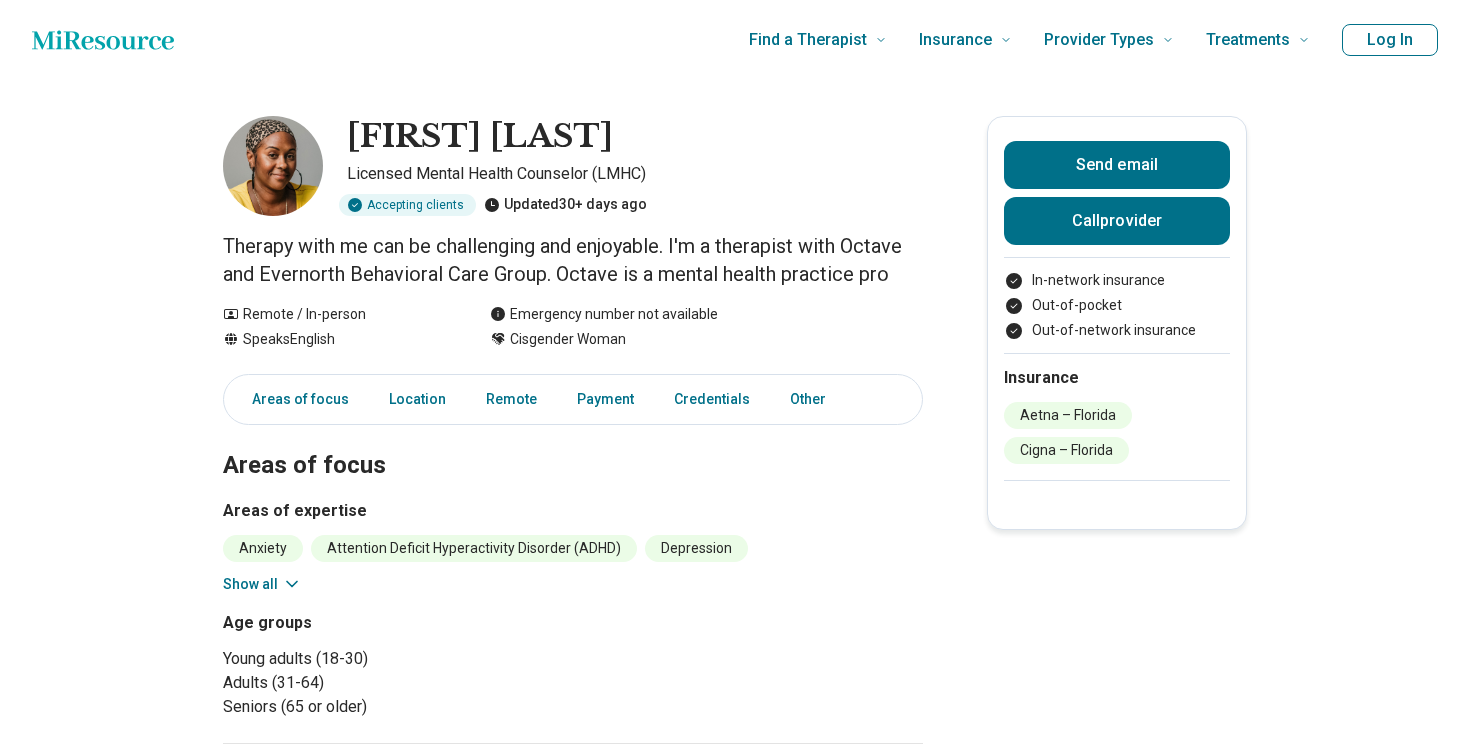 scroll, scrollTop: 0, scrollLeft: 0, axis: both 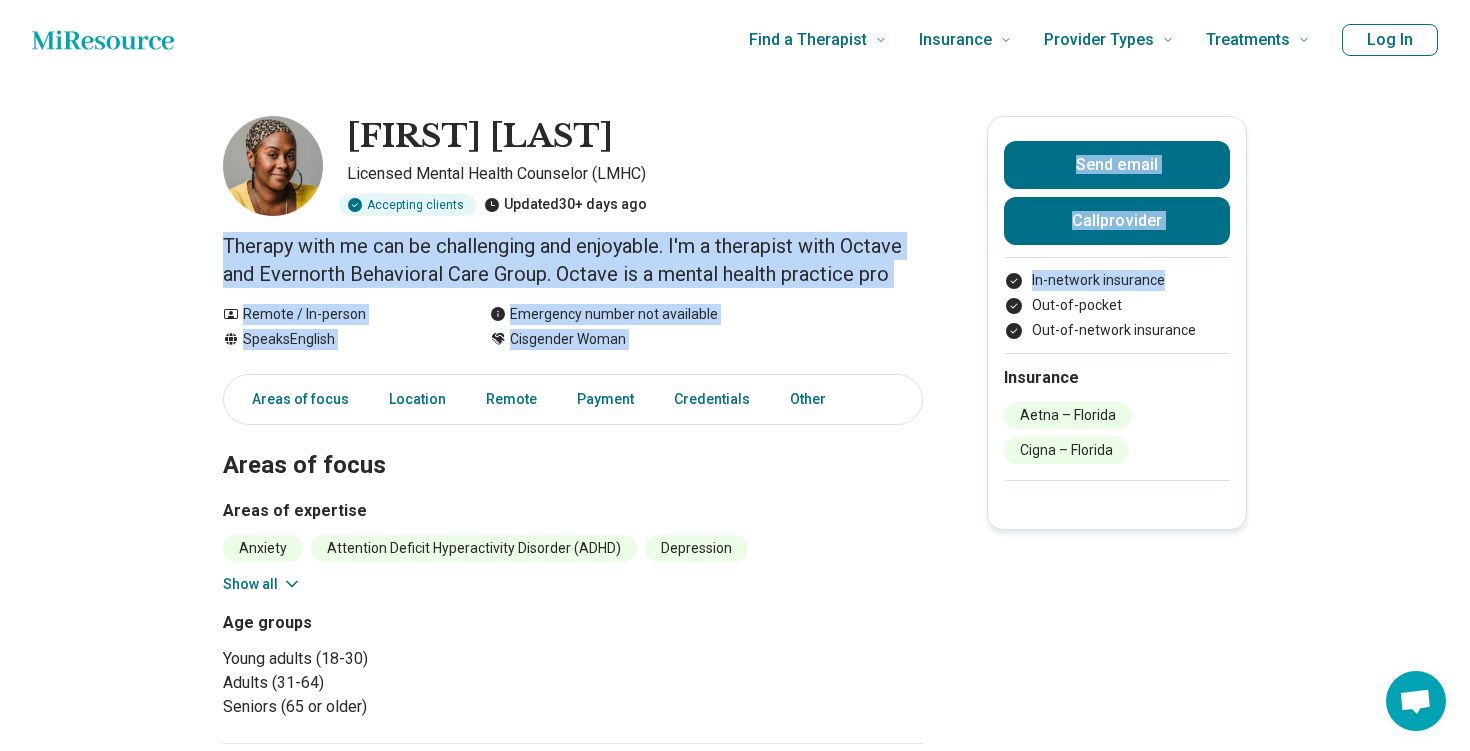 drag, startPoint x: 215, startPoint y: 244, endPoint x: 955, endPoint y: 294, distance: 741.68726 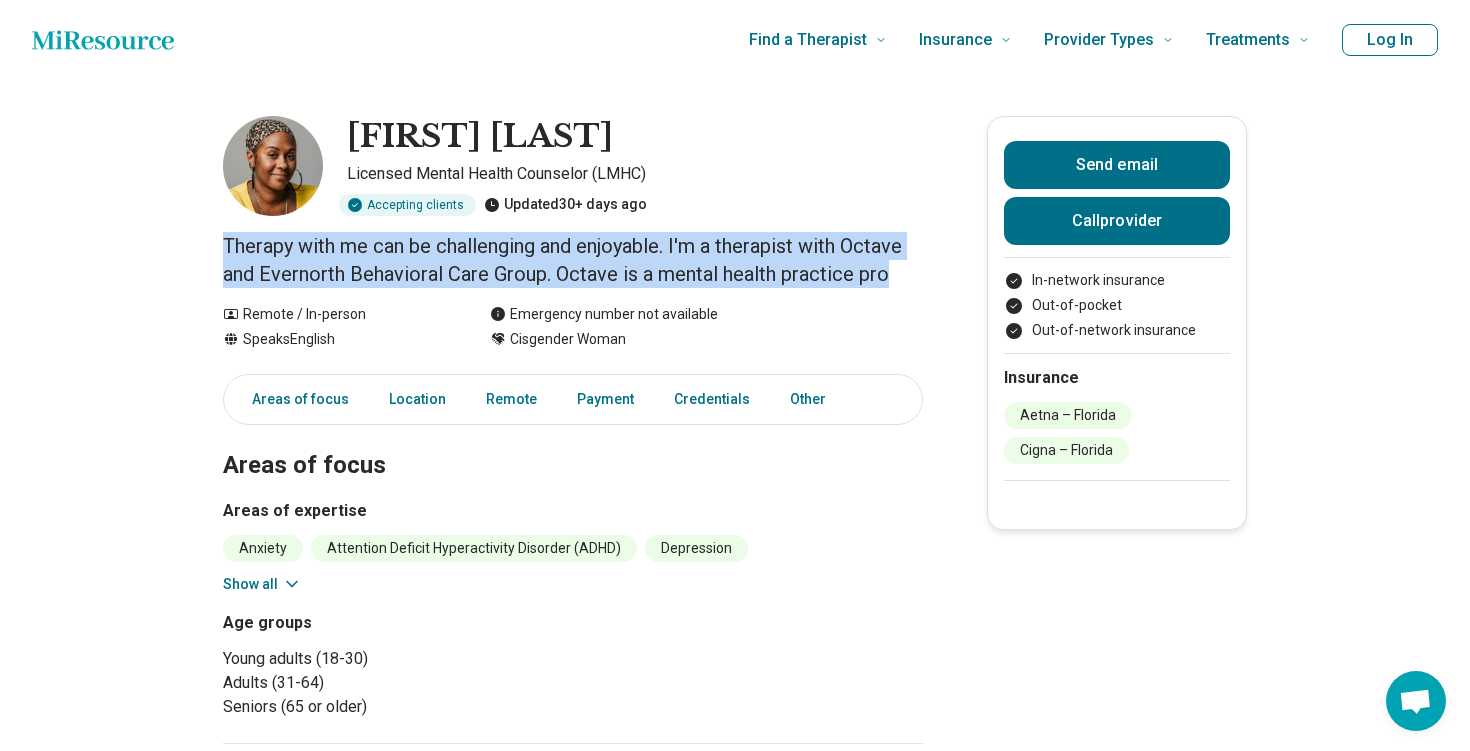 drag, startPoint x: 218, startPoint y: 251, endPoint x: 914, endPoint y: 276, distance: 696.44885 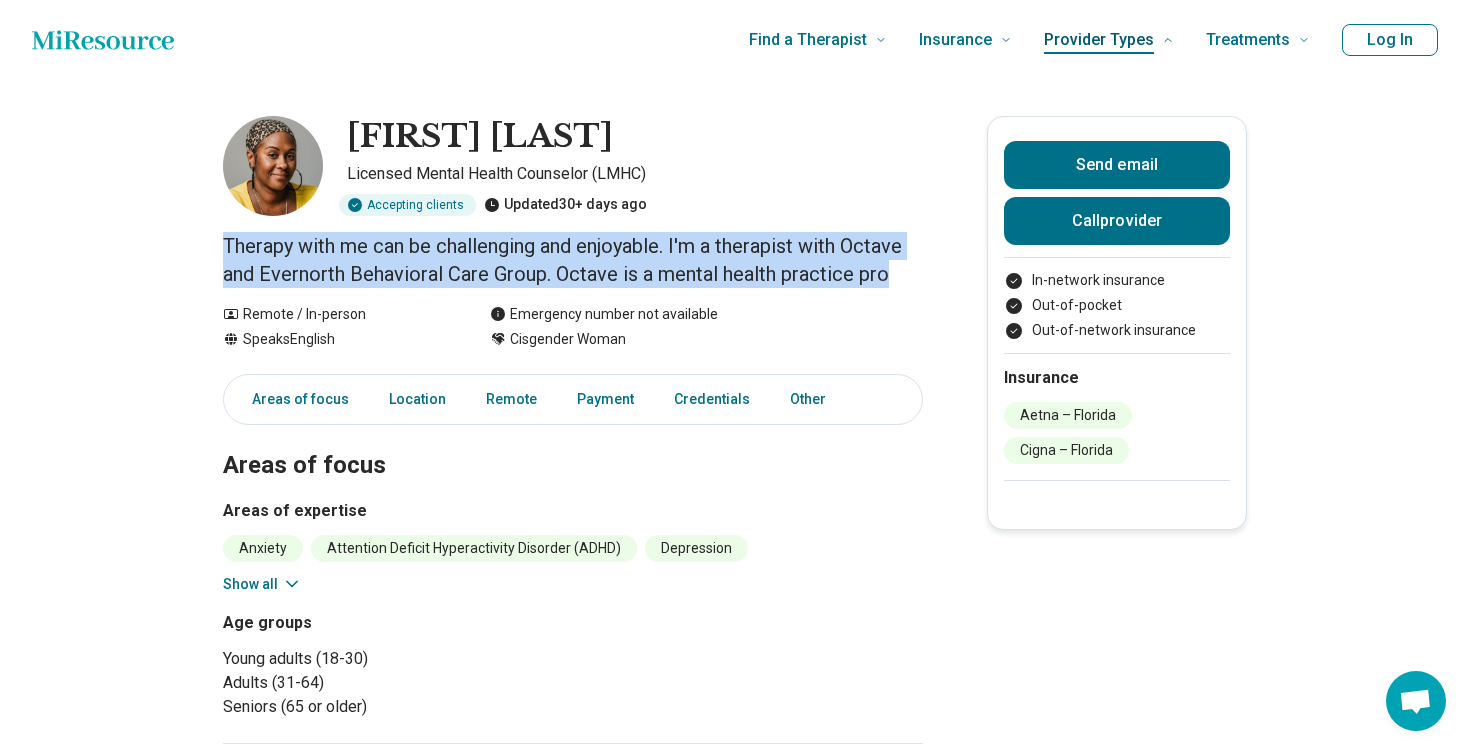 copy on "Therapy with me can be challenging and enjoyable.
I'm a therapist with Octave and Evernorth Behavioral Care Group. Octave is a mental health practice pro" 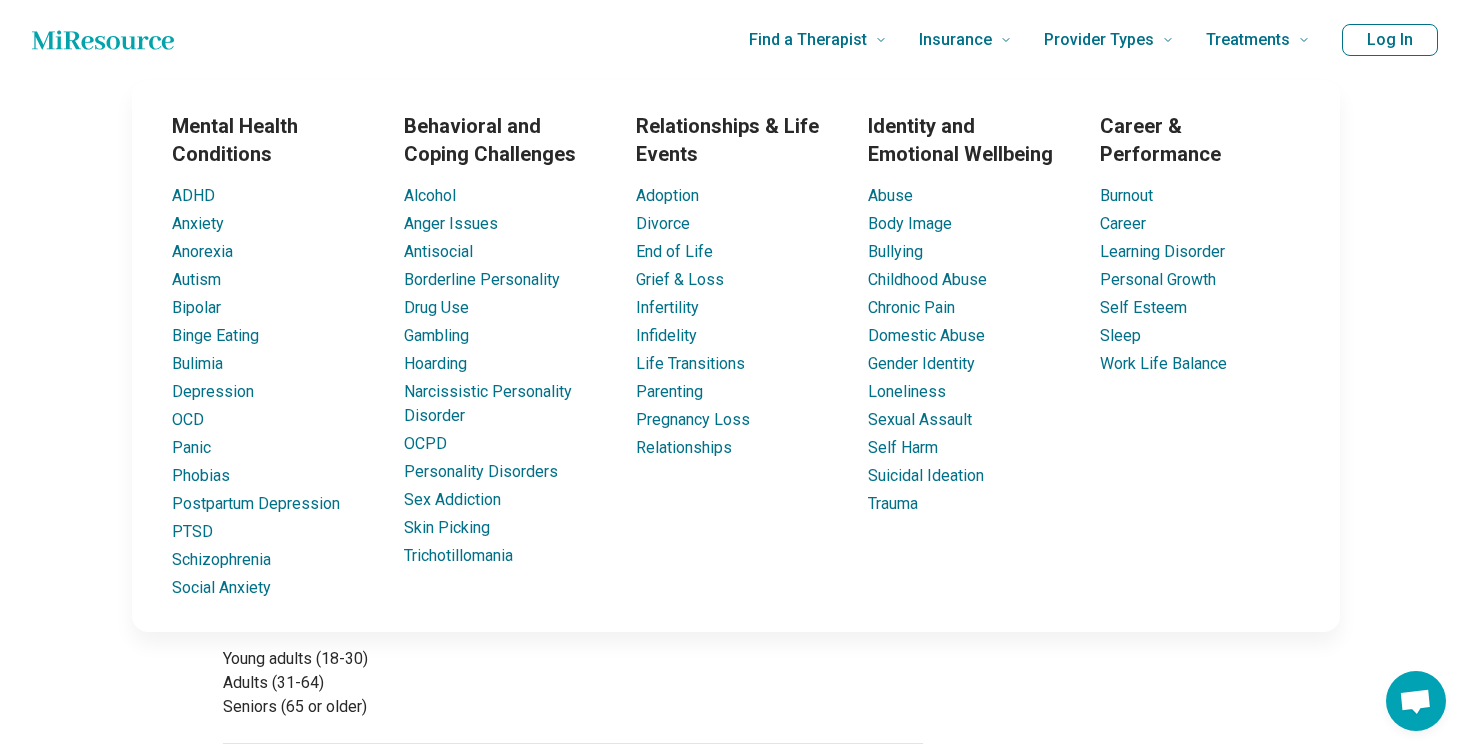 click on "[FIRST] [LAST] Licensed Mental Health Counselor (LMHC) Accepting clients Updated  30+ days ago Therapy with me can be challenging and enjoyable.
I'm a therapist with Octave and Evernorth Behavioral Care Group. Octave is a mental health practice pro Remote / In-person Speaks  English Emergency number not available Cisgender Woman Send email Call  provider In-network insurance Out-of-pocket Out-of-network insurance Insurance Aetna – [STATE] Cigna – [STATE] Areas of focus Location Remote Payment Credentials Other Areas of focus Areas of expertise Anxiety Attention Deficit Hyperactivity Disorder (ADHD) Depression Physical Stress Posttraumatic Stress Disorder (PTSD) Racial/Cultural Oppression or Trauma Relationship(s) with Partner/Husband/Wife Trauma Show all Age groups Young adults (18-30) Adults (31-64) Seniors (65 or older) Location  [NUMBER] [STREET], [CITY] ,  FL   [POSTAL CODE] Open map Remote options Video Payment options Insurance Aetna – [STATE] Cigna – [STATE] In-network insurance Active" at bounding box center (735, 889) 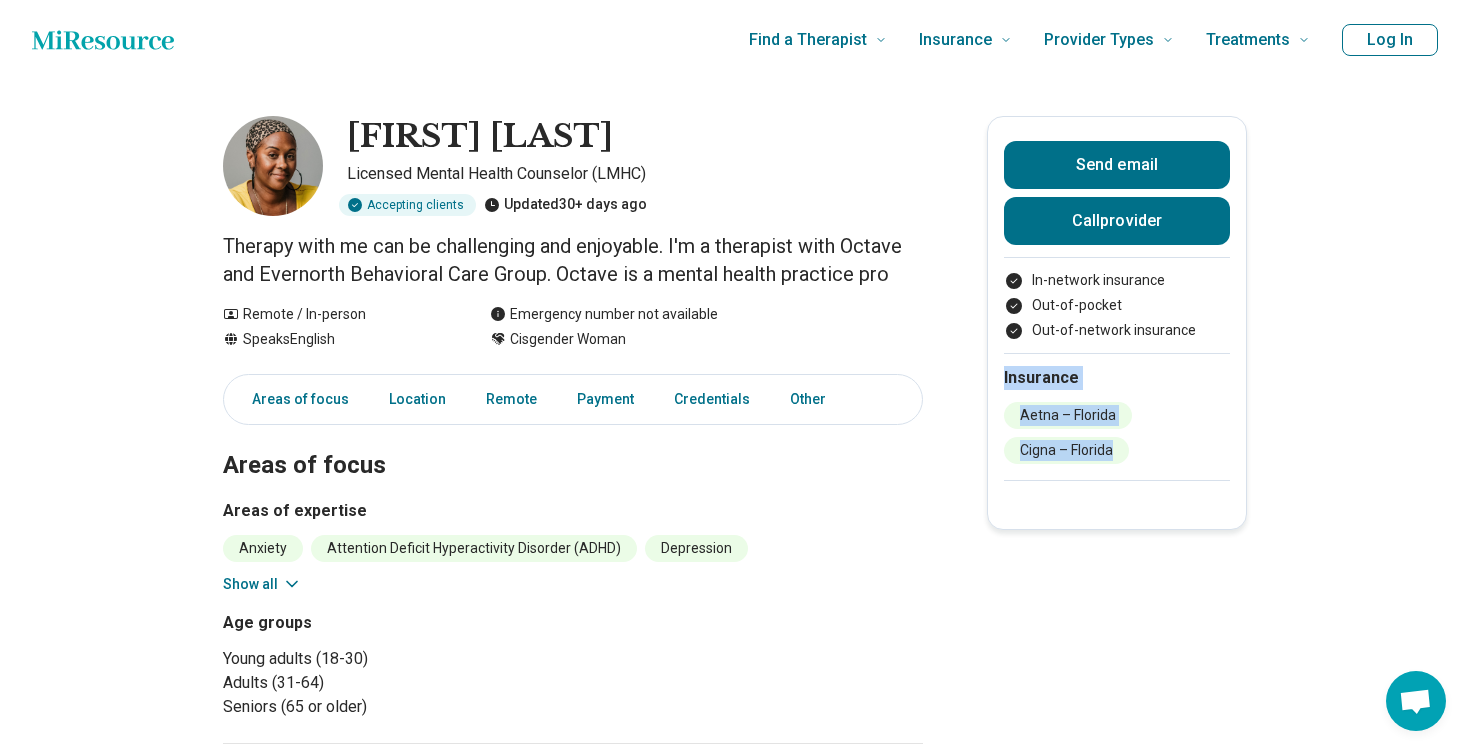 drag, startPoint x: 999, startPoint y: 374, endPoint x: 1199, endPoint y: 487, distance: 229.71504 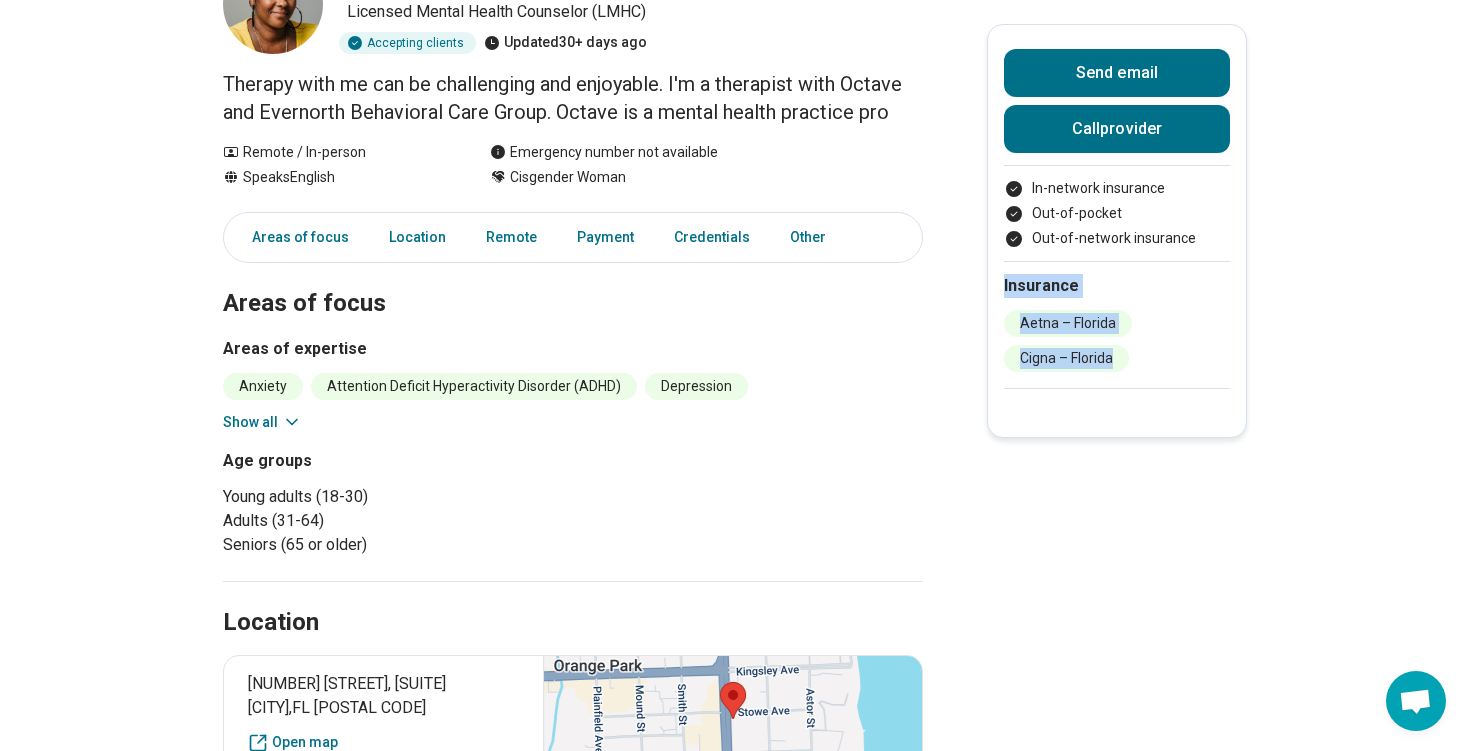 scroll, scrollTop: 210, scrollLeft: 0, axis: vertical 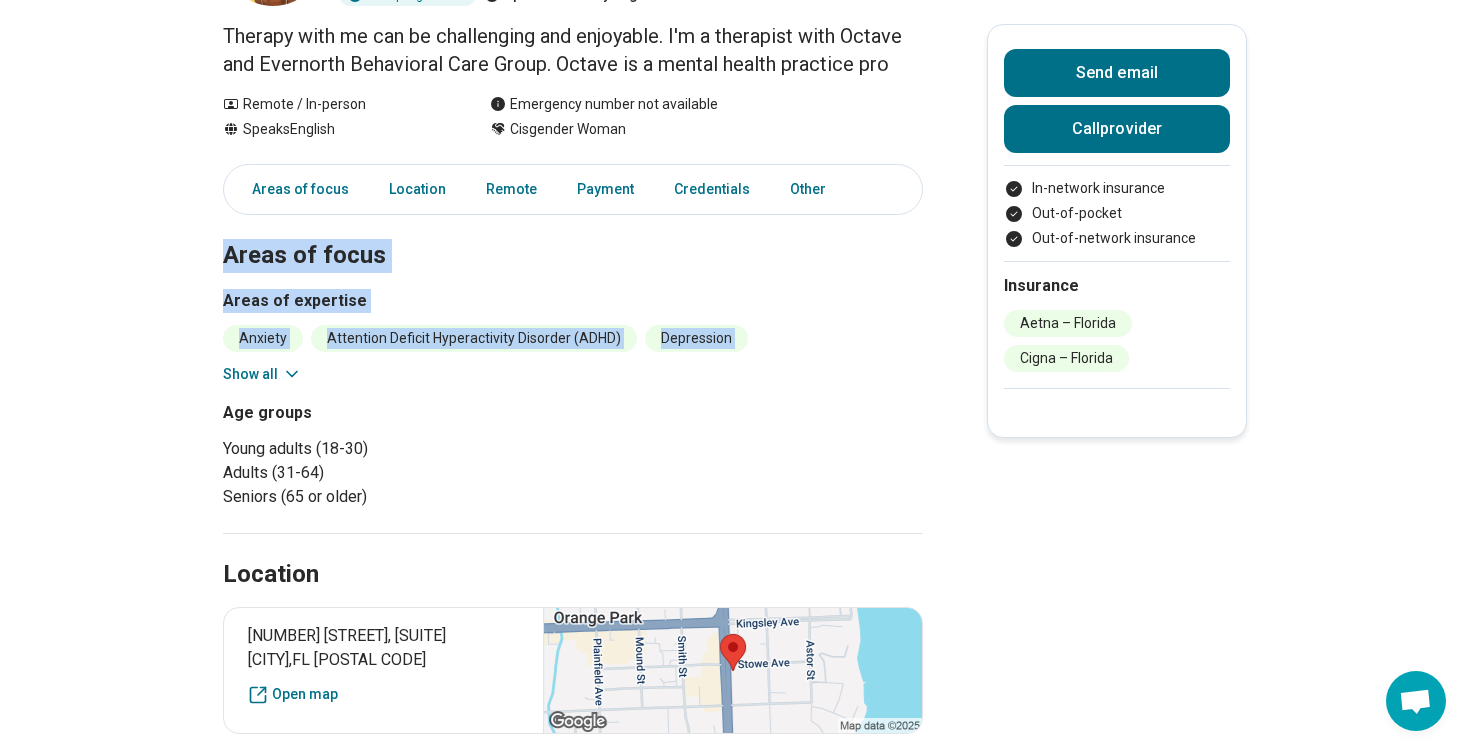 drag, startPoint x: 218, startPoint y: 250, endPoint x: 782, endPoint y: 358, distance: 574.2473 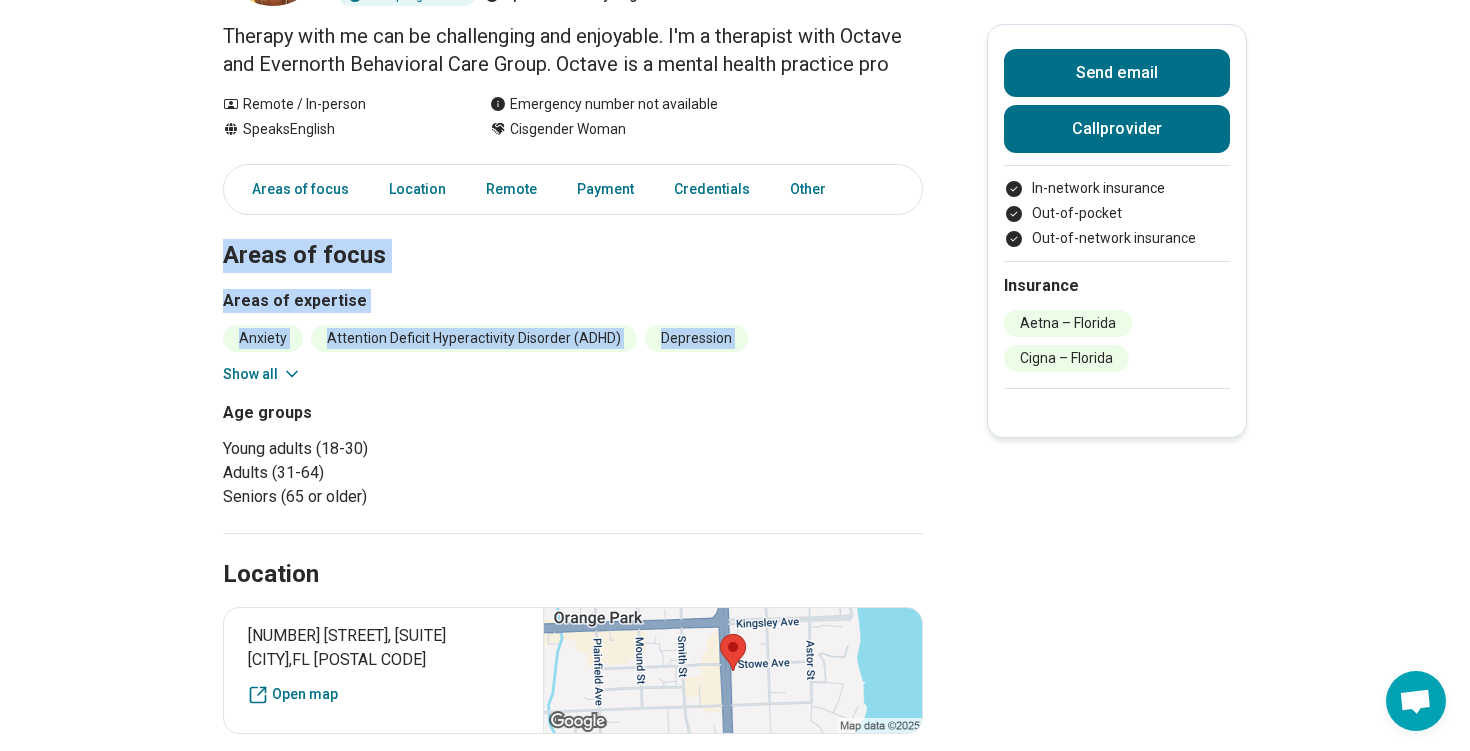 copy on "Areas of focus Areas of expertise Anxiety Attention Deficit Hyperactivity Disorder (ADHD) Depression Physical Stress Posttraumatic Stress Disorder (PTSD) Racial/Cultural Oppression or Trauma Relationship(s) with Partner/Husband/Wife Trauma" 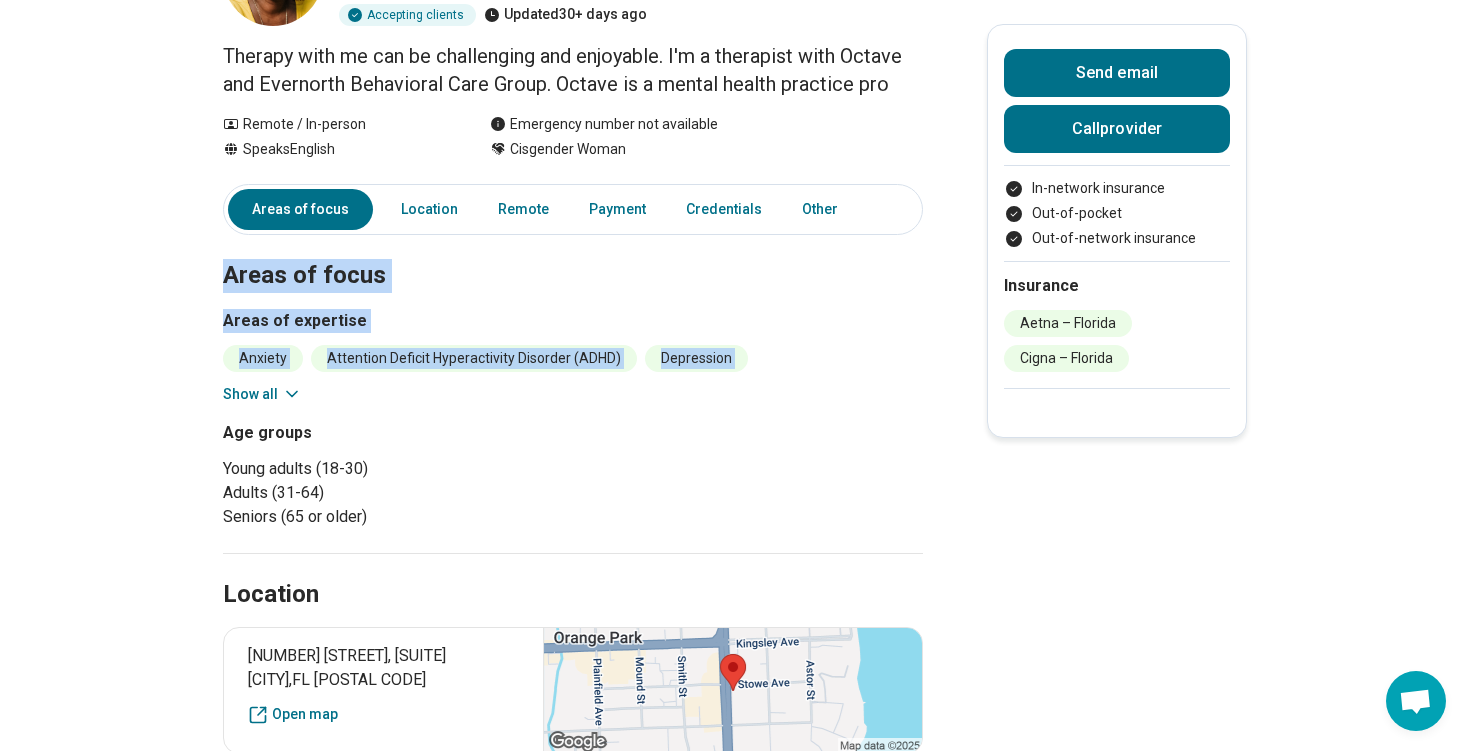 scroll, scrollTop: 49, scrollLeft: 0, axis: vertical 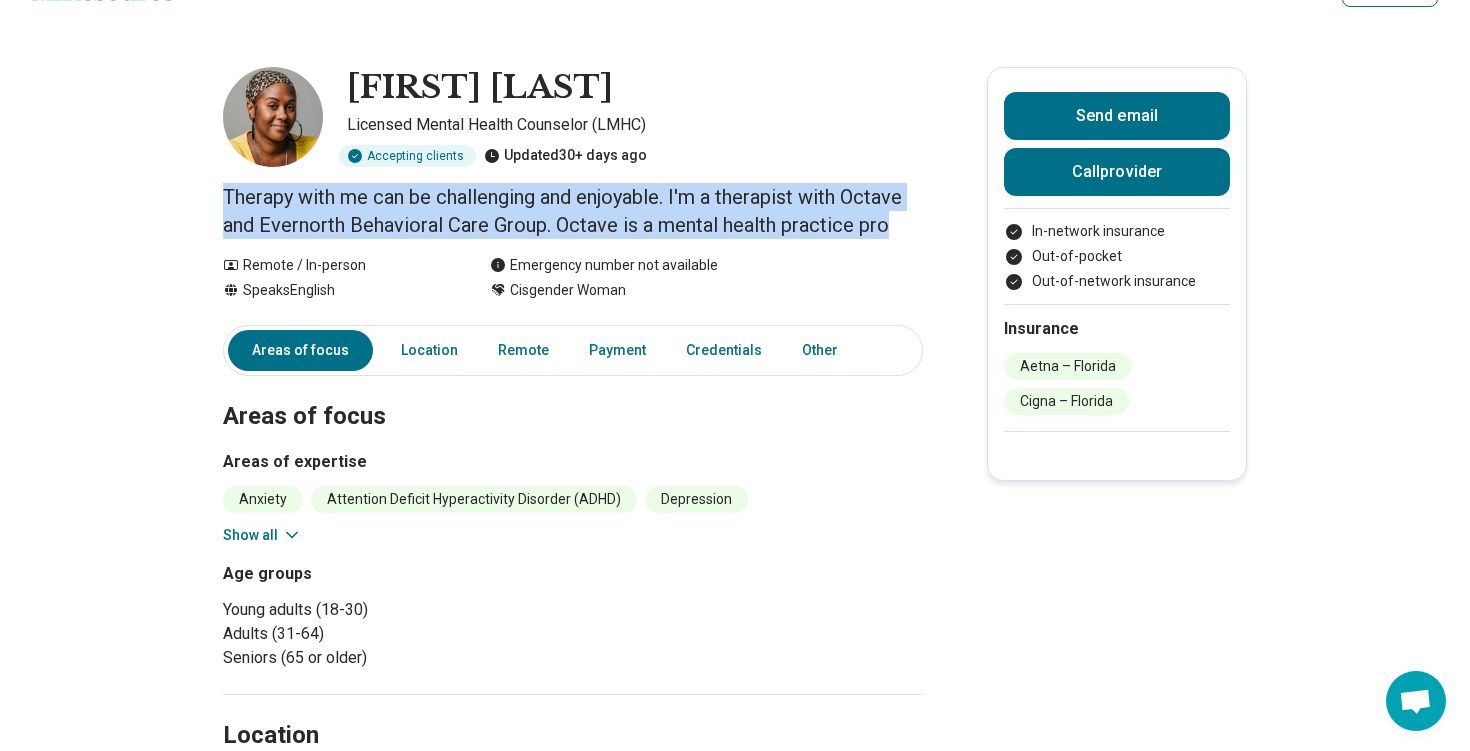 drag, startPoint x: 218, startPoint y: 192, endPoint x: 902, endPoint y: 239, distance: 685.61285 